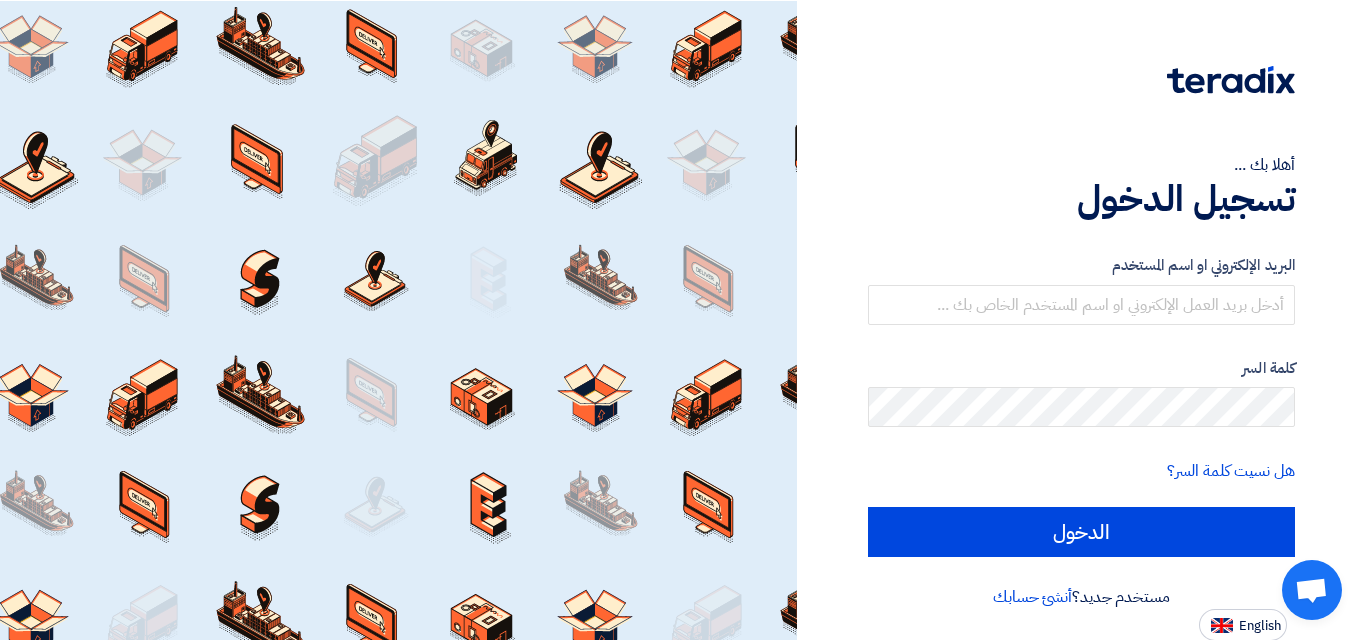 scroll, scrollTop: 0, scrollLeft: 0, axis: both 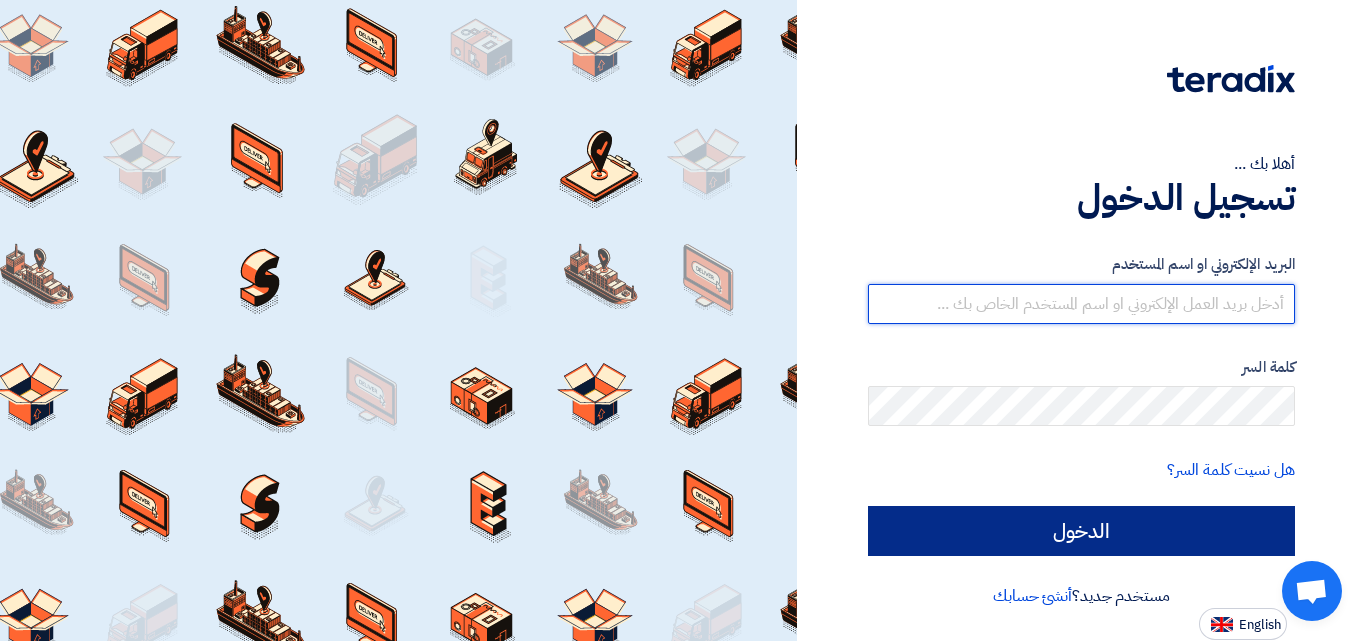 type on "[EMAIL_ADDRESS][DOMAIN_NAME][GEOGRAPHIC_DATA]" 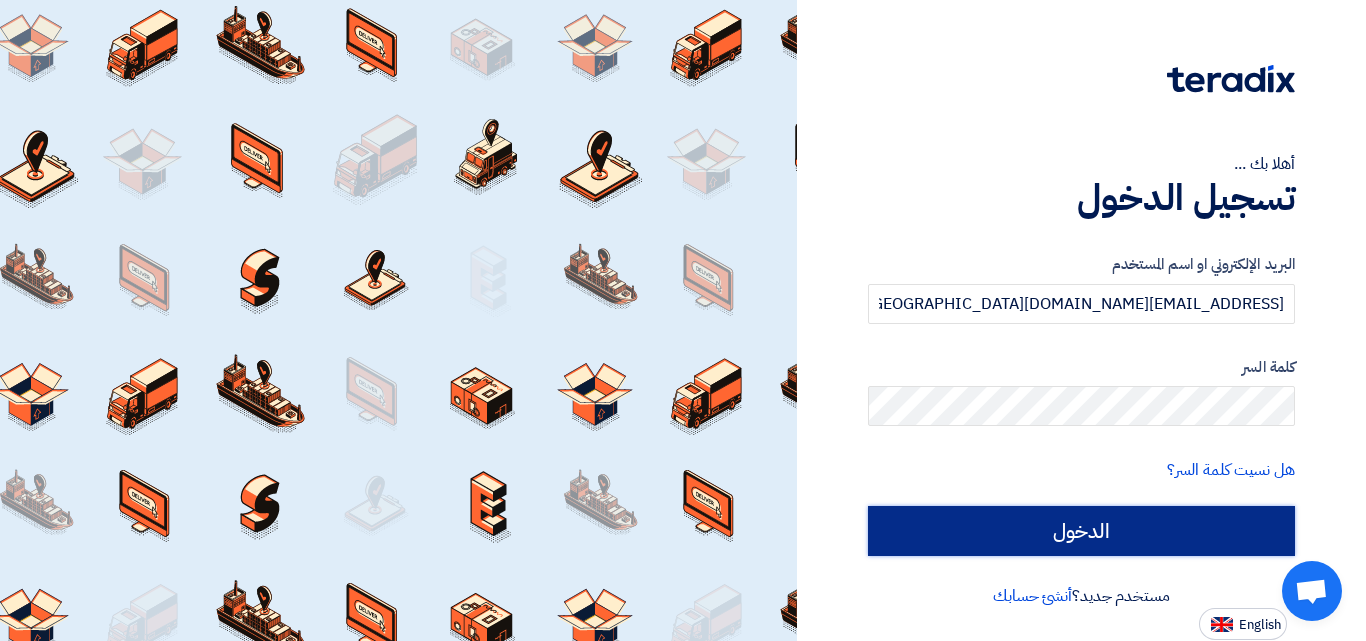 click on "الدخول" 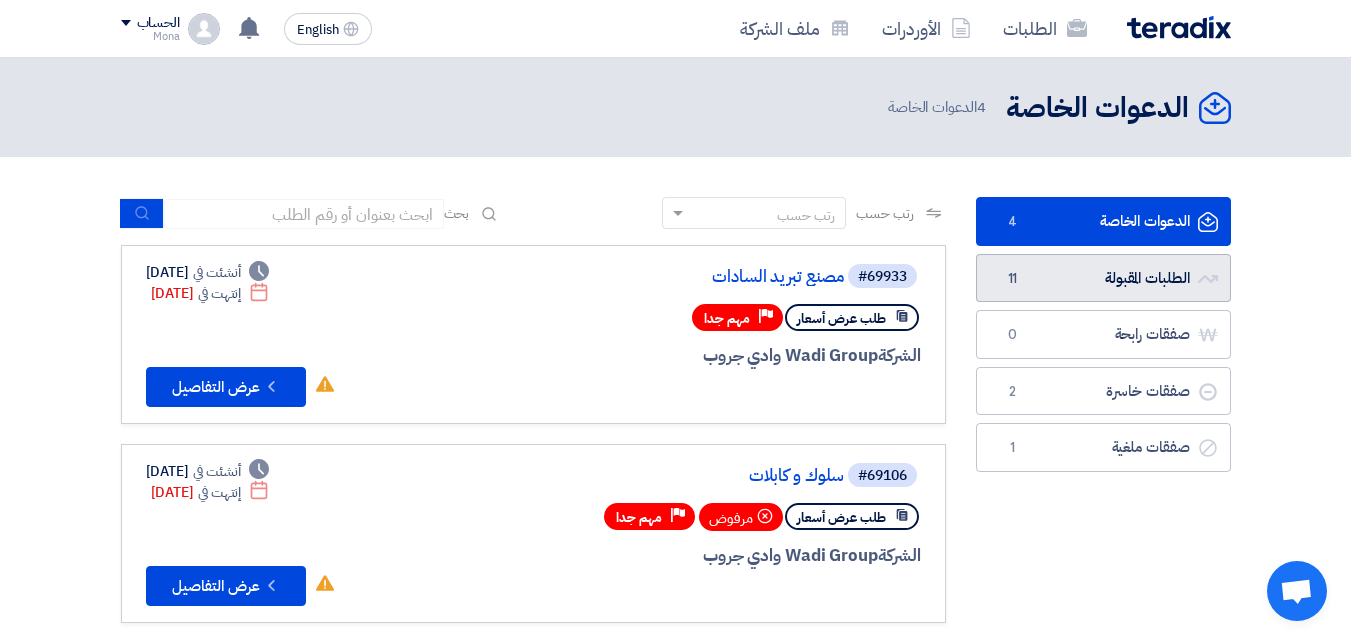 click on "الطلبات المقبولة
الطلبات المقبولة
11" 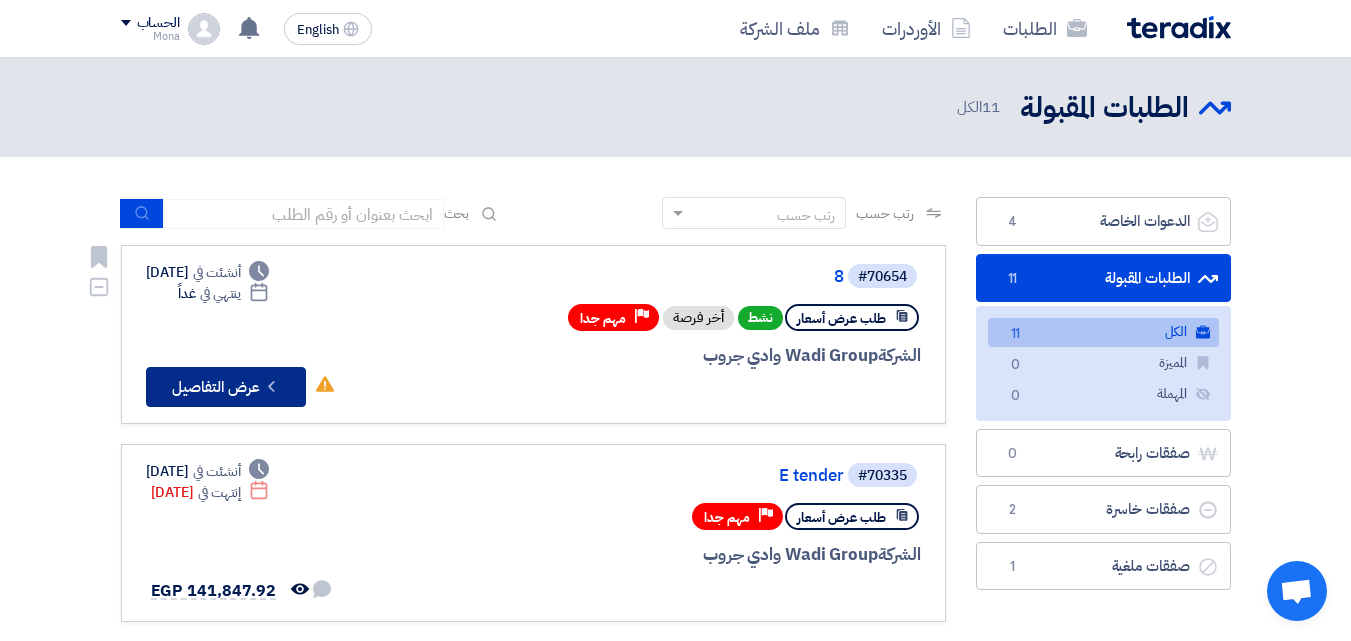 click on "Check details
عرض التفاصيل" 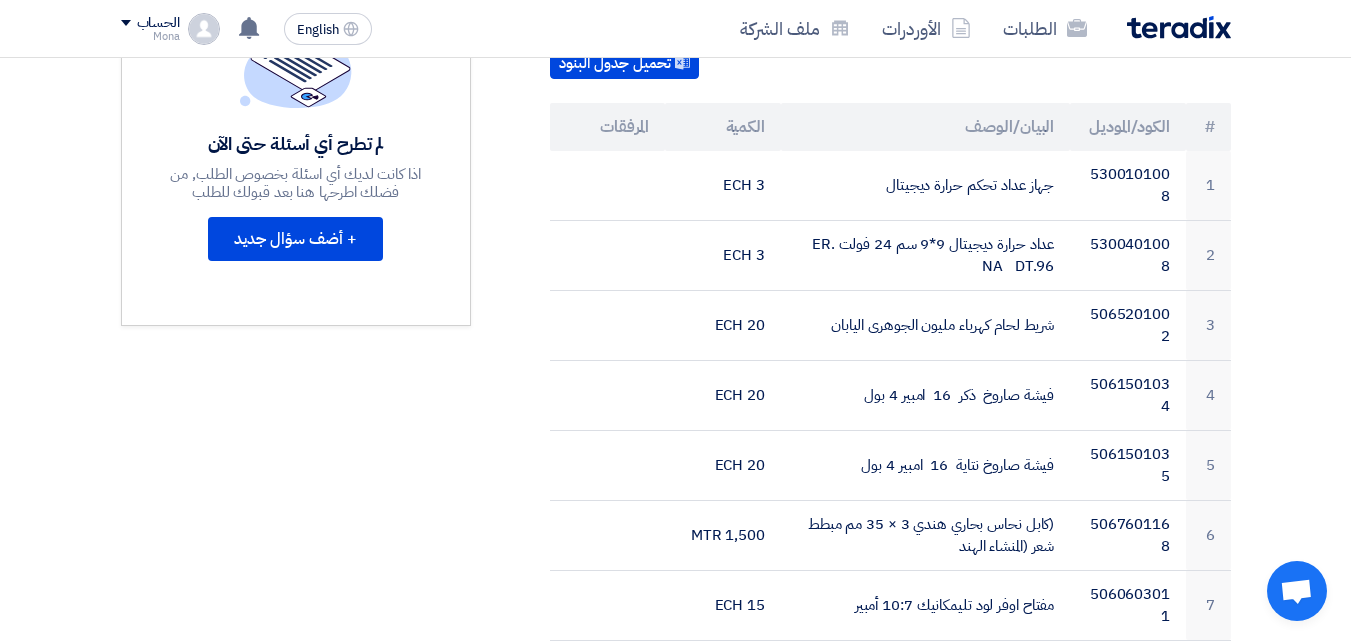 scroll, scrollTop: 0, scrollLeft: 0, axis: both 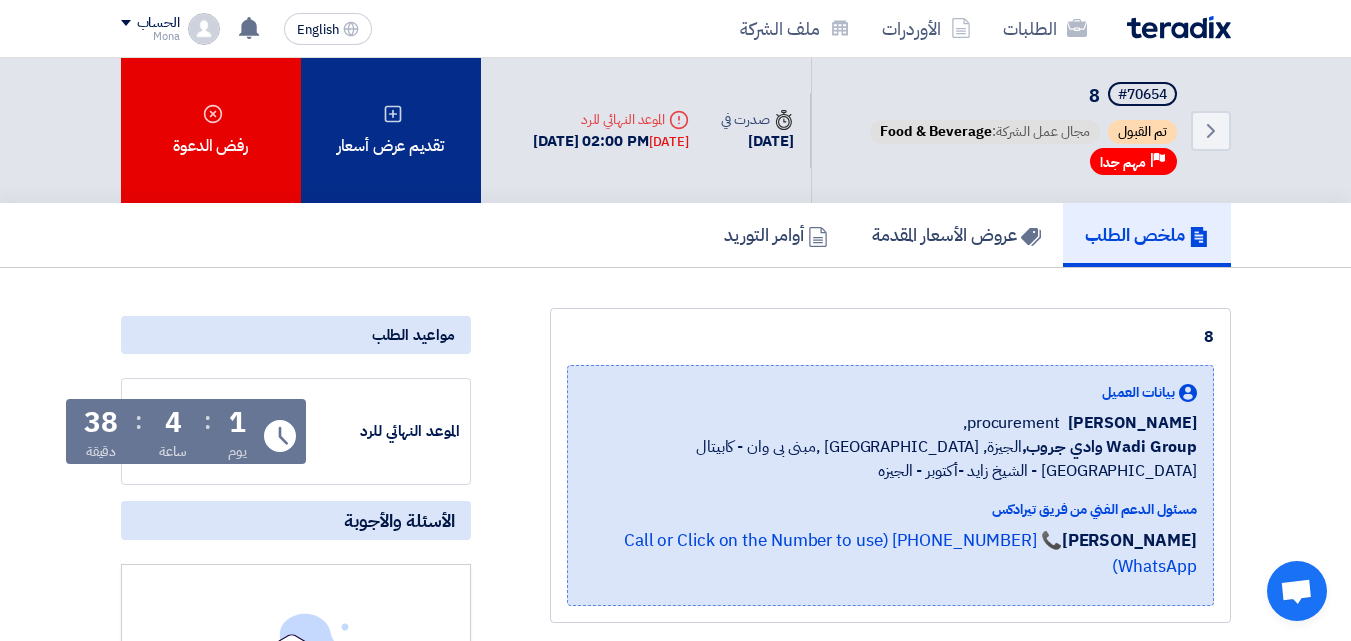 click on "تقديم عرض أسعار" 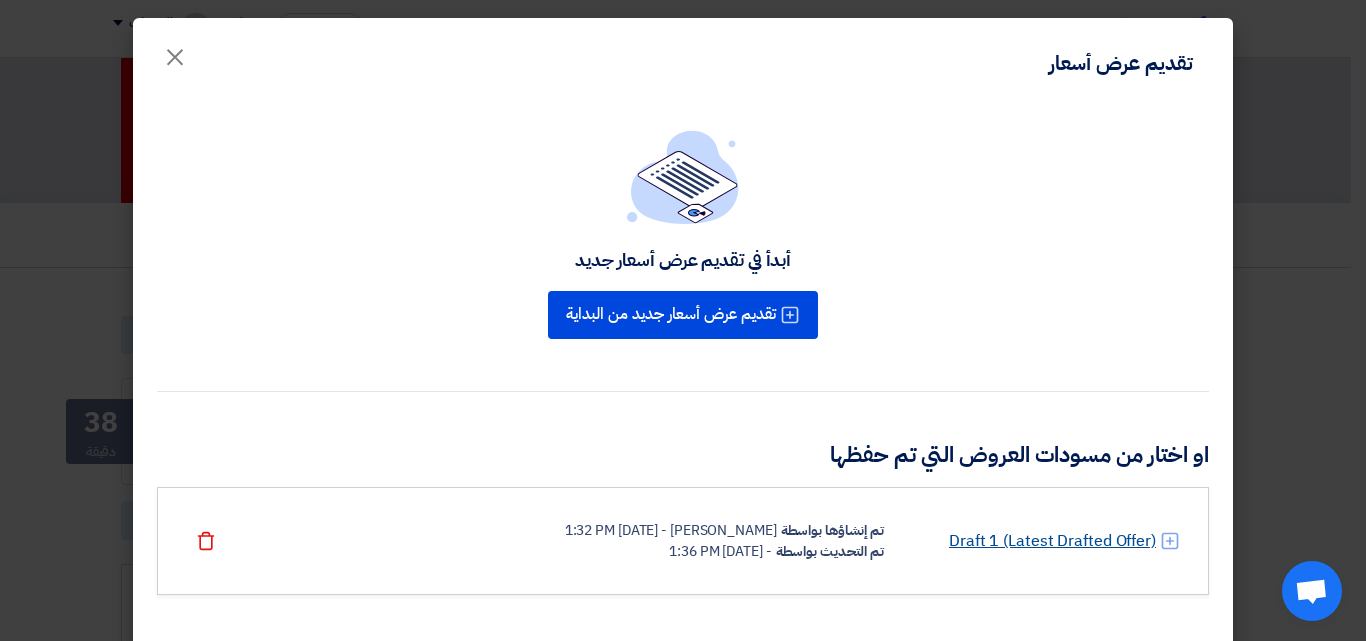 click on "Draft 1 (Latest Drafted Offer)" 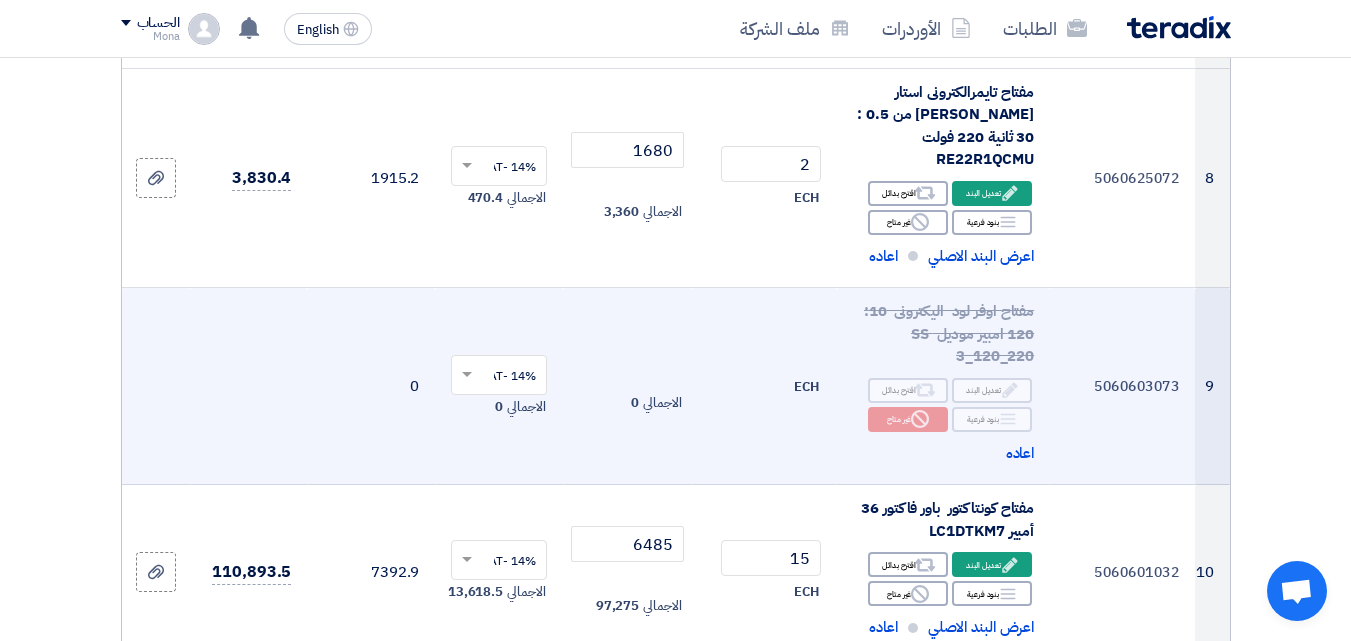 scroll, scrollTop: 1800, scrollLeft: 0, axis: vertical 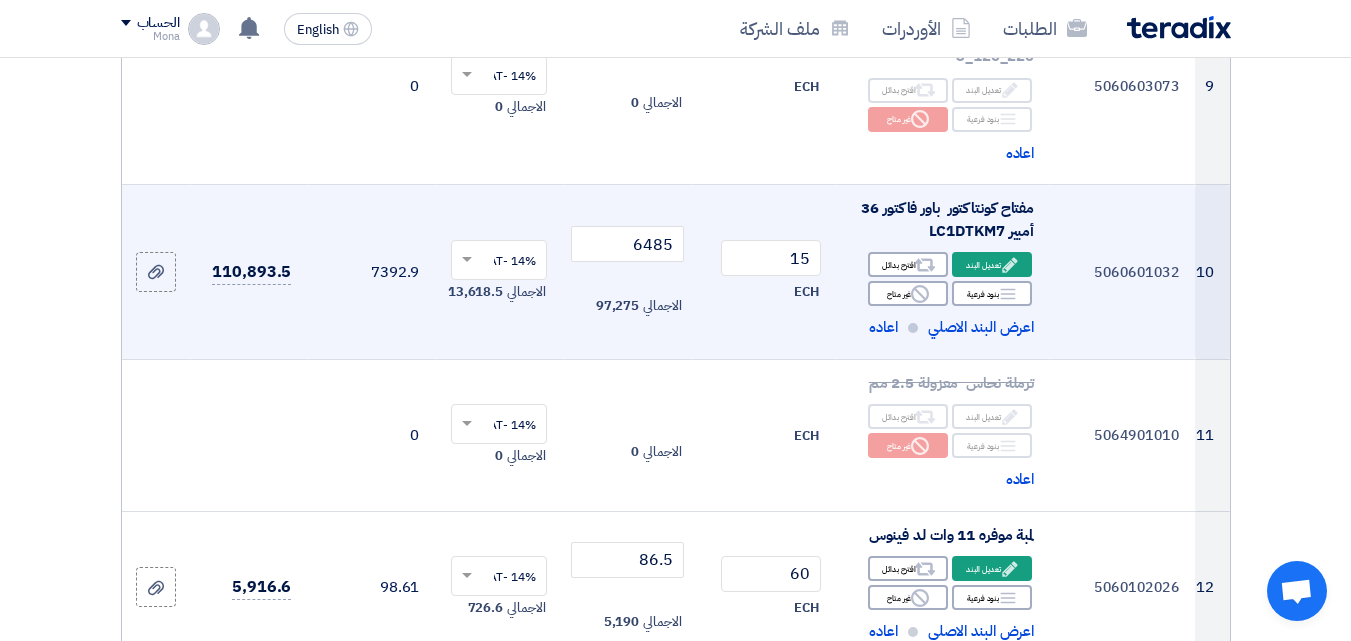 click on "مفتاح كونتاكتور  باور فاكتور 36 أمبير LC1DTKM7" 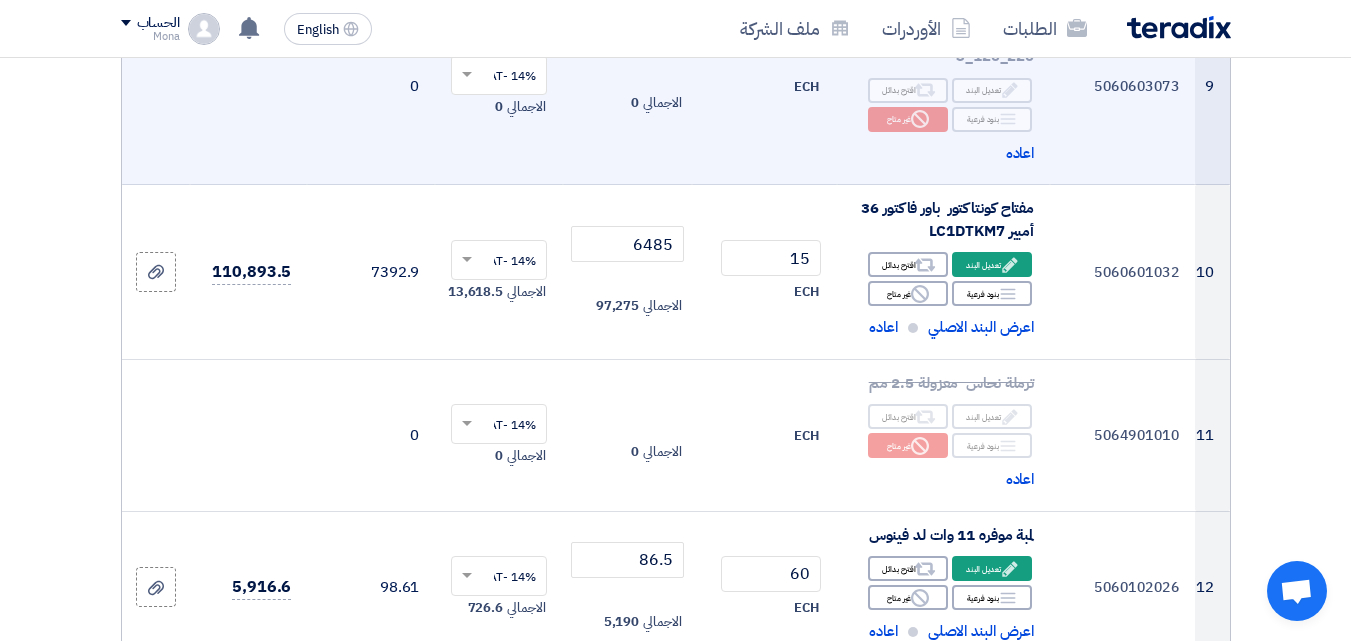 click on "ECH" 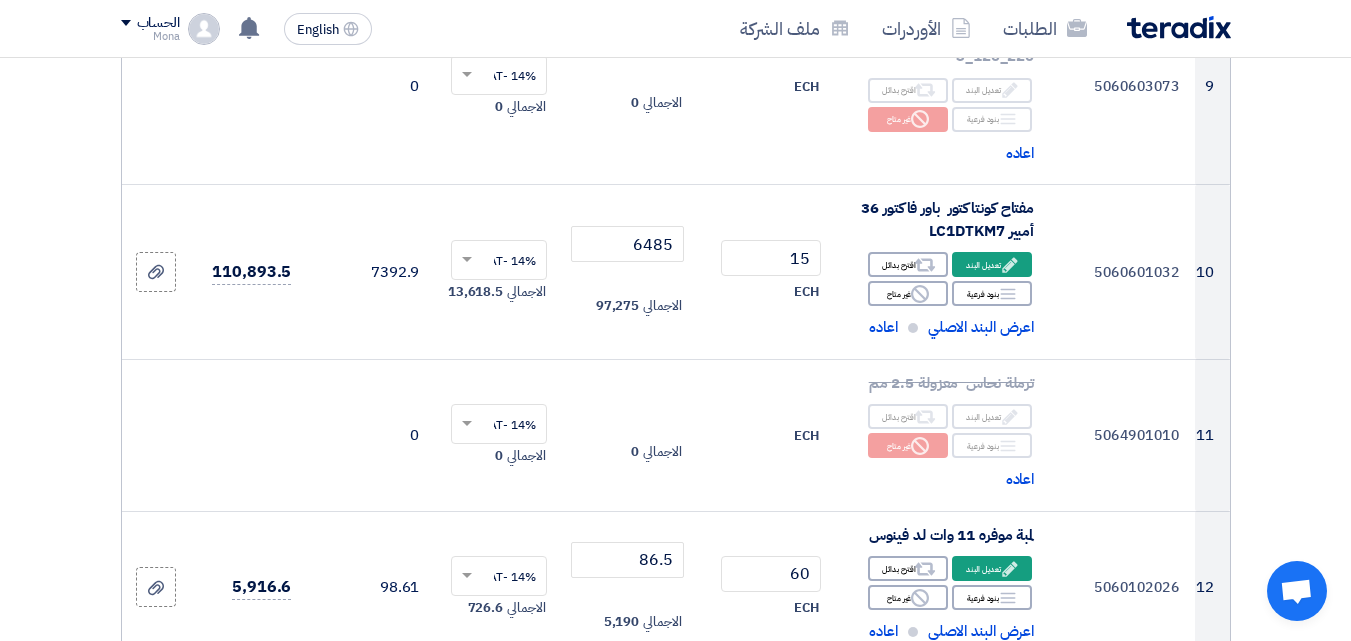 click 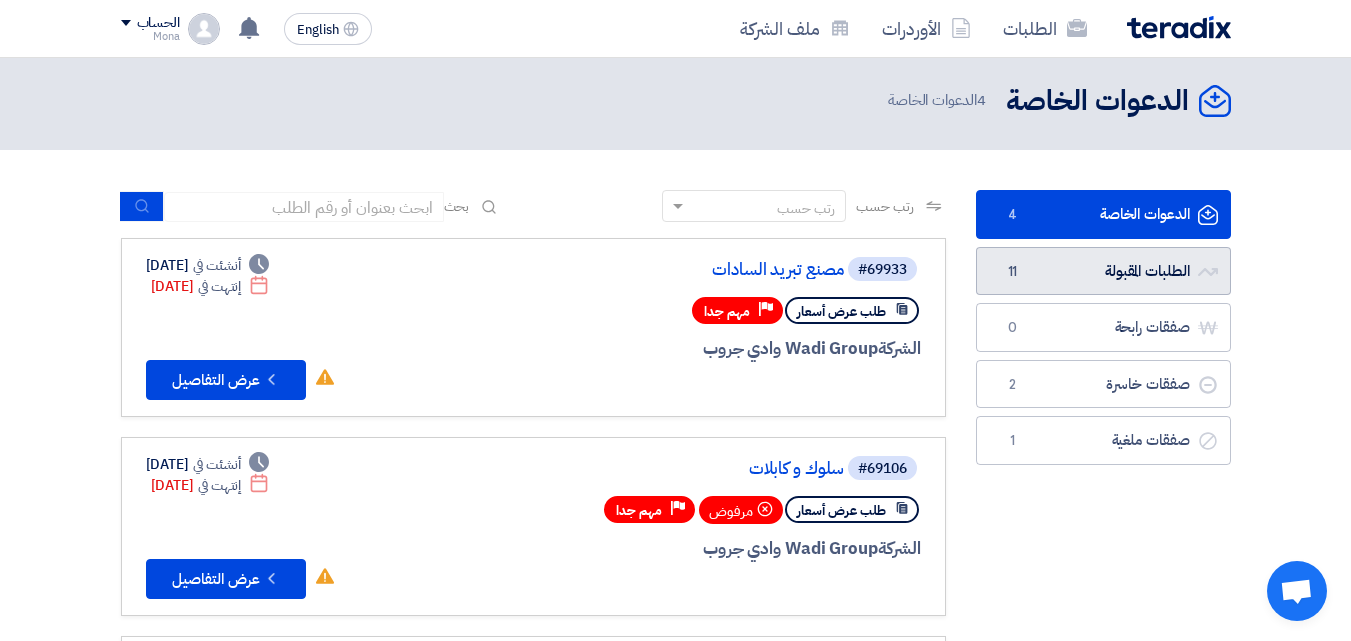 scroll, scrollTop: 0, scrollLeft: 0, axis: both 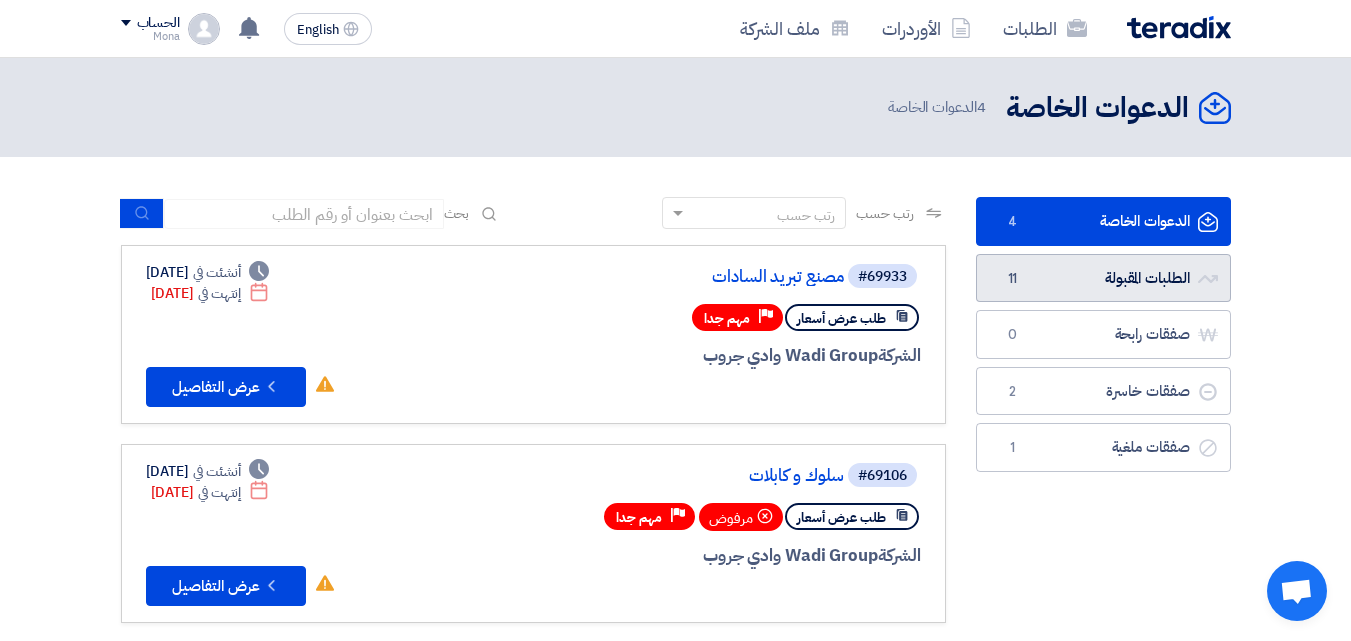 click on "الطلبات المقبولة
الطلبات المقبولة
11" 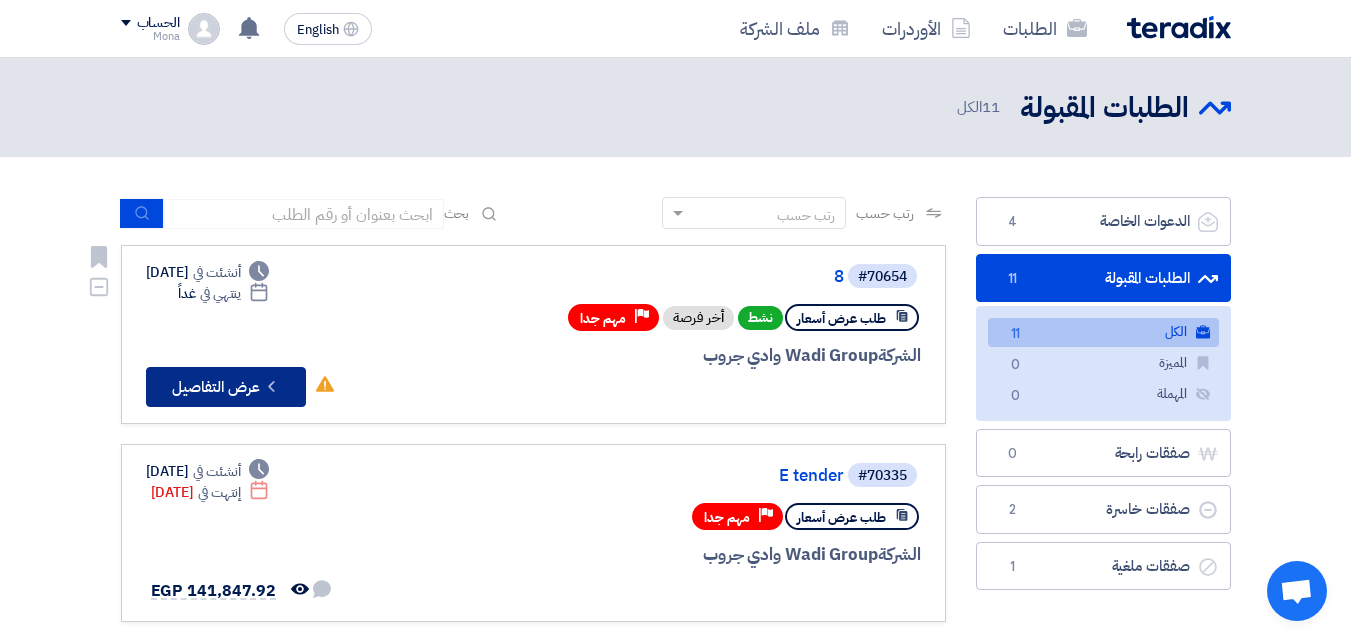 click on "Check details
عرض التفاصيل" 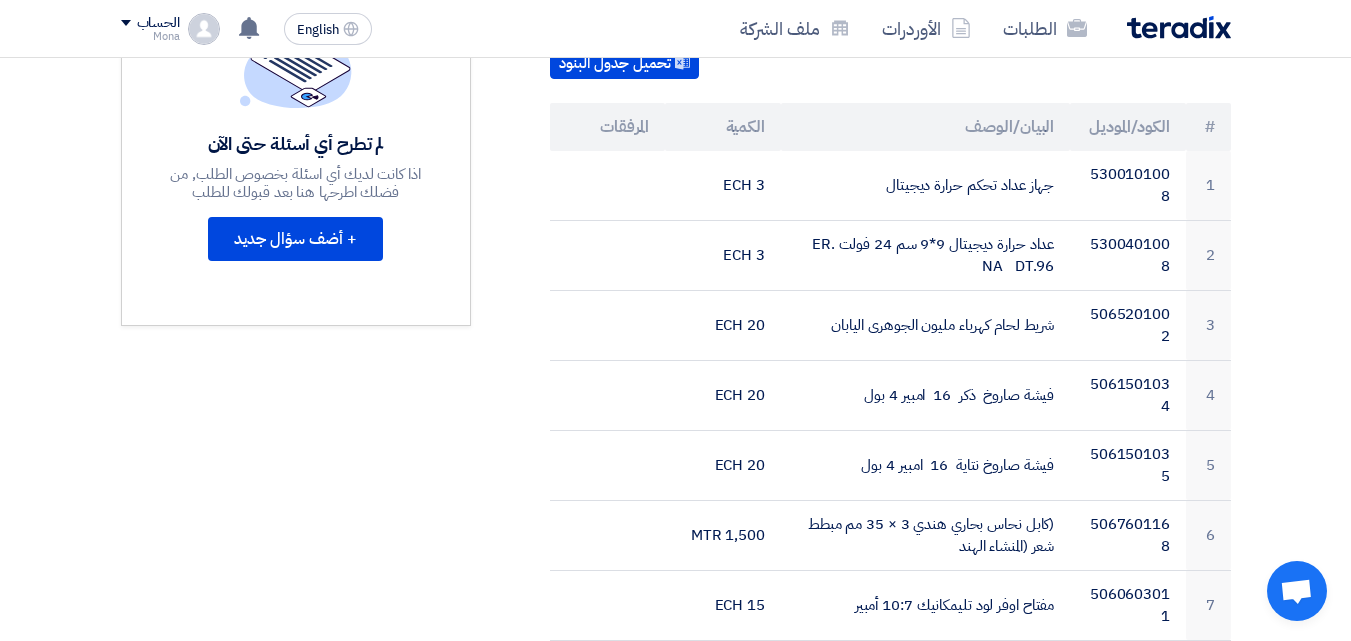 scroll, scrollTop: 0, scrollLeft: 0, axis: both 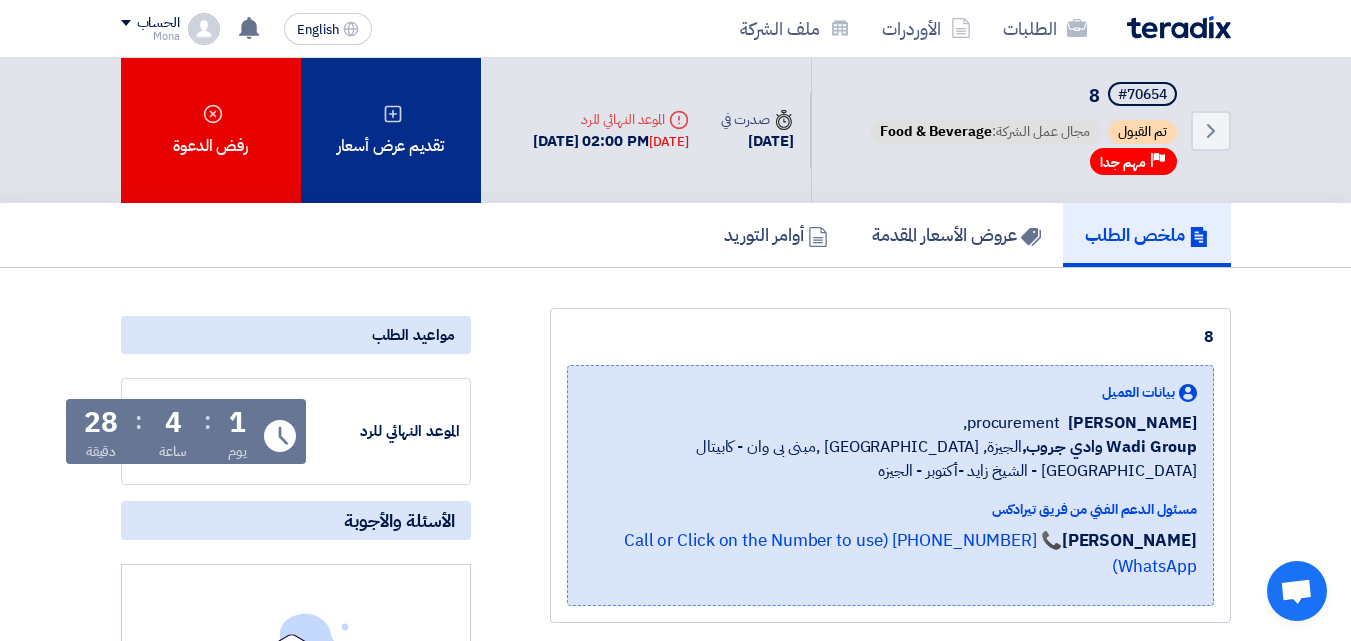 click on "تقديم عرض أسعار" 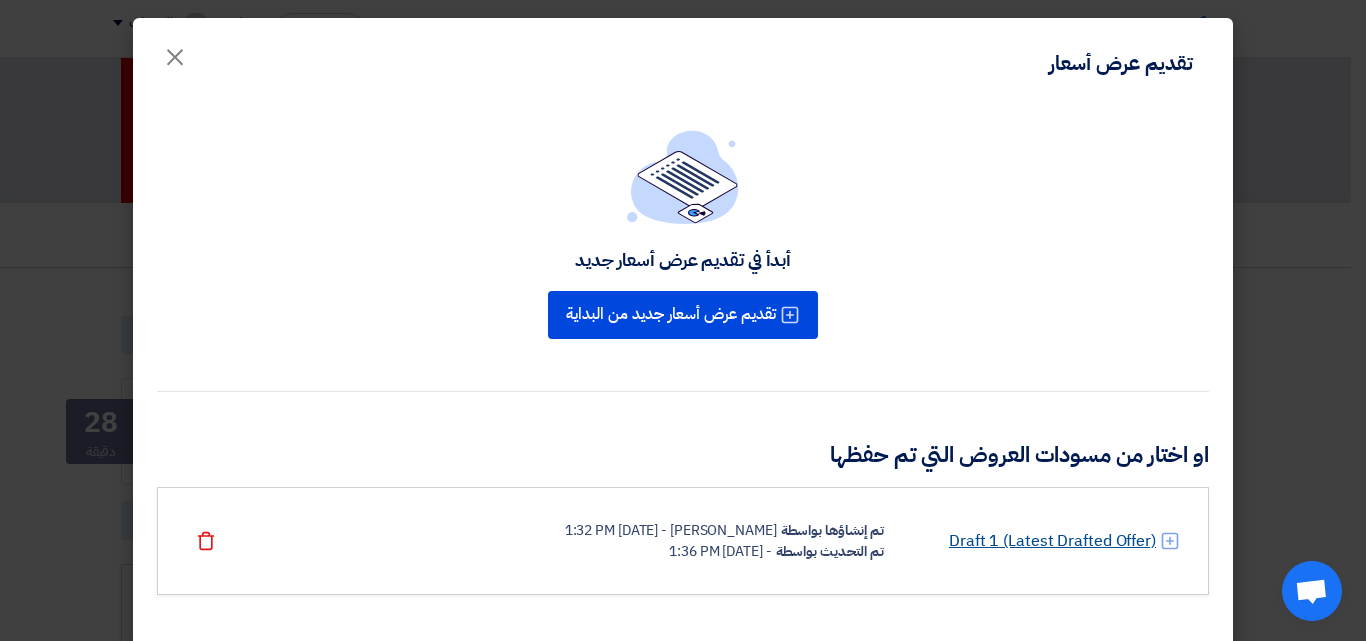 click on "Draft 1 (Latest Drafted Offer)" 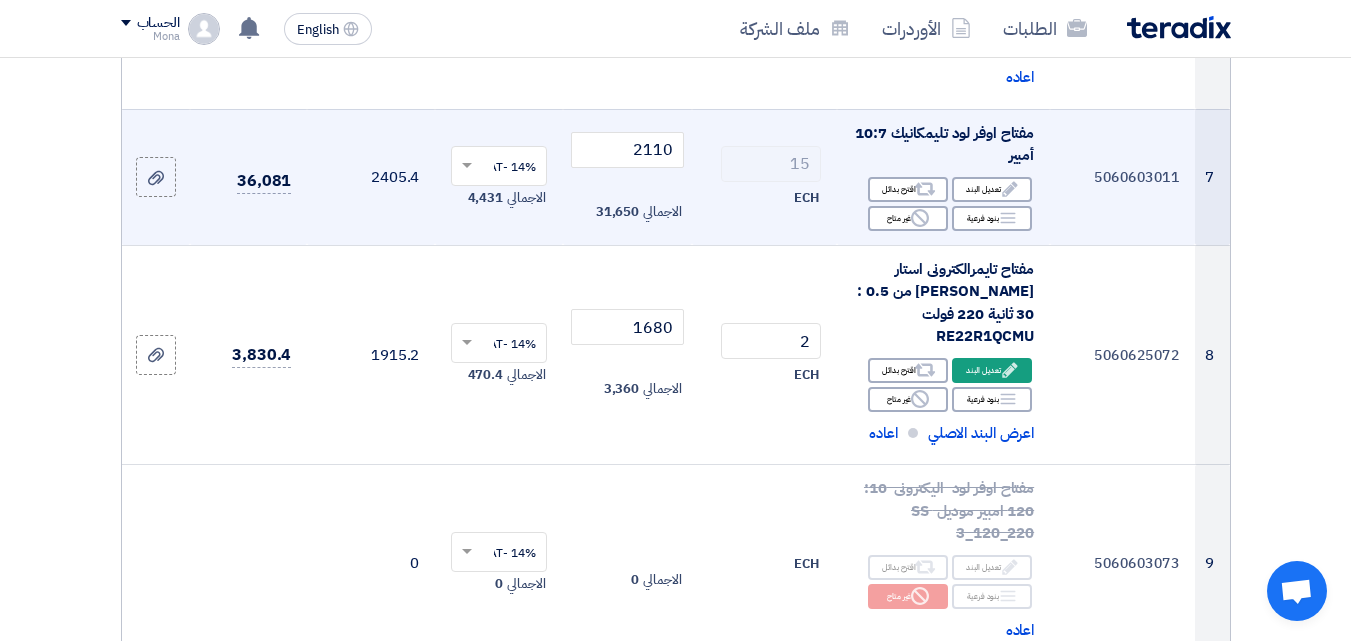 scroll, scrollTop: 1500, scrollLeft: 0, axis: vertical 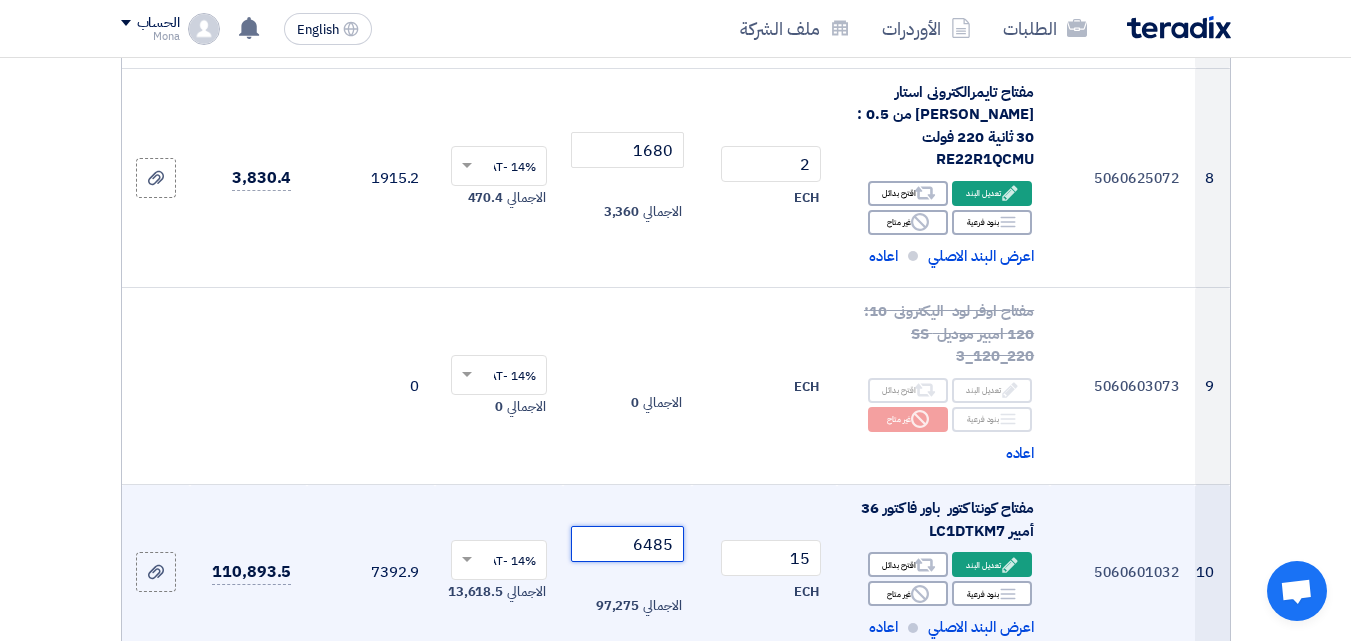click on "6485" 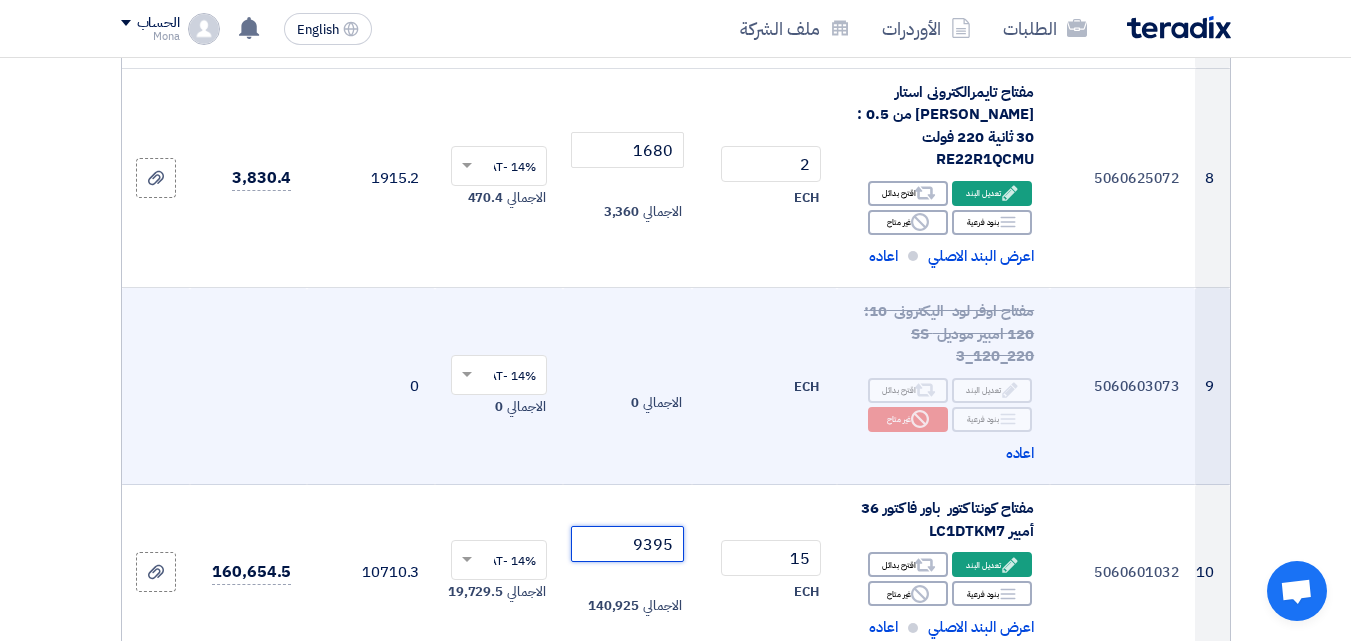 type on "9395" 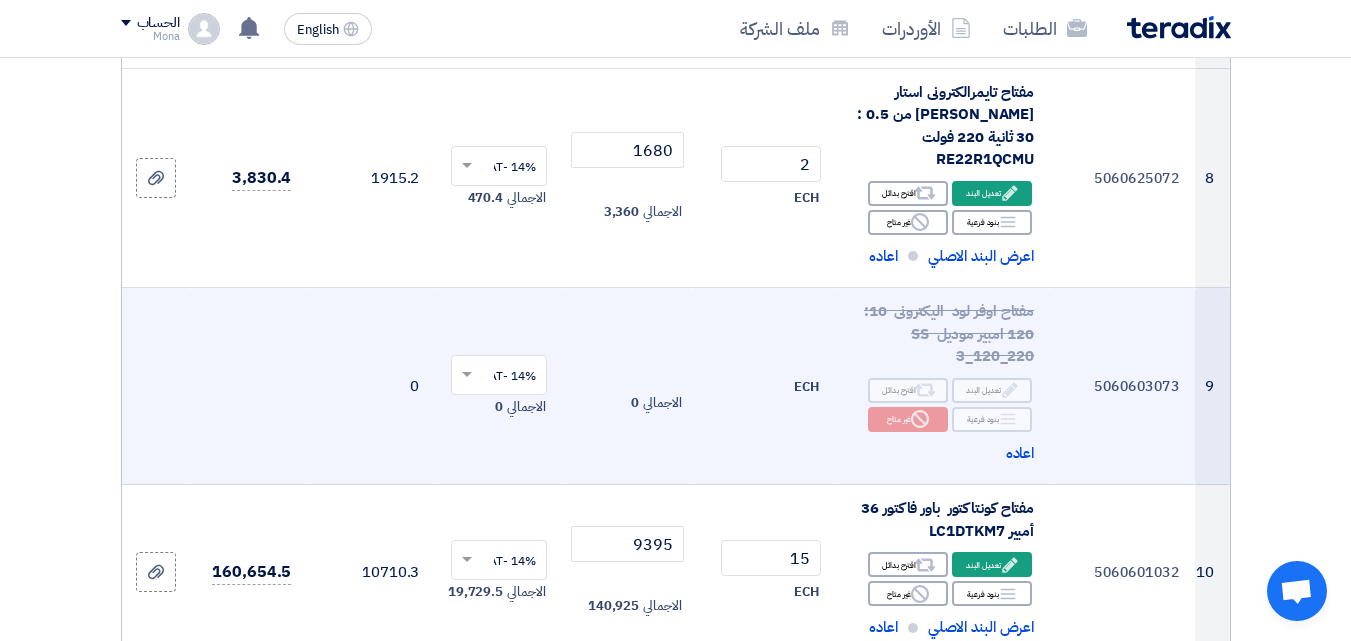 click on "ECH" 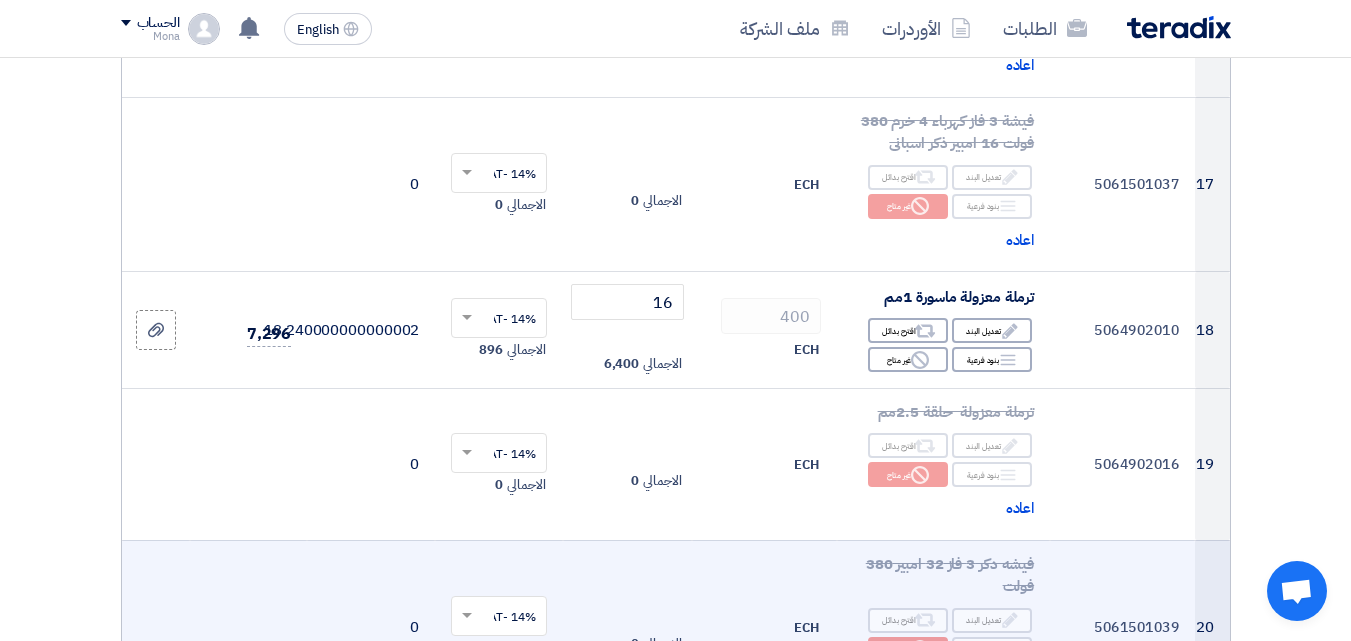 scroll, scrollTop: 3000, scrollLeft: 0, axis: vertical 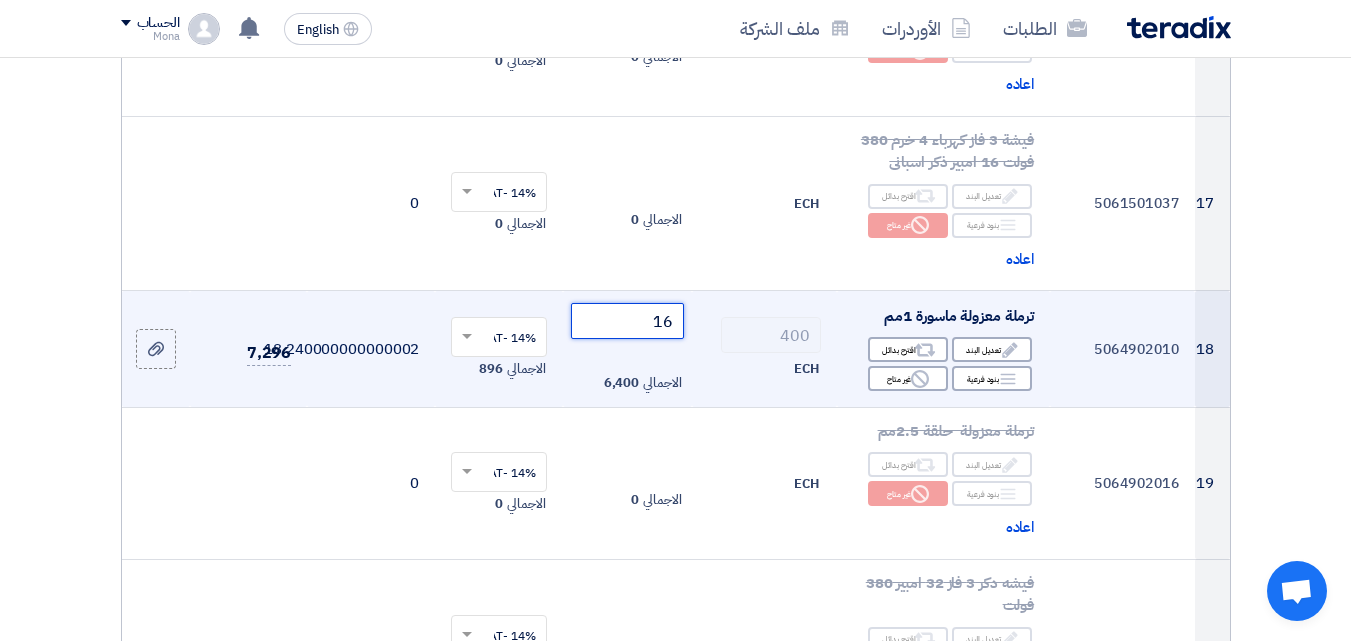 click on "16" 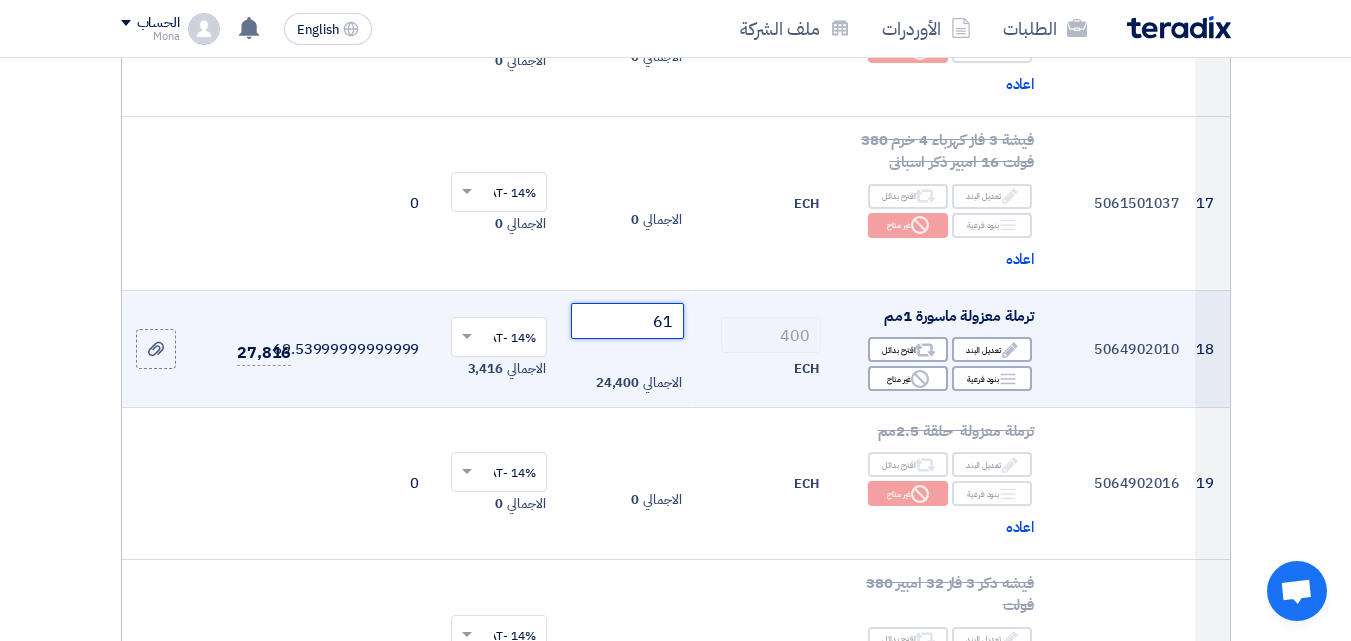 click on "61" 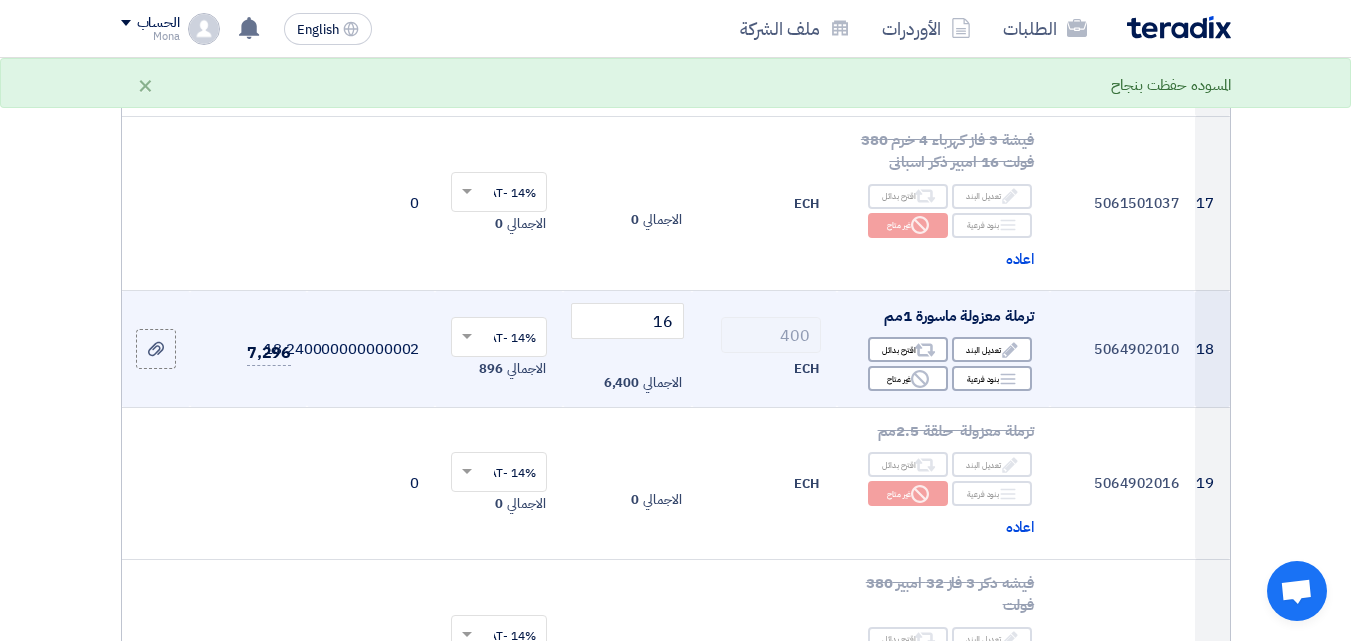 click on "400" 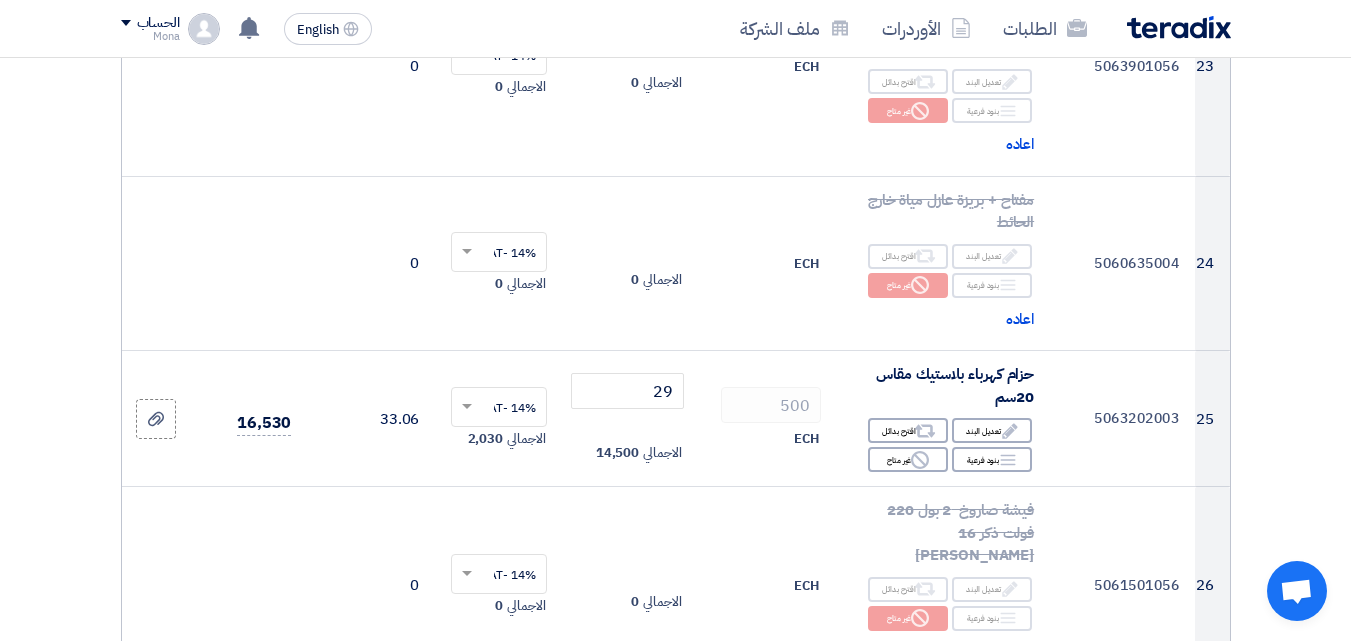 scroll, scrollTop: 4200, scrollLeft: 0, axis: vertical 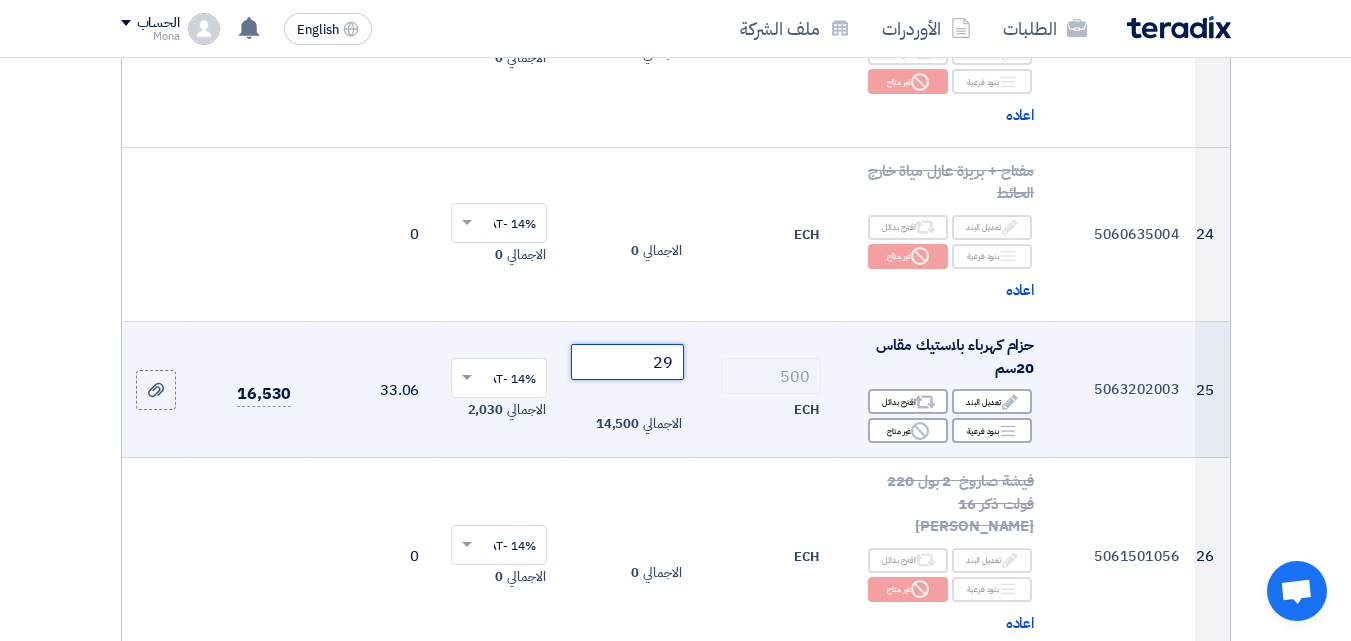 click on "29" 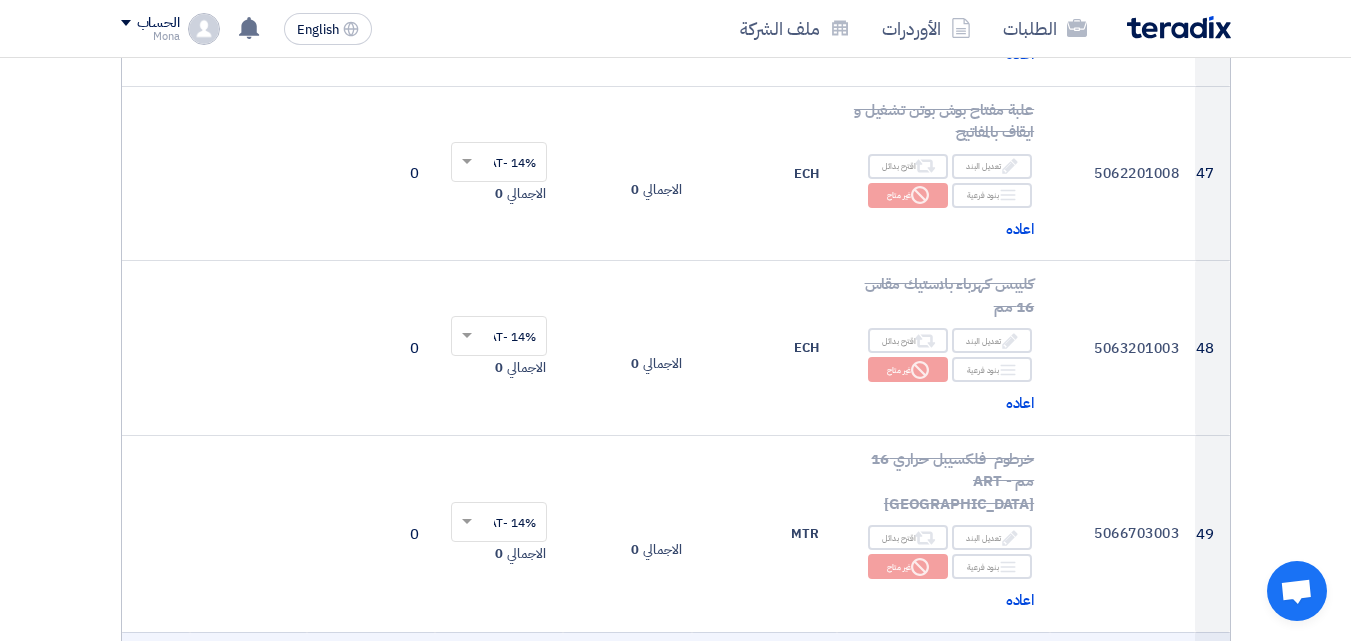 scroll, scrollTop: 8700, scrollLeft: 0, axis: vertical 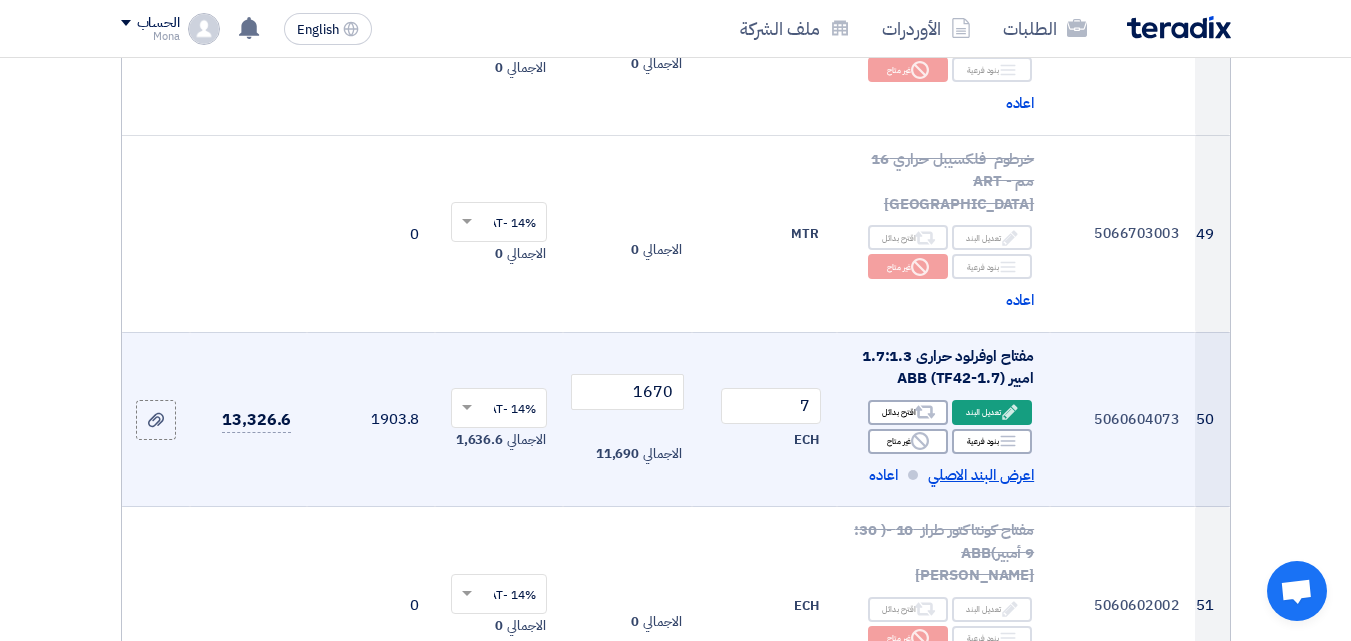 click on "اعرض البند الاصلي" 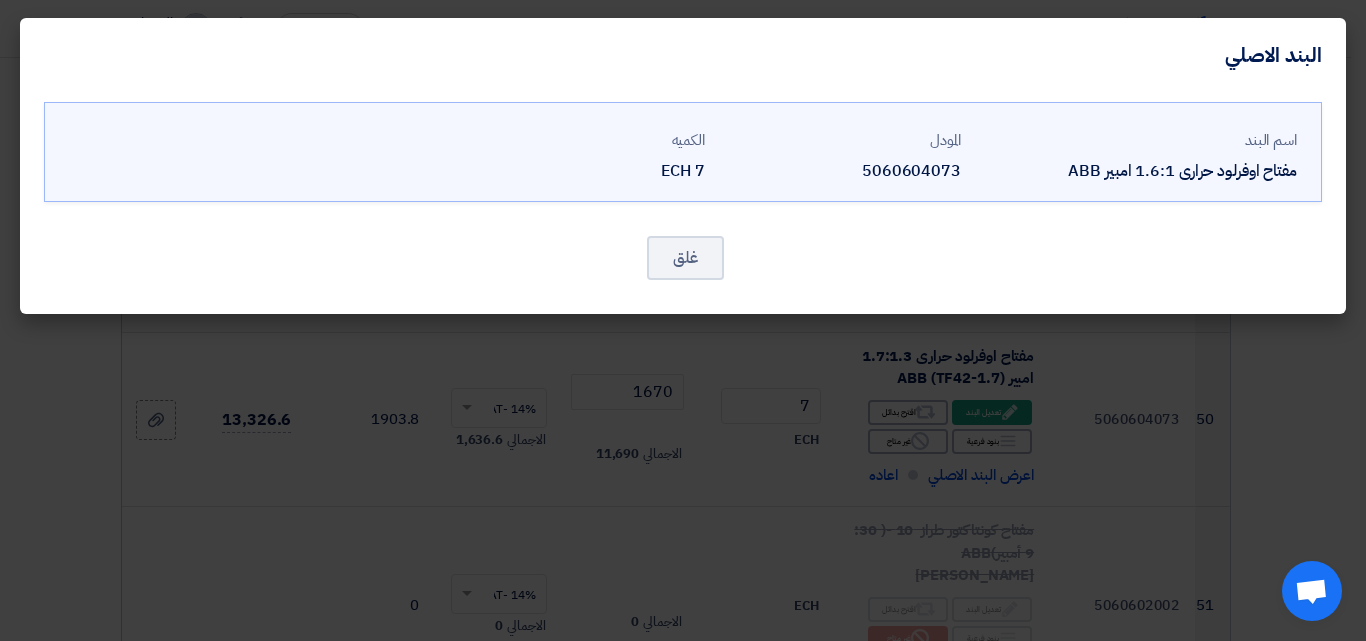 click on "البند الاصلي
اسم البند
مفتاح اوفرلود حرارى 1.6:1 امبير ABB
المودل
5060604073" 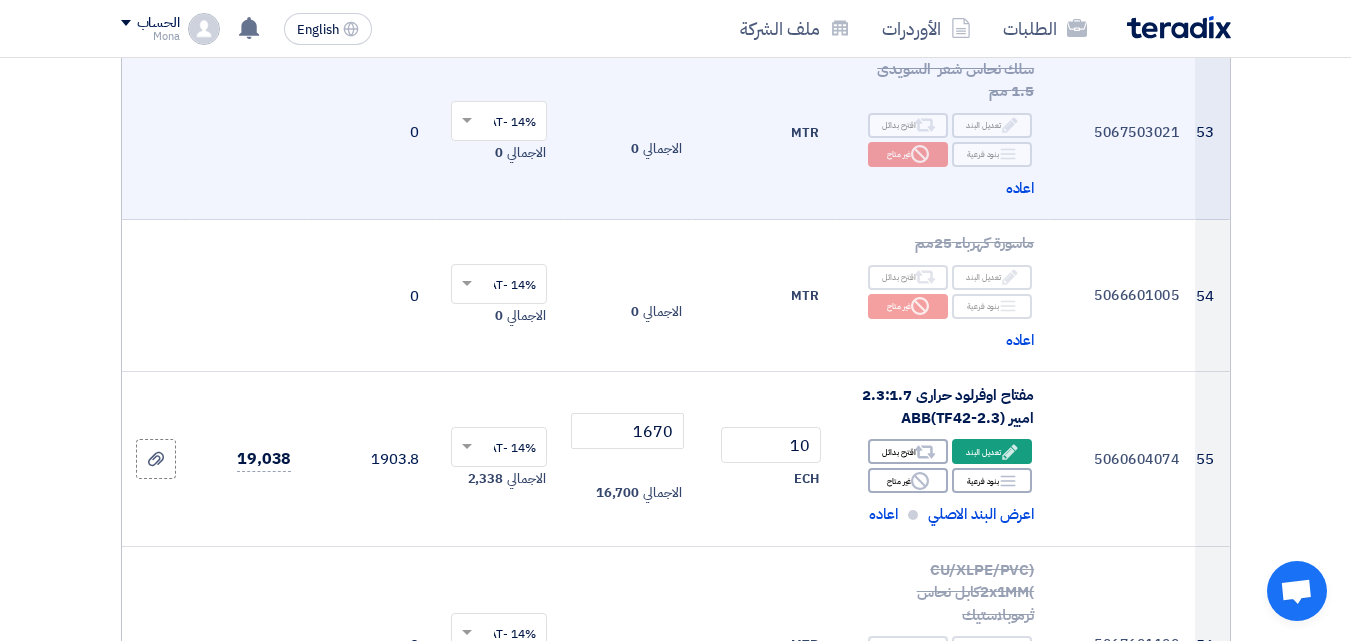 scroll, scrollTop: 9600, scrollLeft: 0, axis: vertical 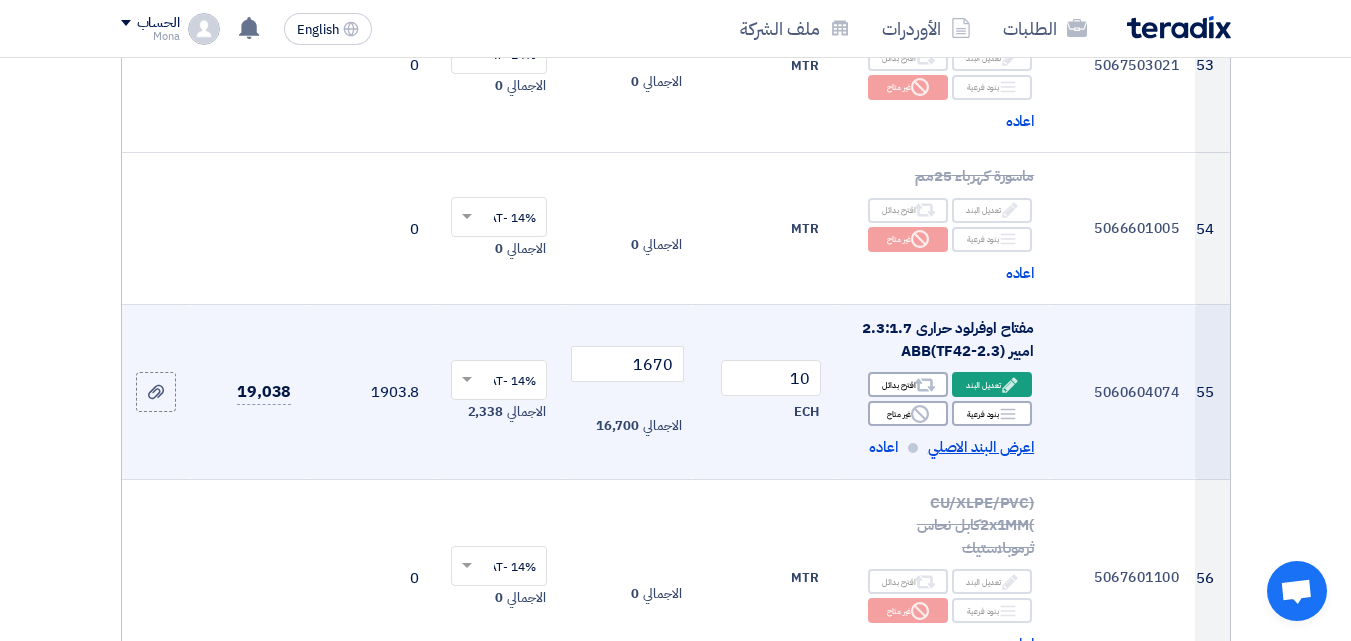 click on "اعرض البند الاصلي" 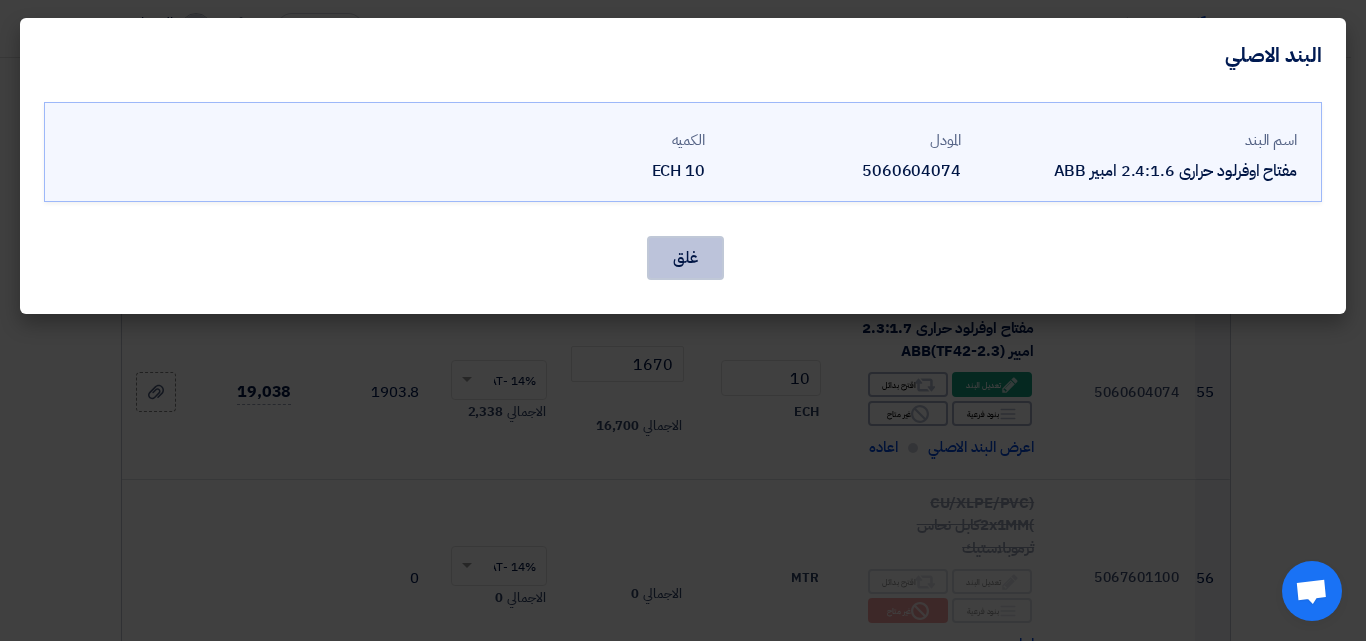 click on "غلق" 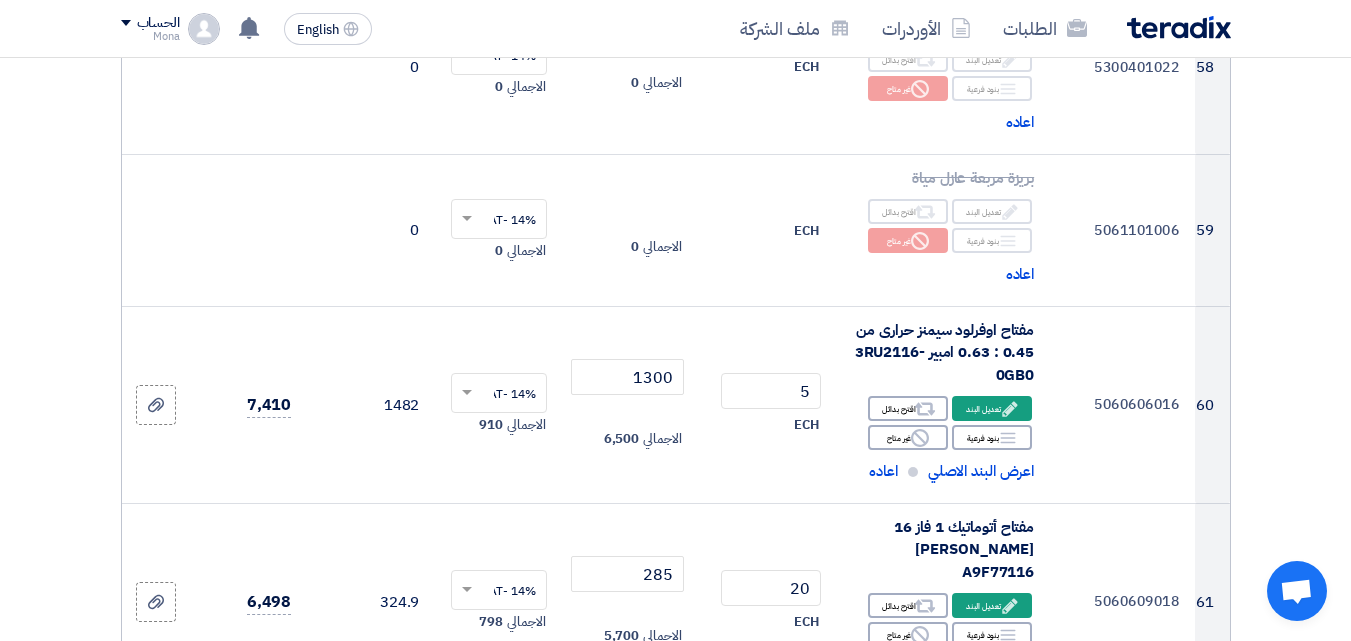 scroll, scrollTop: 10500, scrollLeft: 0, axis: vertical 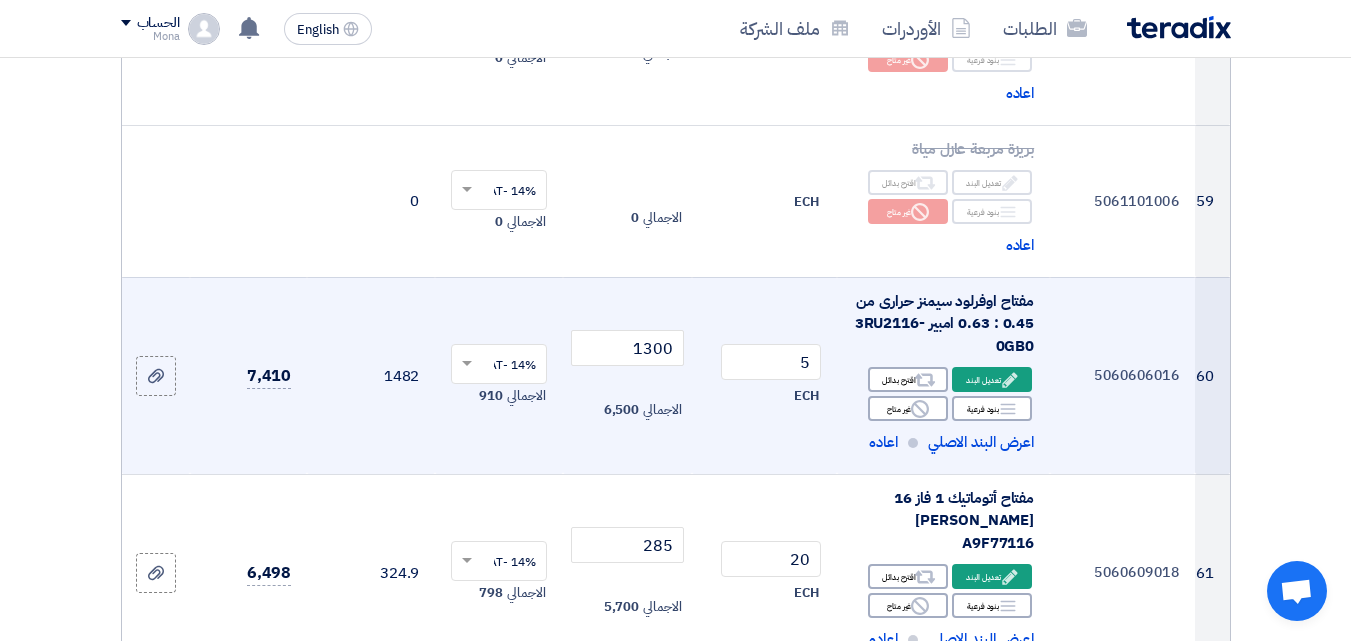 click on "مفتاح اوفرلود سيمنز حرارى من 0.45 : 0.63 امبير 3RU2116-0GB0
Edit
تعديل البند
Alternative
اقترح بدائل
Breakdown Reject" 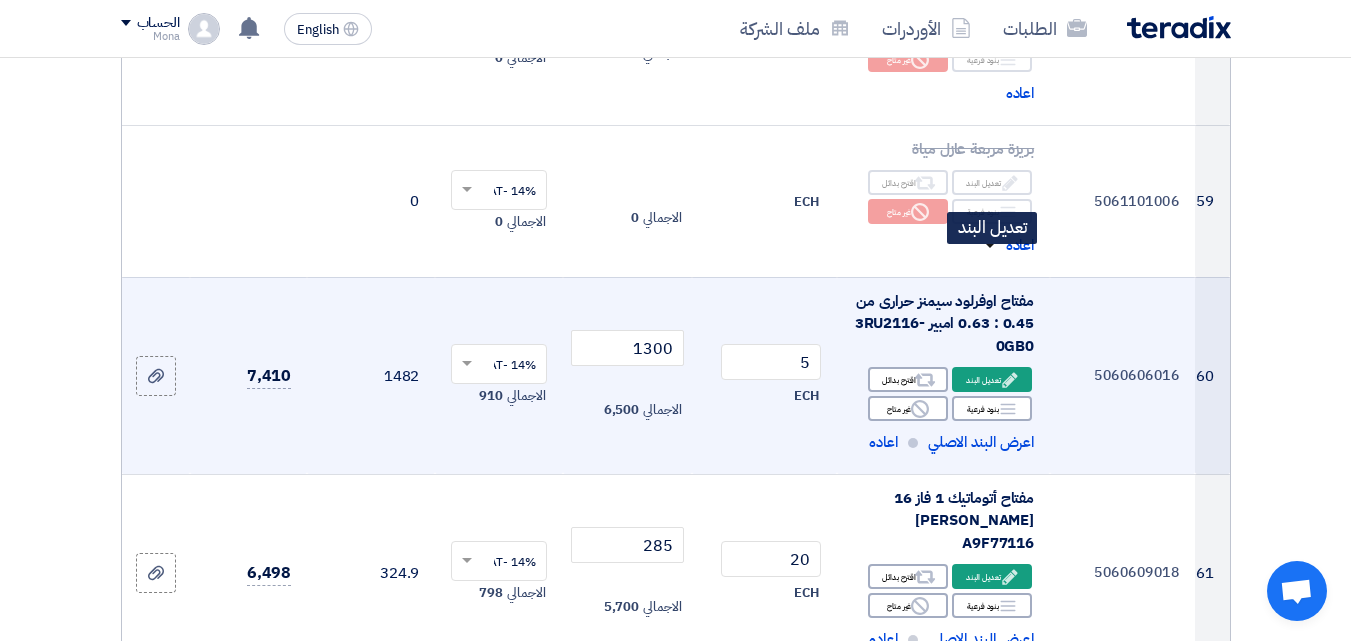 click 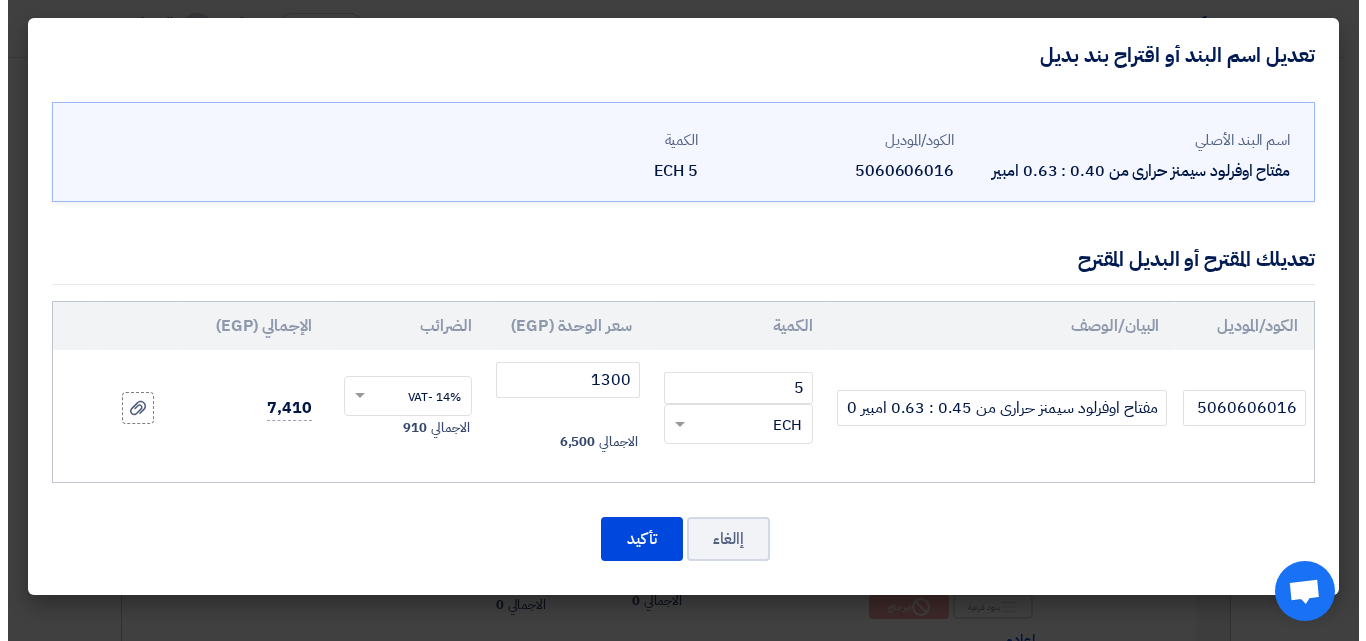 scroll, scrollTop: 9081, scrollLeft: 0, axis: vertical 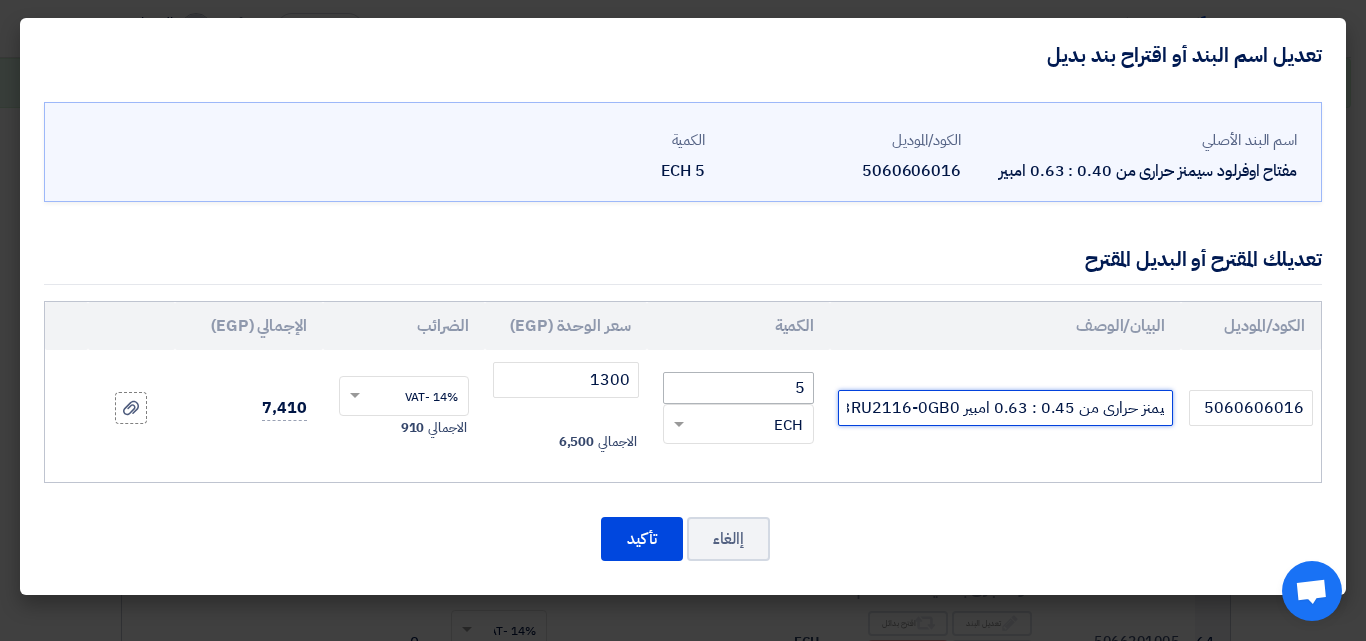 drag, startPoint x: 871, startPoint y: 410, endPoint x: 764, endPoint y: 401, distance: 107.37784 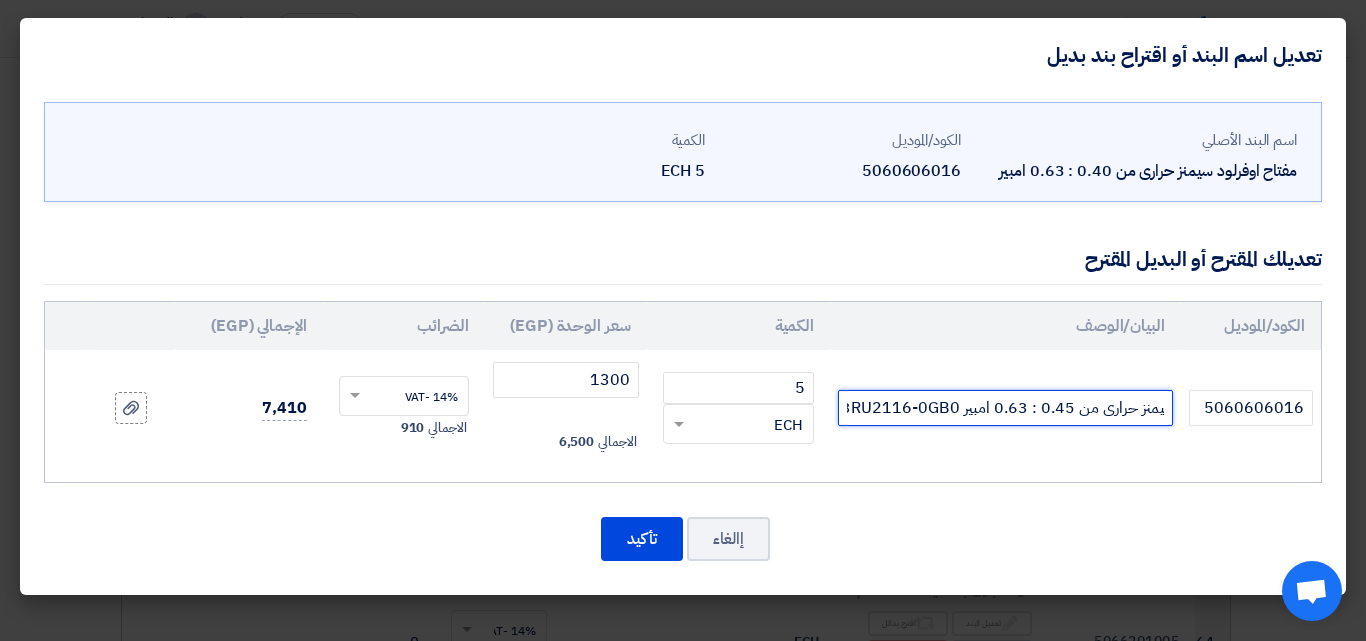scroll, scrollTop: 0, scrollLeft: 0, axis: both 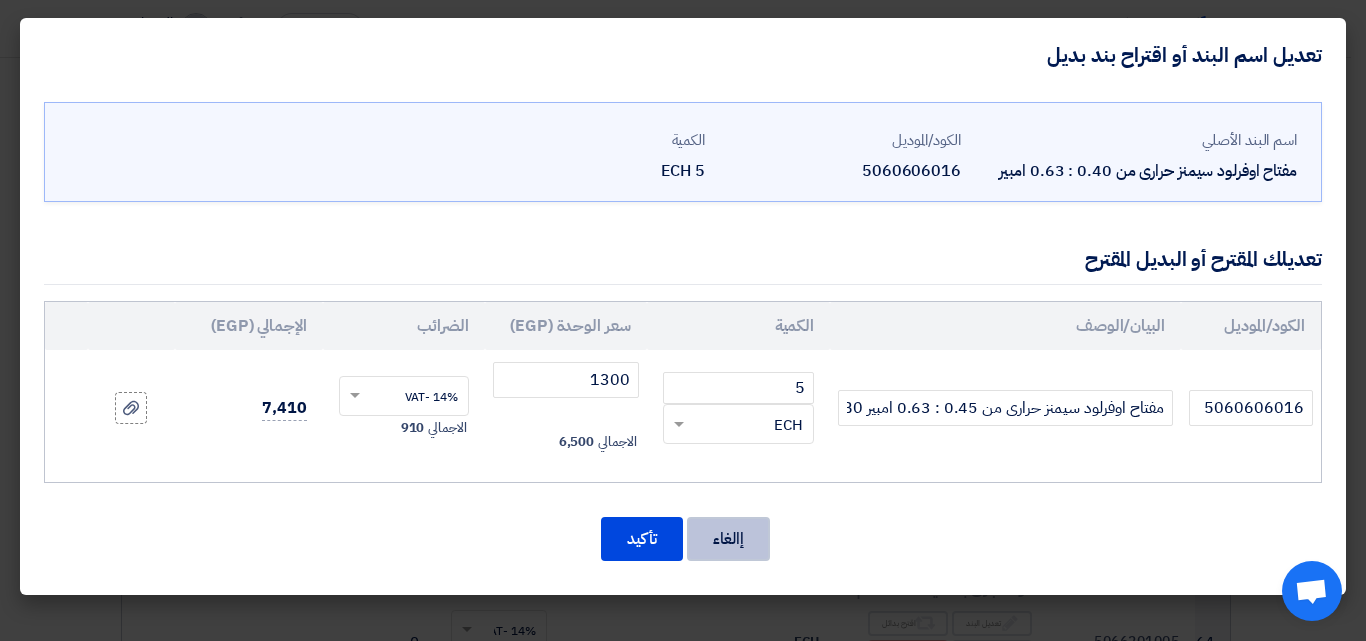 click on "إالغاء" 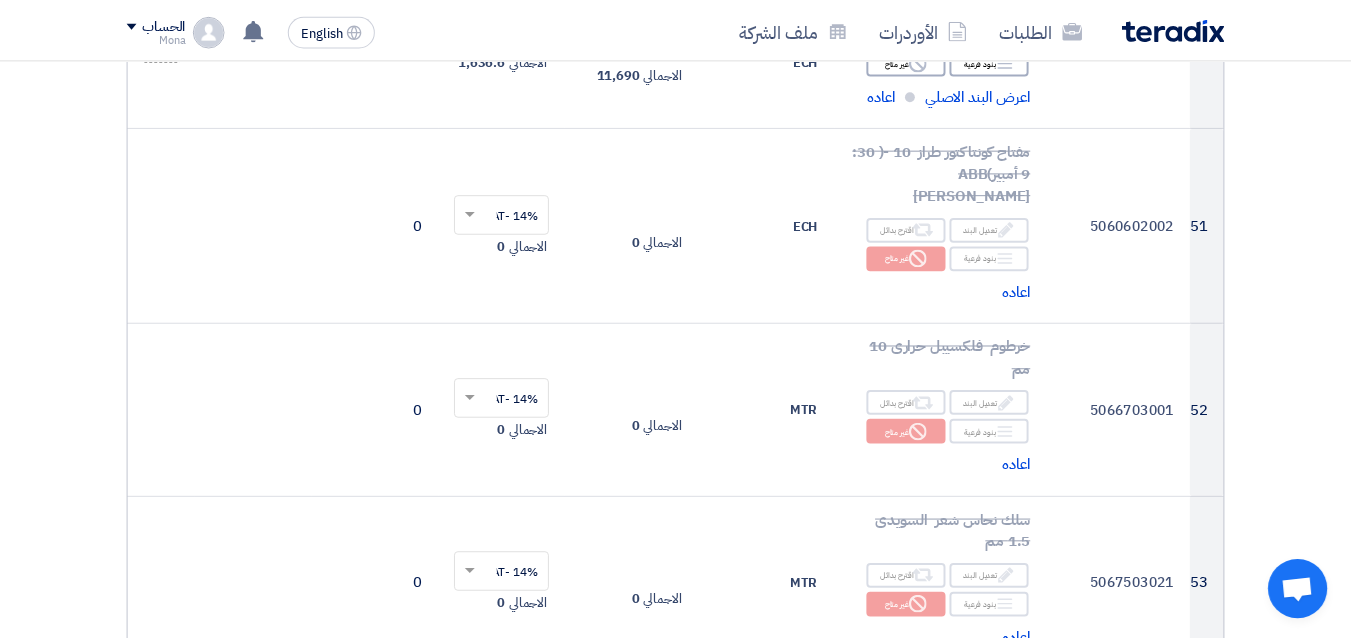 scroll, scrollTop: 10500, scrollLeft: 0, axis: vertical 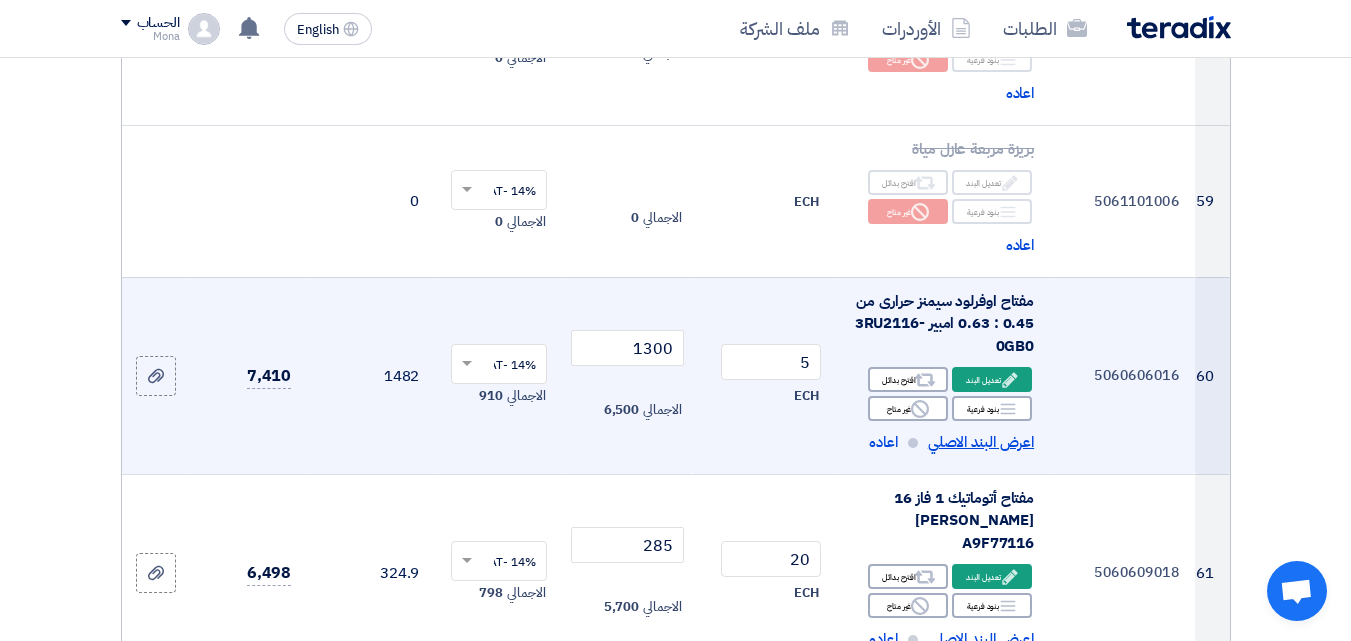 click on "اعرض البند الاصلي" 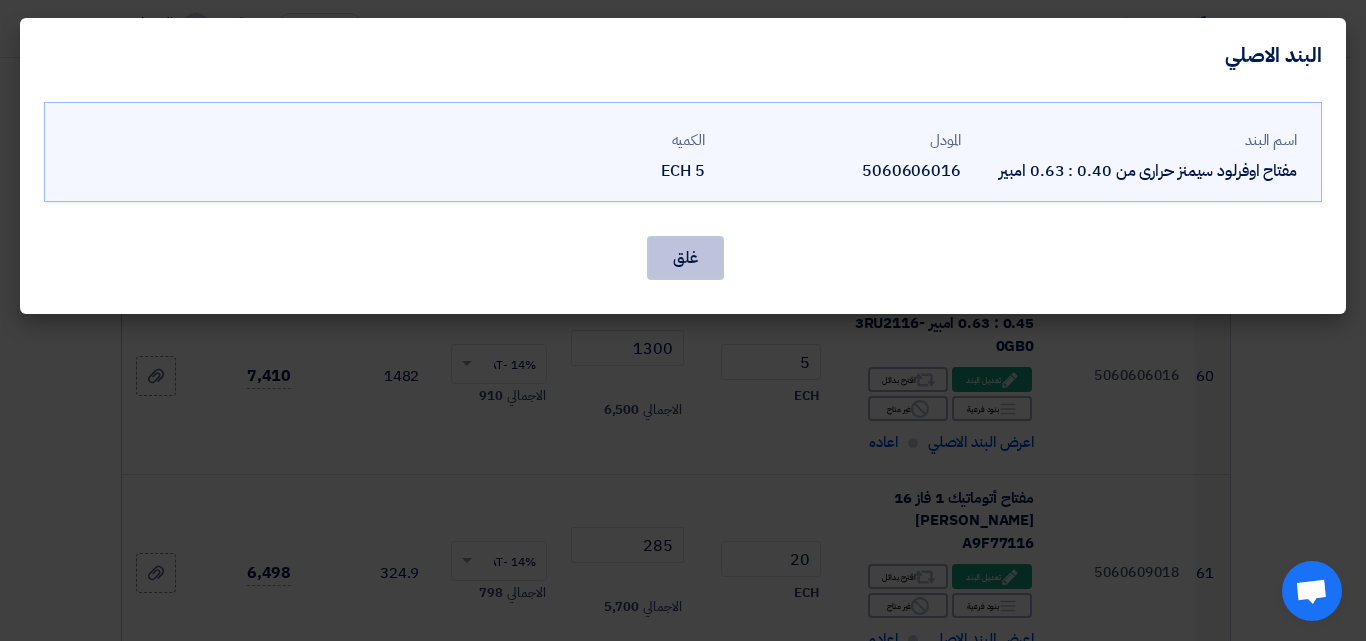 click on "غلق" 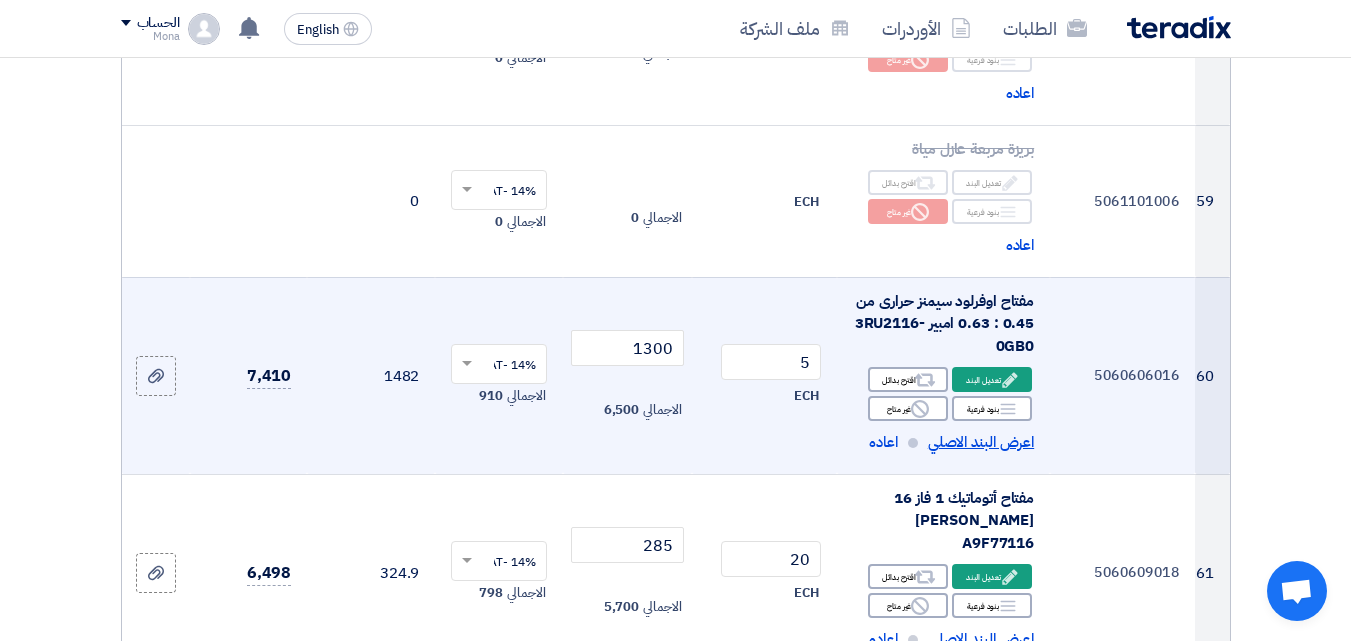 click on "اعرض البند الاصلي" 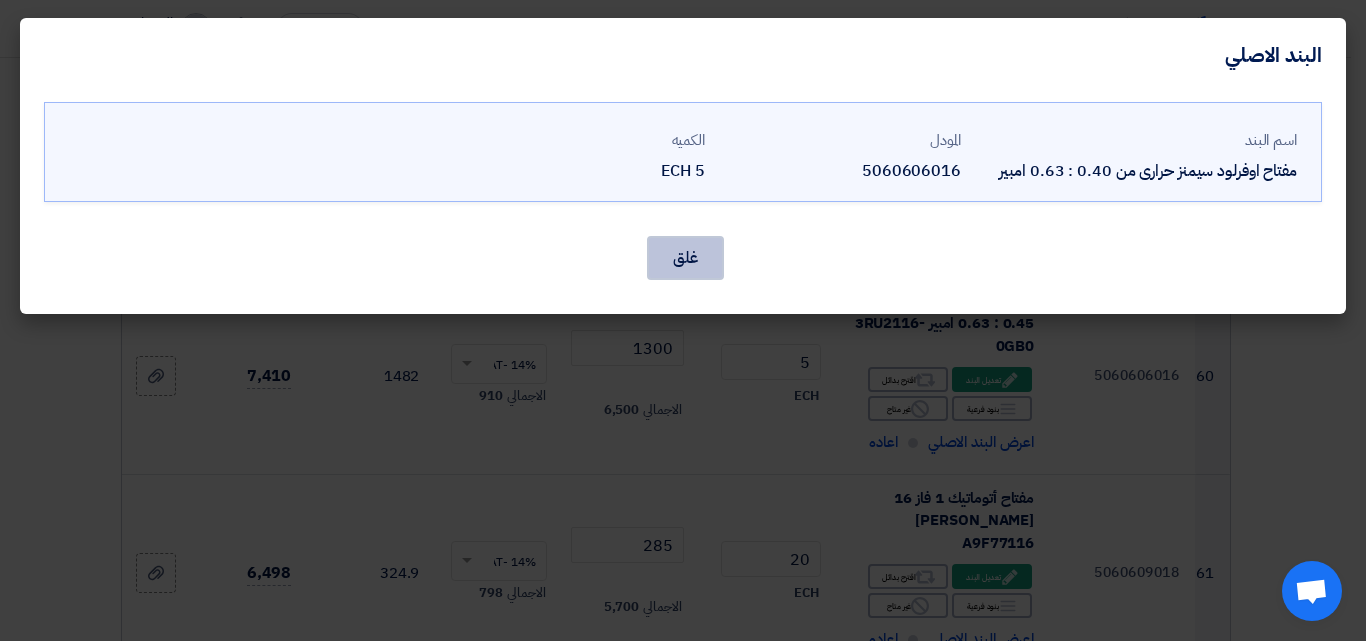 click on "غلق" 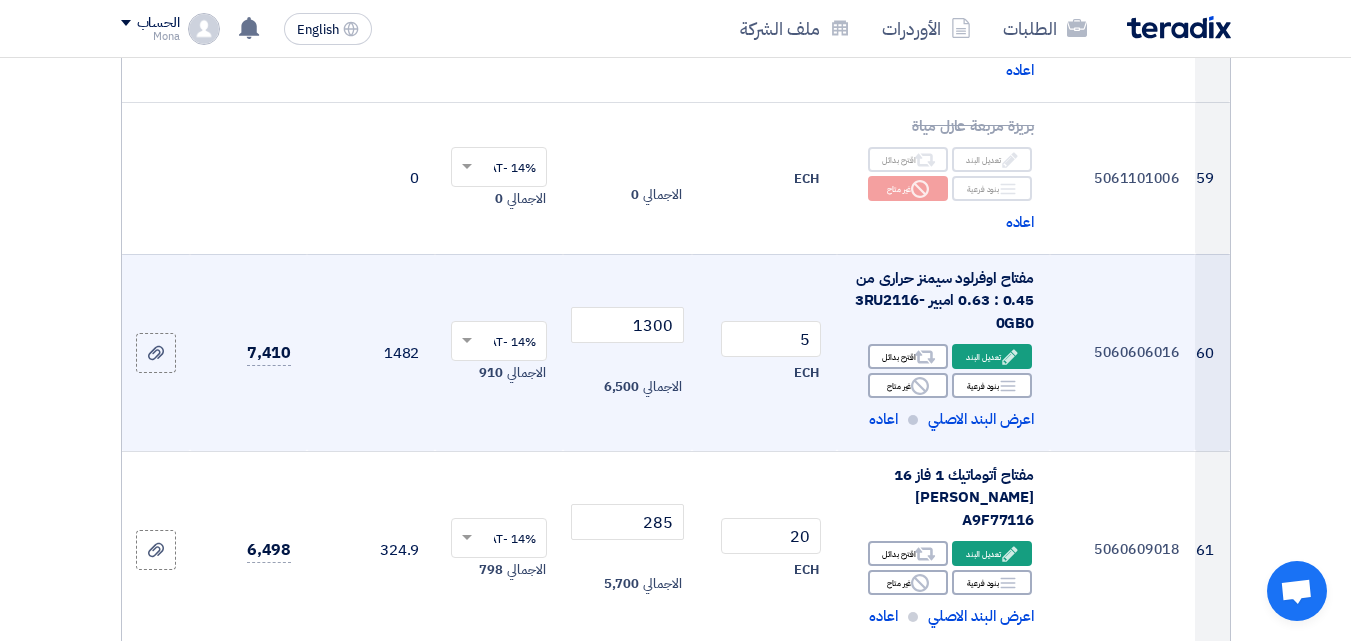 scroll, scrollTop: 10500, scrollLeft: 0, axis: vertical 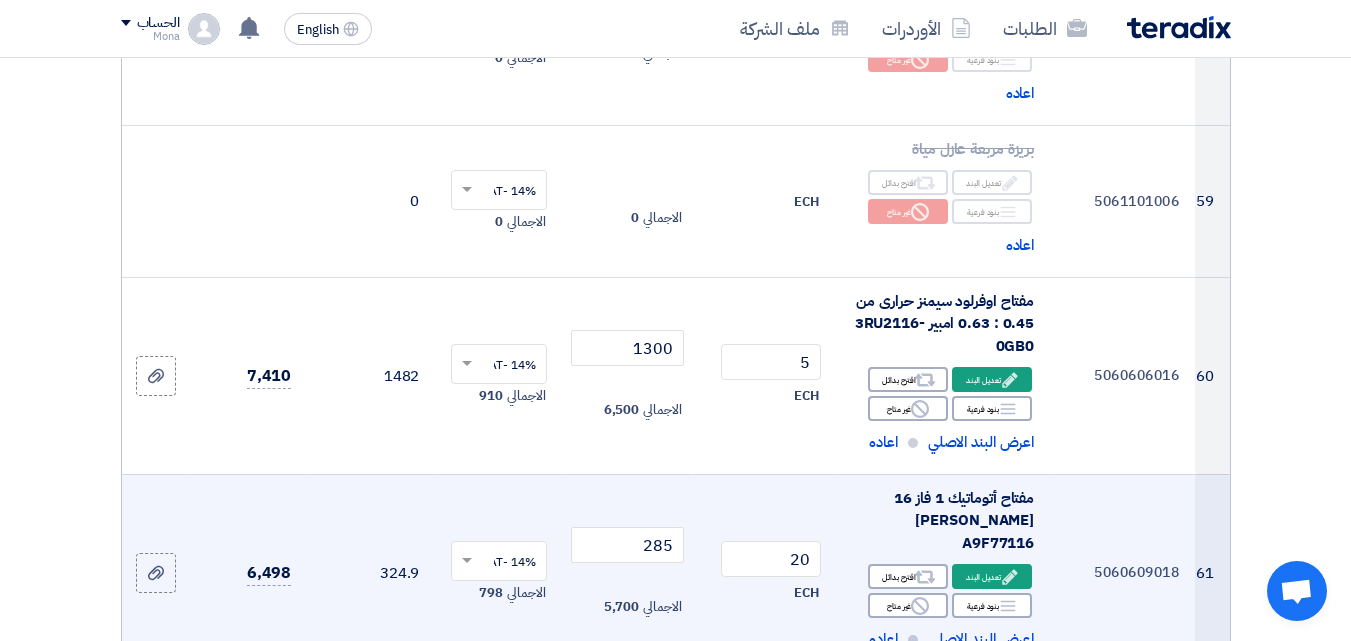 click on "اعرض البند الاصلي" 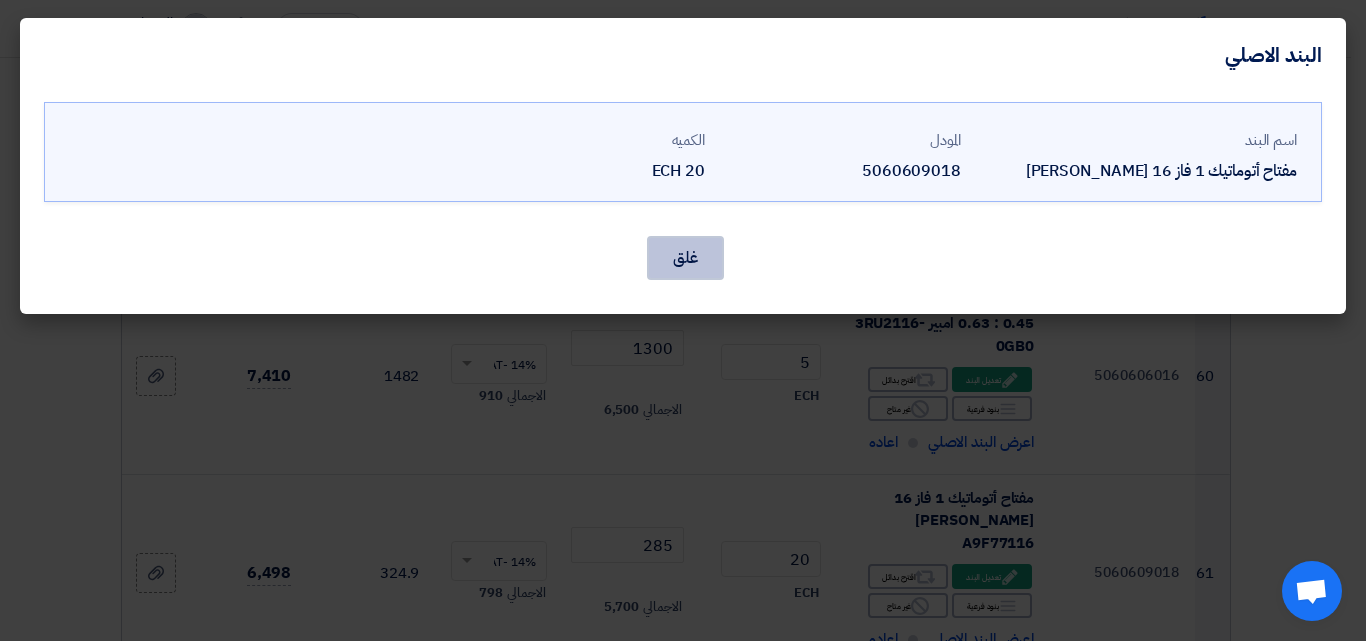click on "غلق" 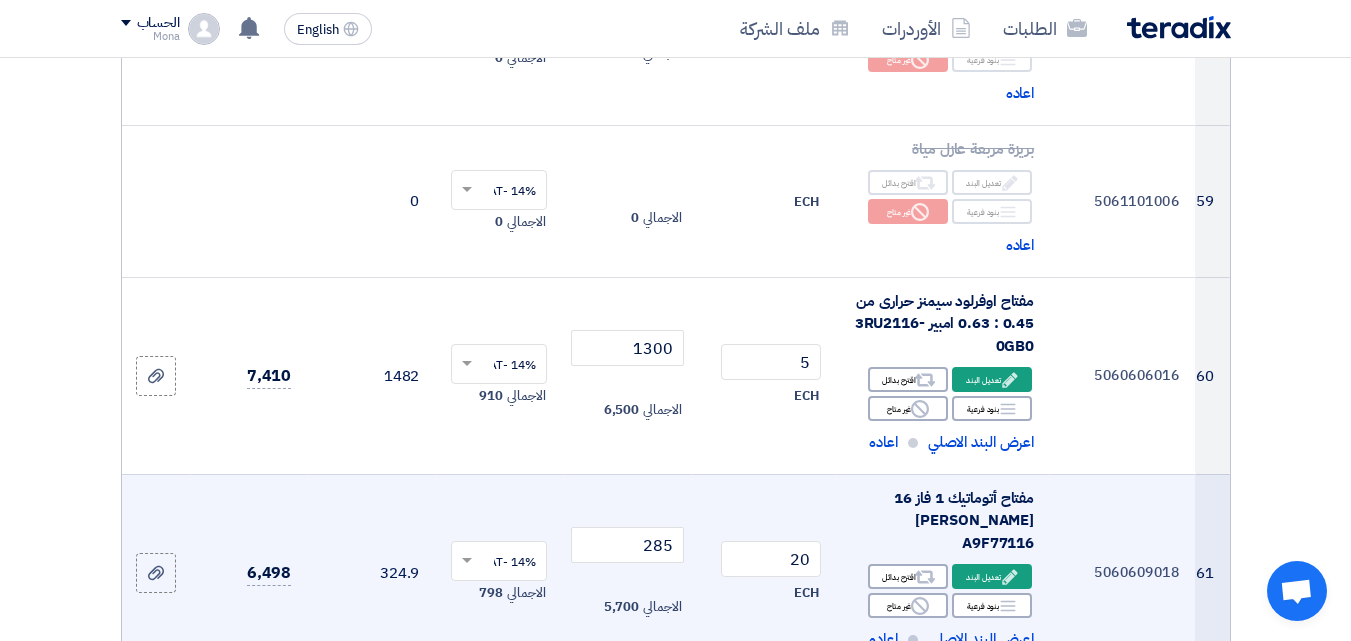 click on "مفتاح أتوماتيك 1 فاز 16 [PERSON_NAME] A9F77116" 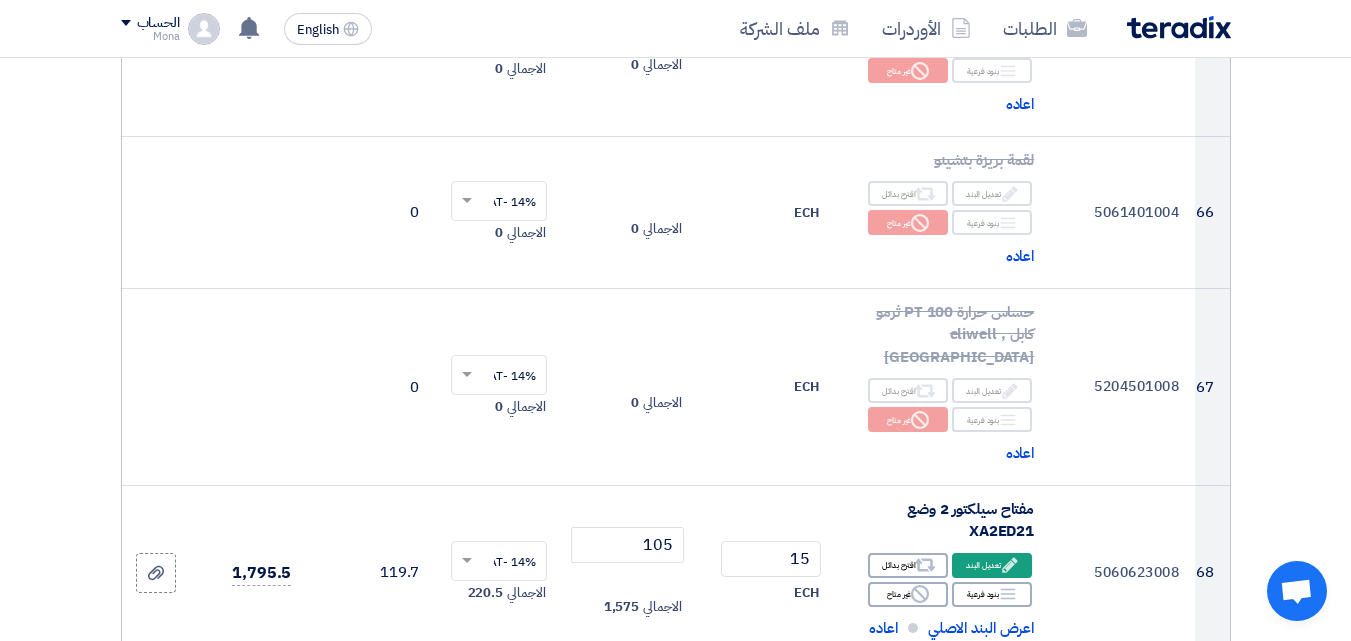 scroll, scrollTop: 11700, scrollLeft: 0, axis: vertical 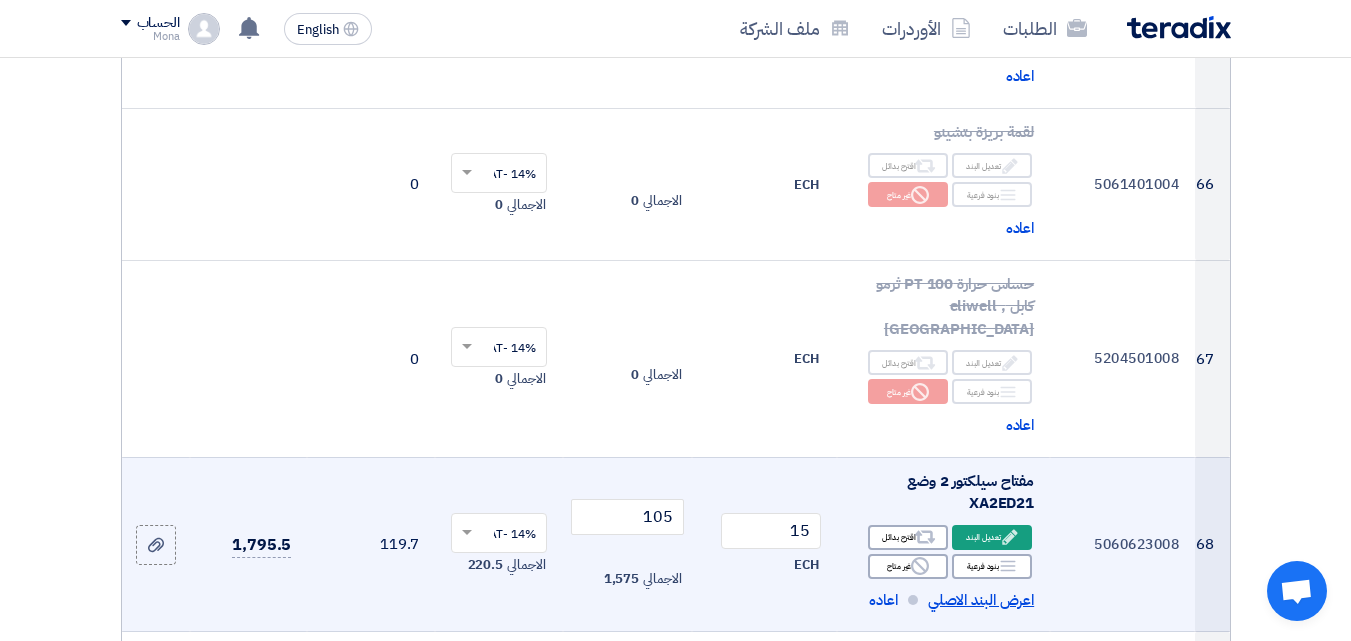 click on "اعرض البند الاصلي" 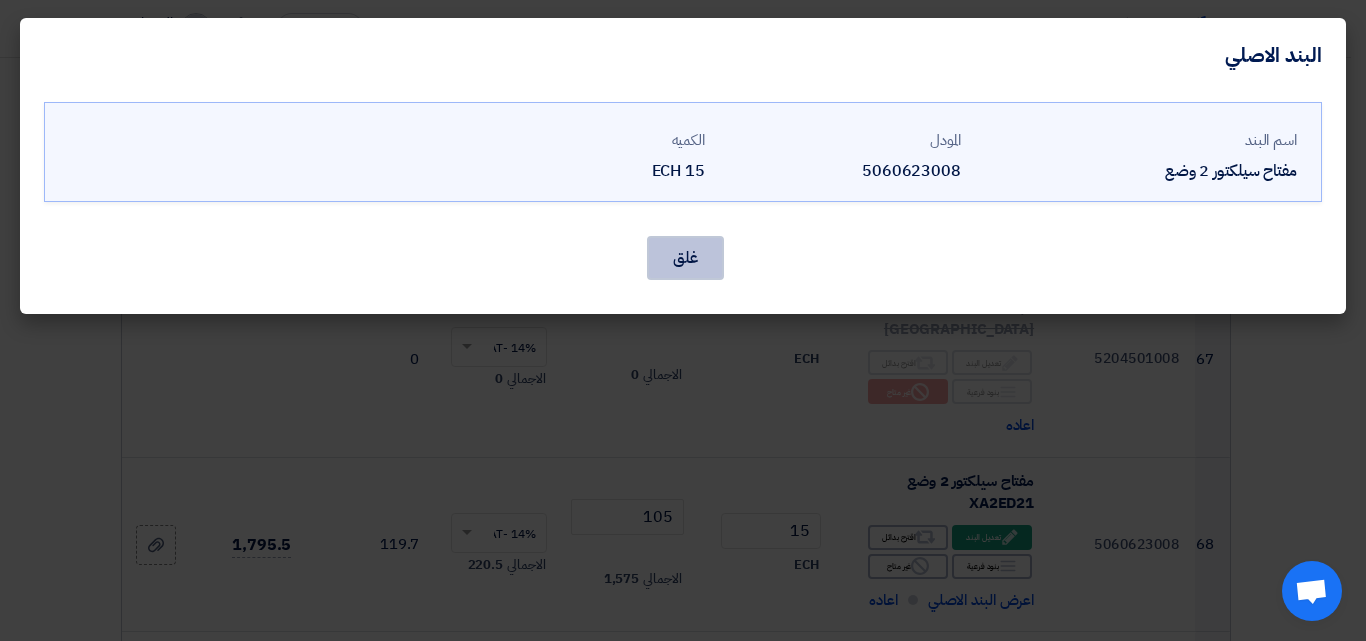 click on "غلق" 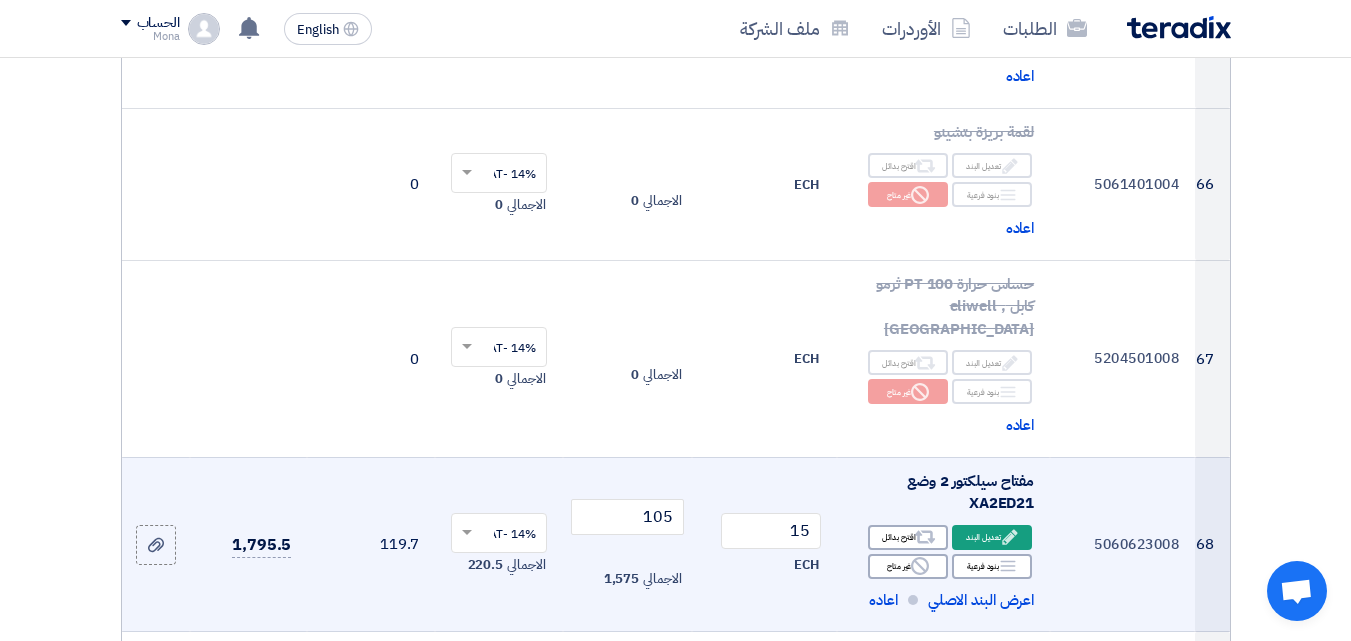 click on "مفتاح سيلكتور 2 وضع XA2ED21" 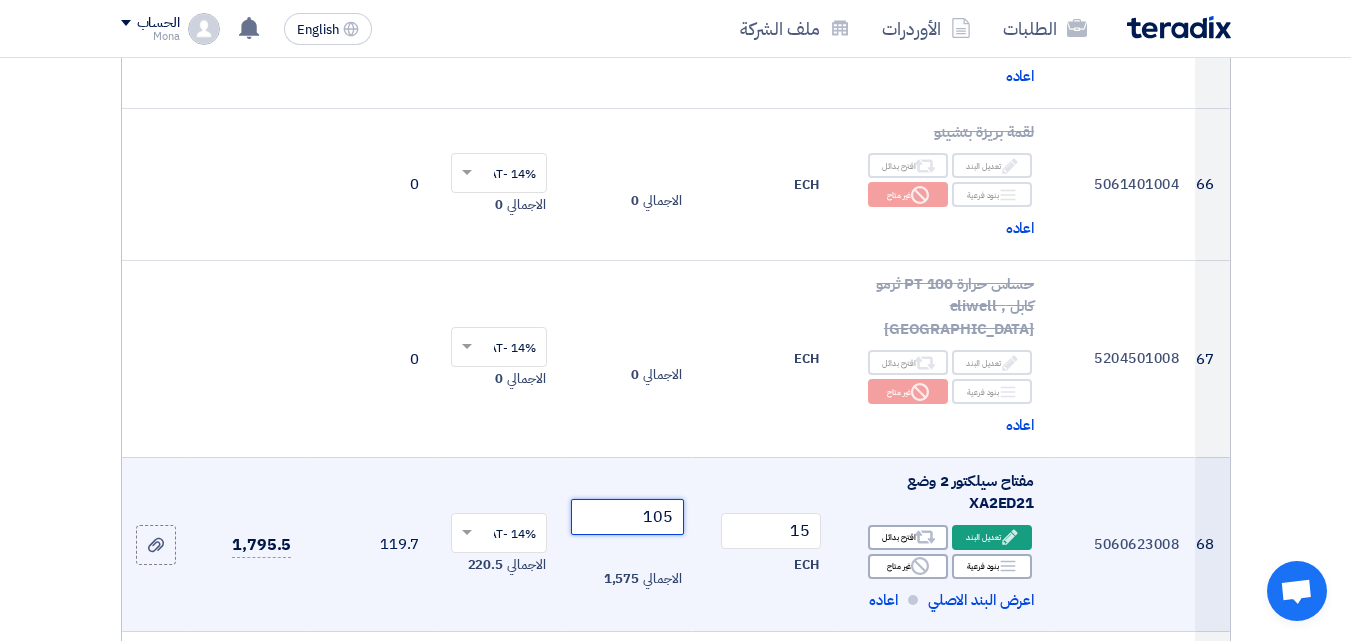 click on "105" 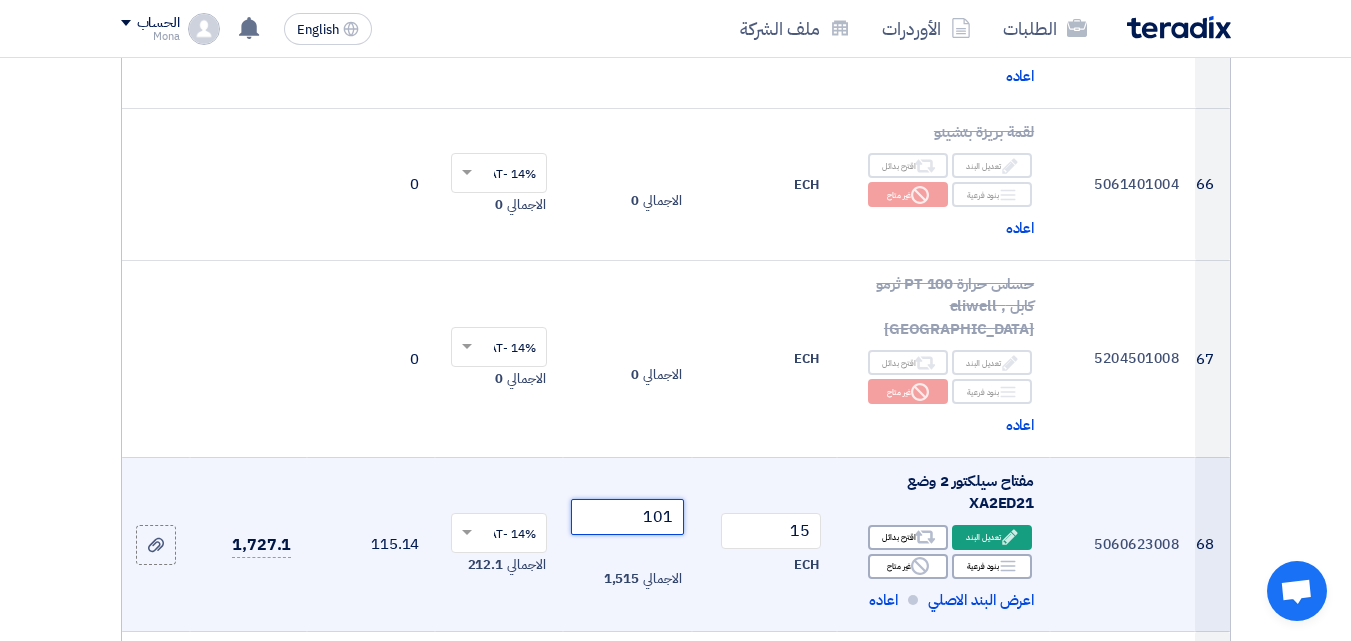type on "101" 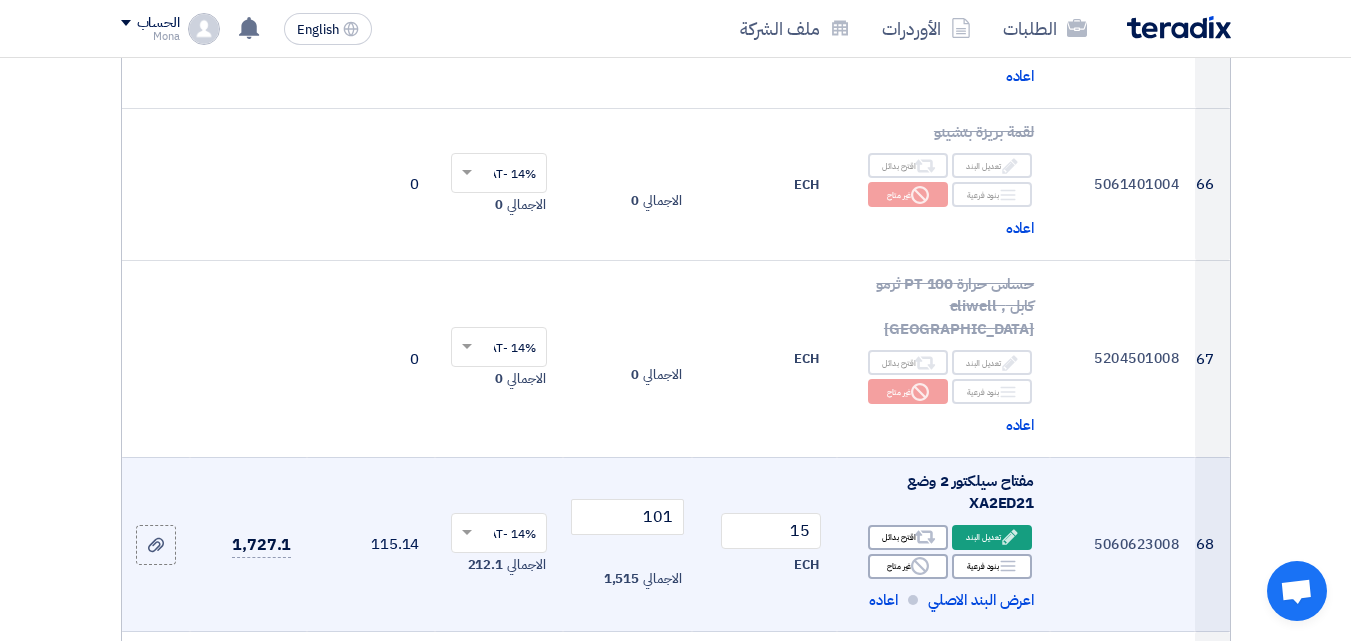click on "101
الاجمالي
1,515" 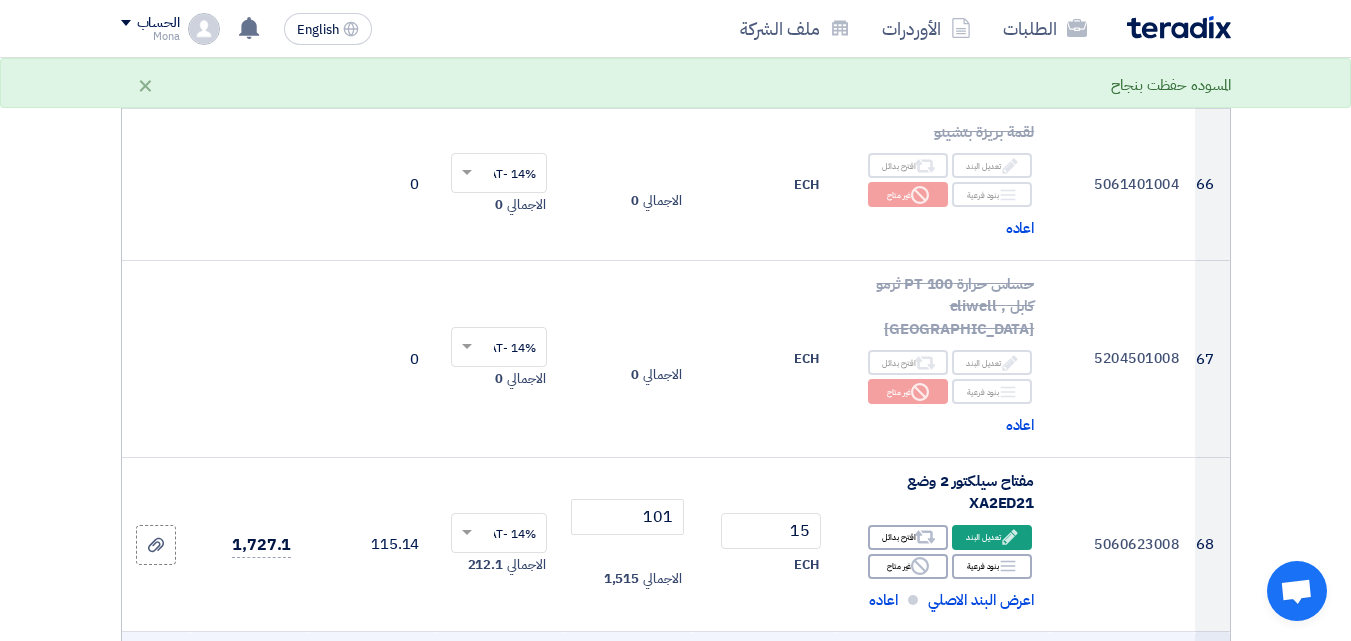 scroll, scrollTop: 12000, scrollLeft: 0, axis: vertical 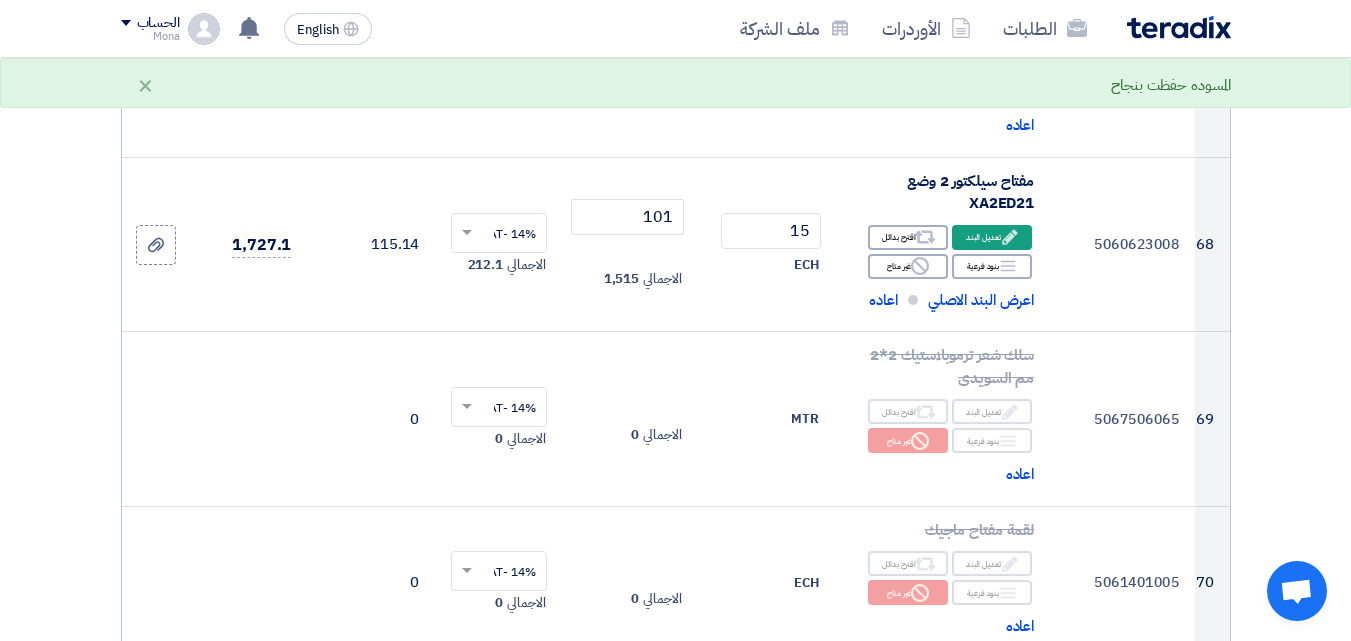 click on "مفتاح اوفر [PERSON_NAME] 4 : 6  أمبير LRD10" 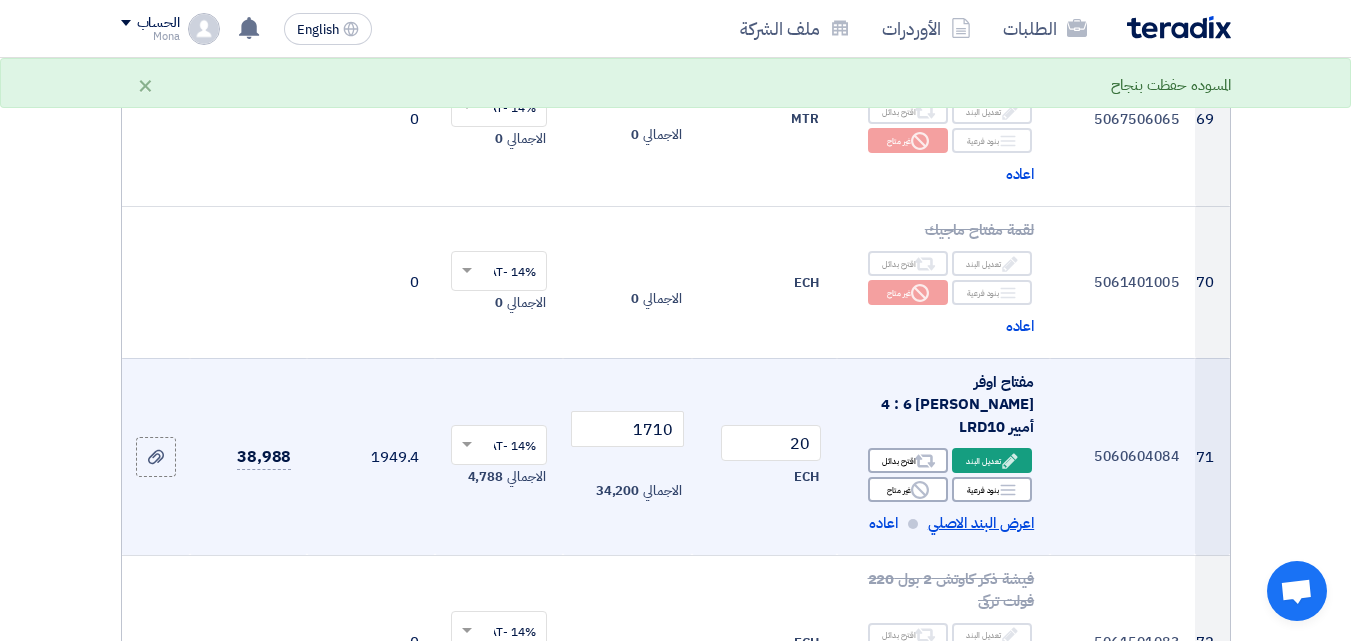 click on "اعرض البند الاصلي" 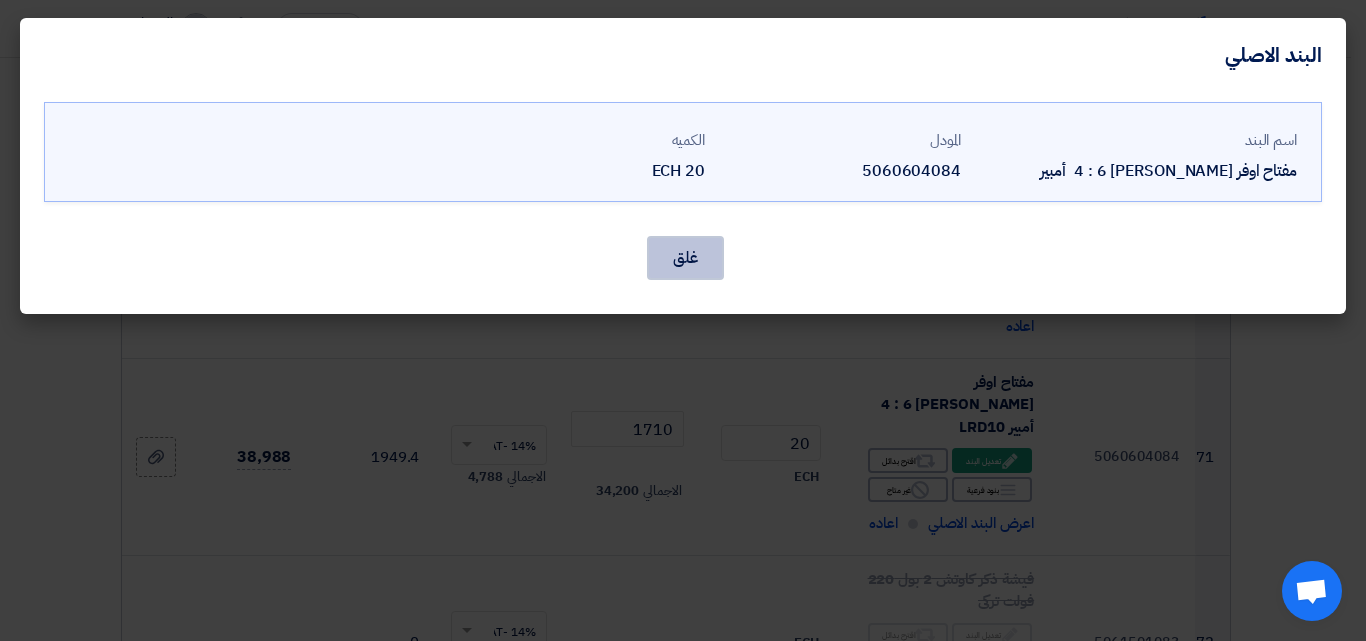 click on "غلق" 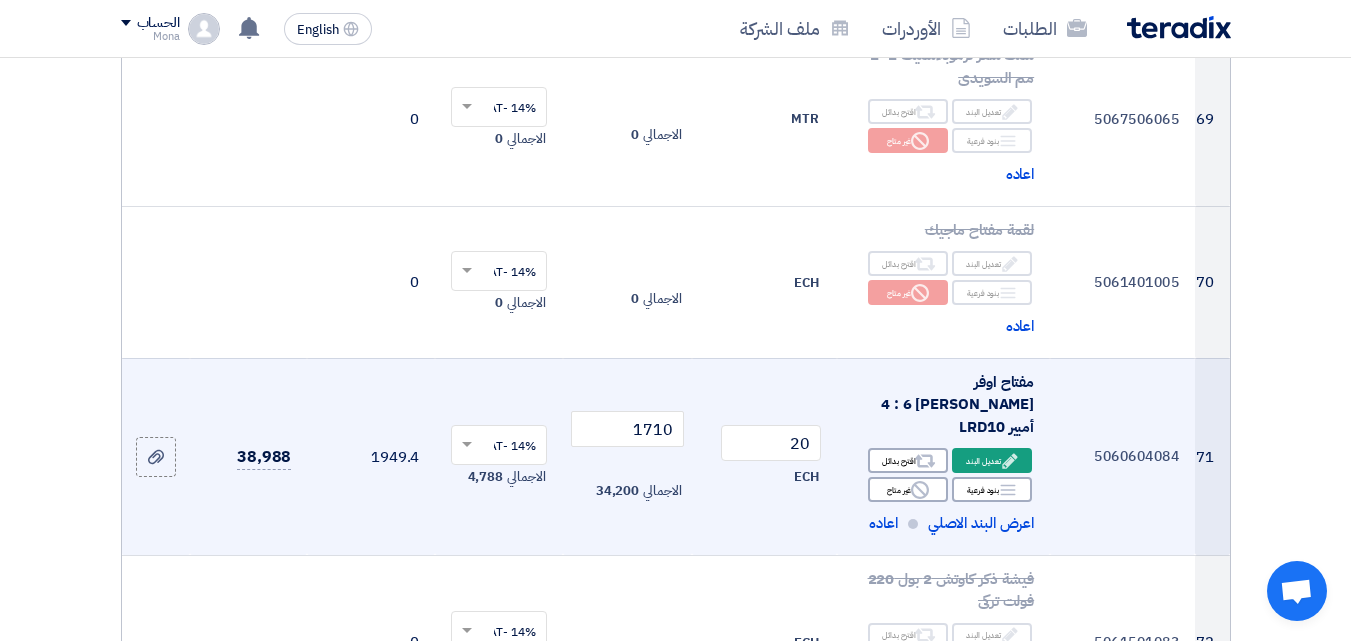 click on "مفتاح اوفر [PERSON_NAME] 4 : 6  أمبير LRD10" 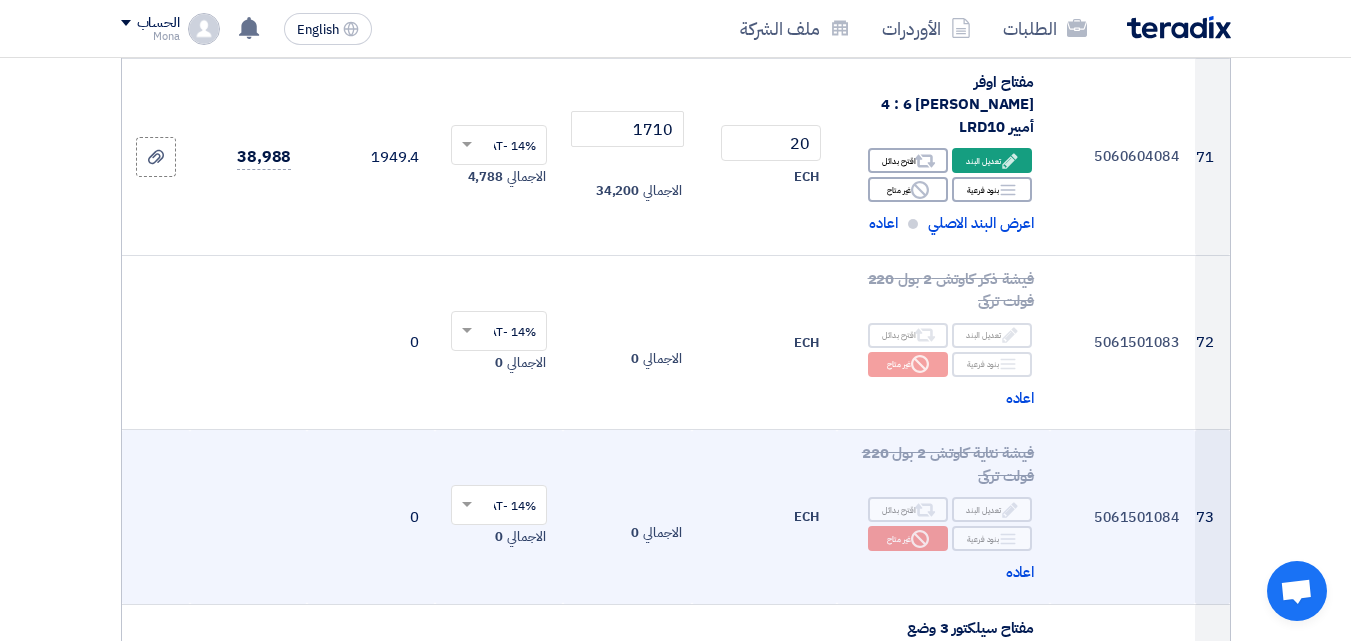 scroll, scrollTop: 12900, scrollLeft: 0, axis: vertical 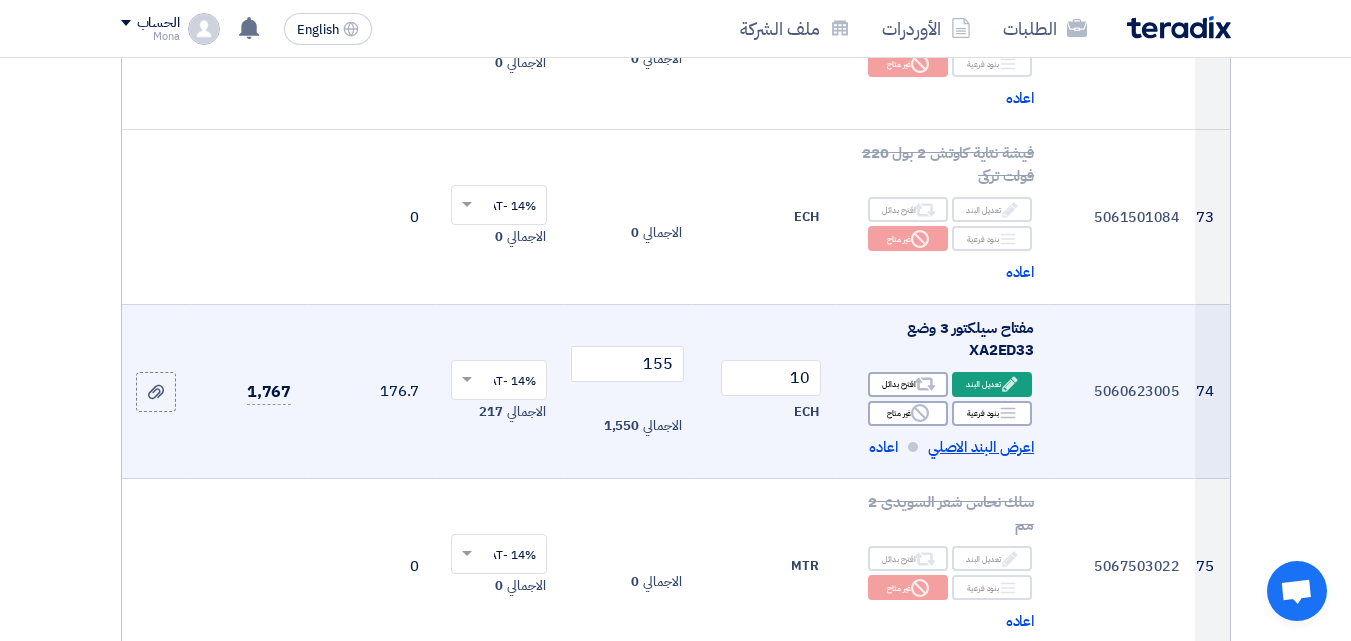 click on "اعرض البند الاصلي" 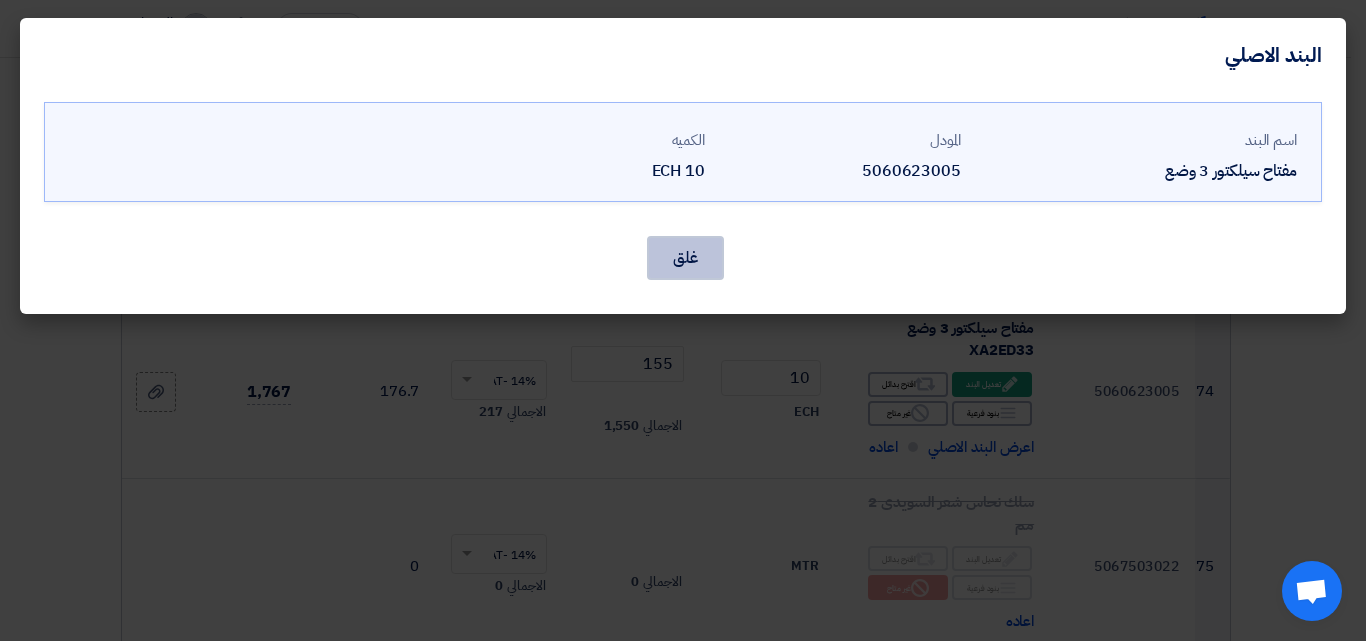 click on "غلق" 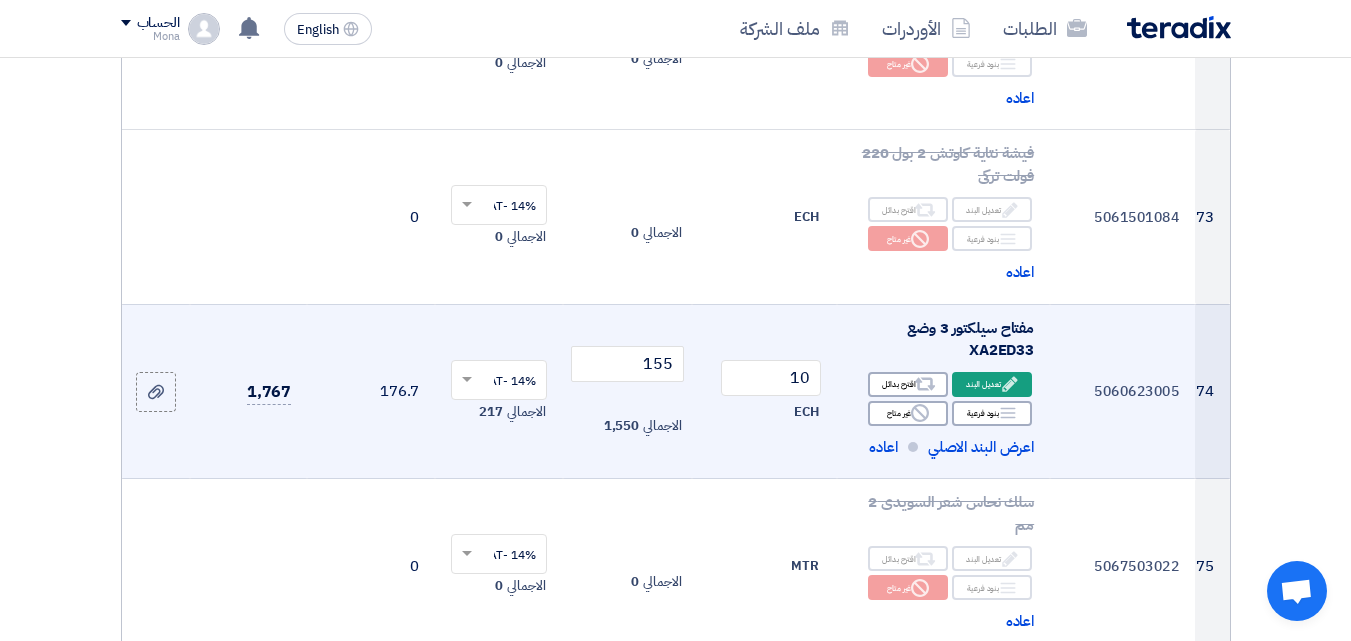 click on "مفتاح سيلكتور 3 وضع XA2ED33" 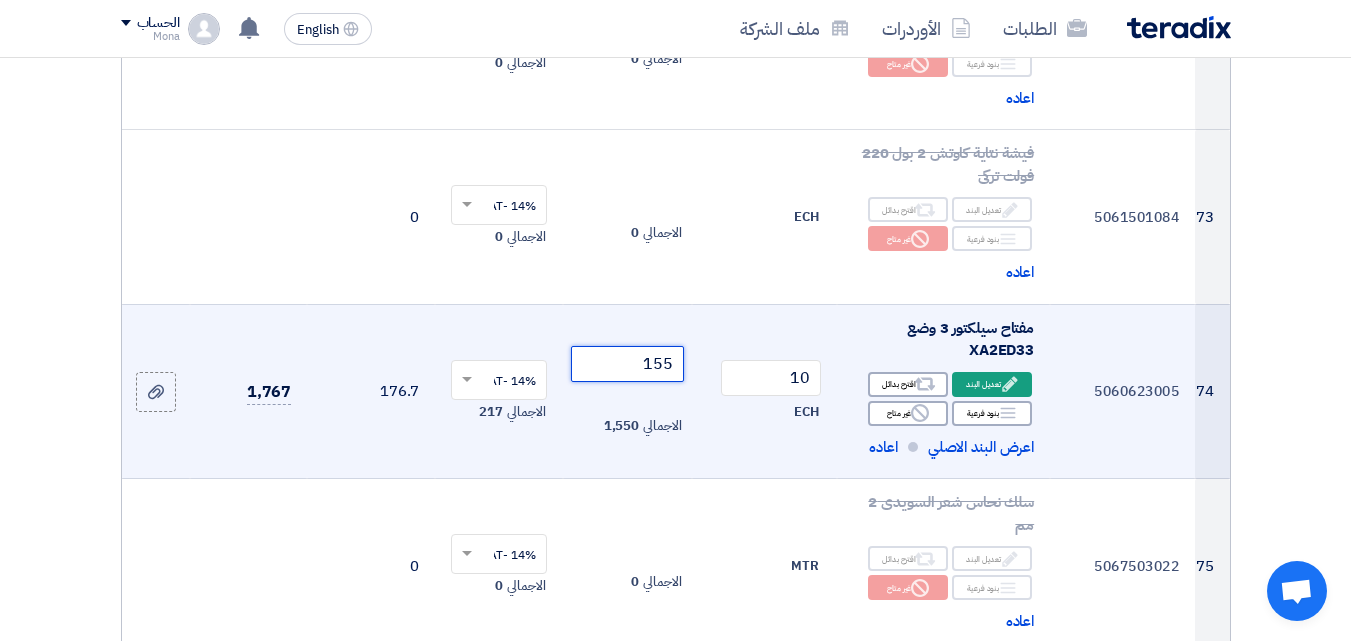 drag, startPoint x: 664, startPoint y: 178, endPoint x: 674, endPoint y: 181, distance: 10.440307 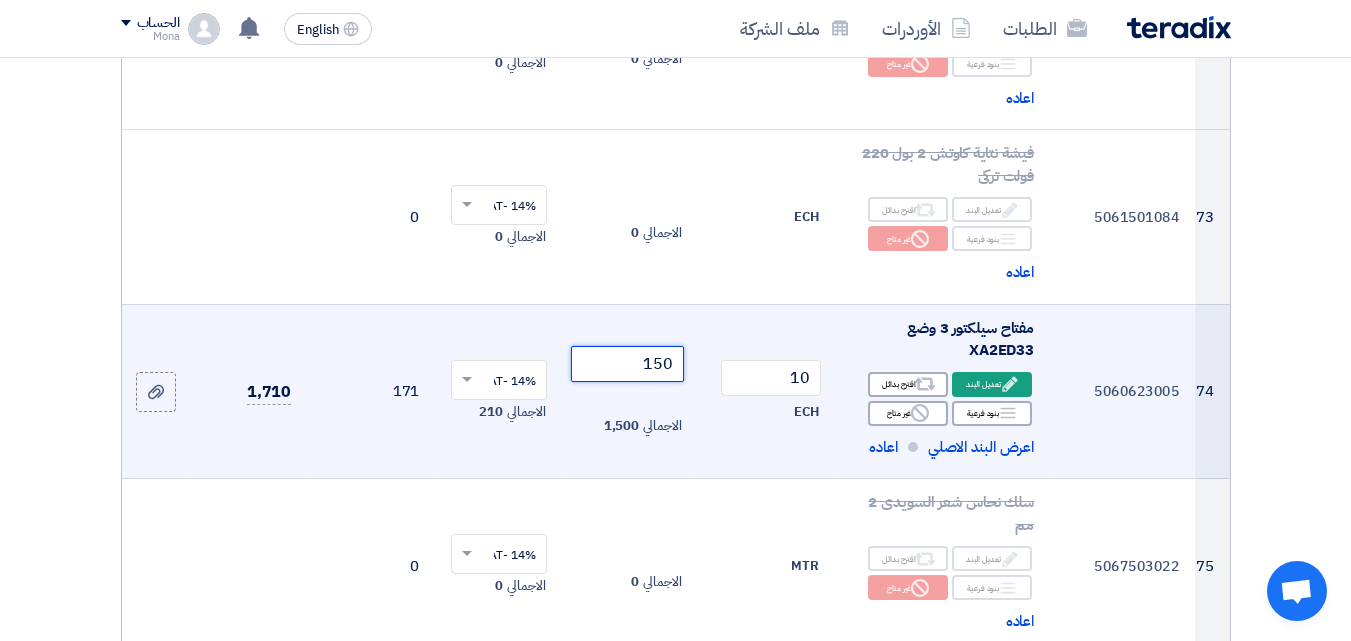 type on "150" 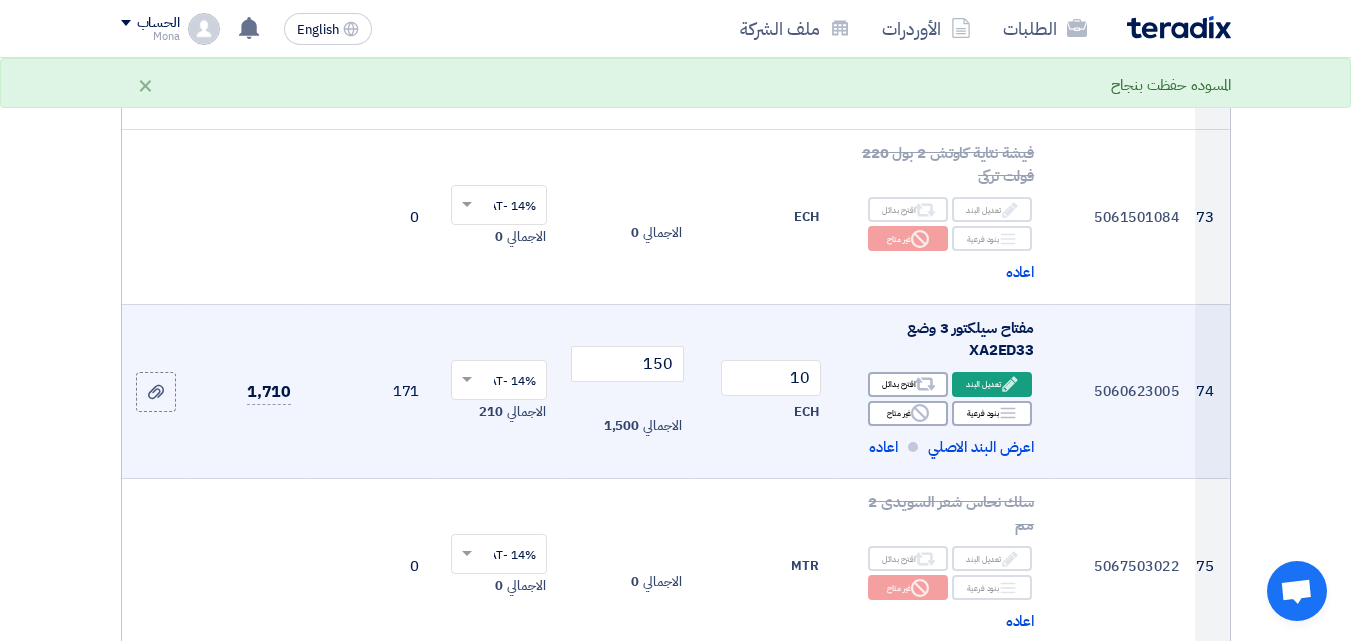 click on "10
ECH" 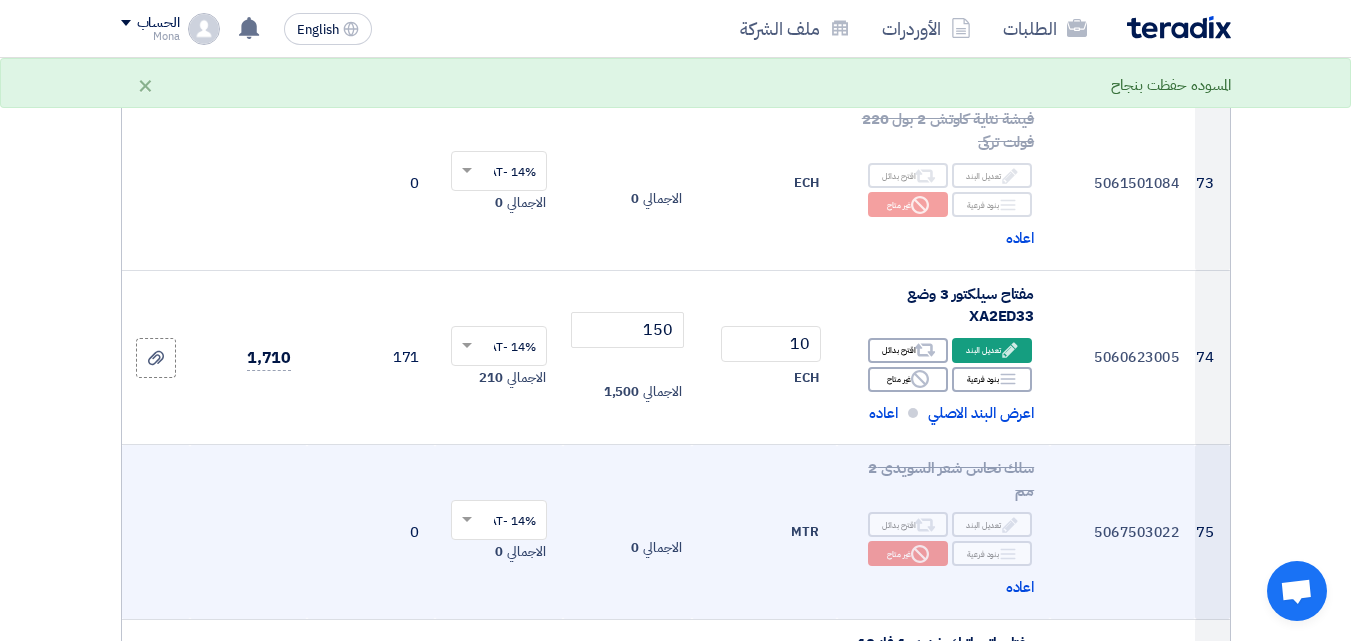 scroll, scrollTop: 13200, scrollLeft: 0, axis: vertical 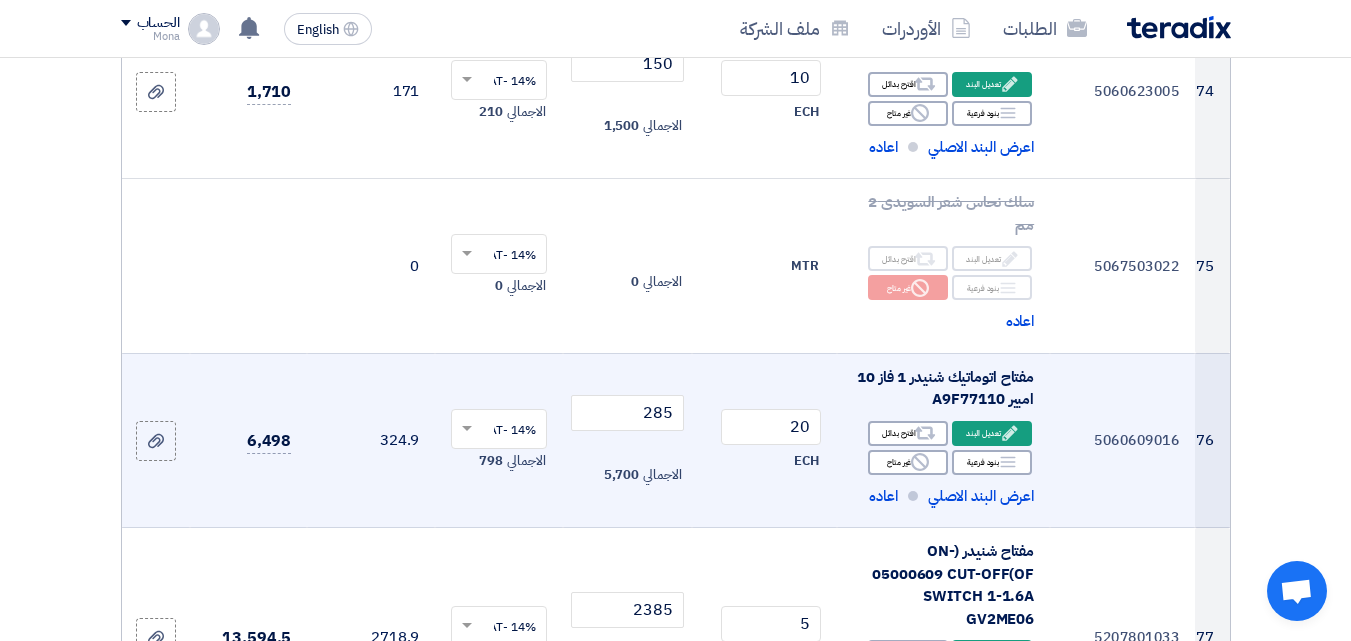 click on "مفتاح اتوماتيك شنيدر 1 فاز 10 امبير A9F77110" 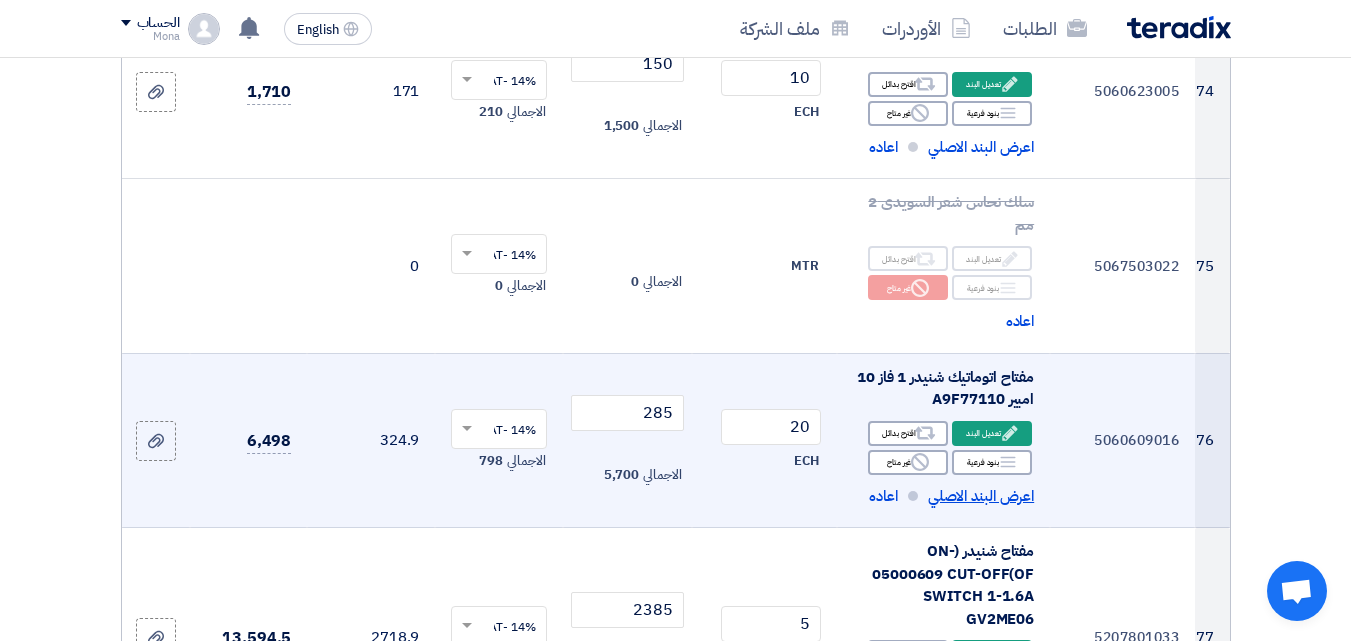 click on "اعرض البند الاصلي" 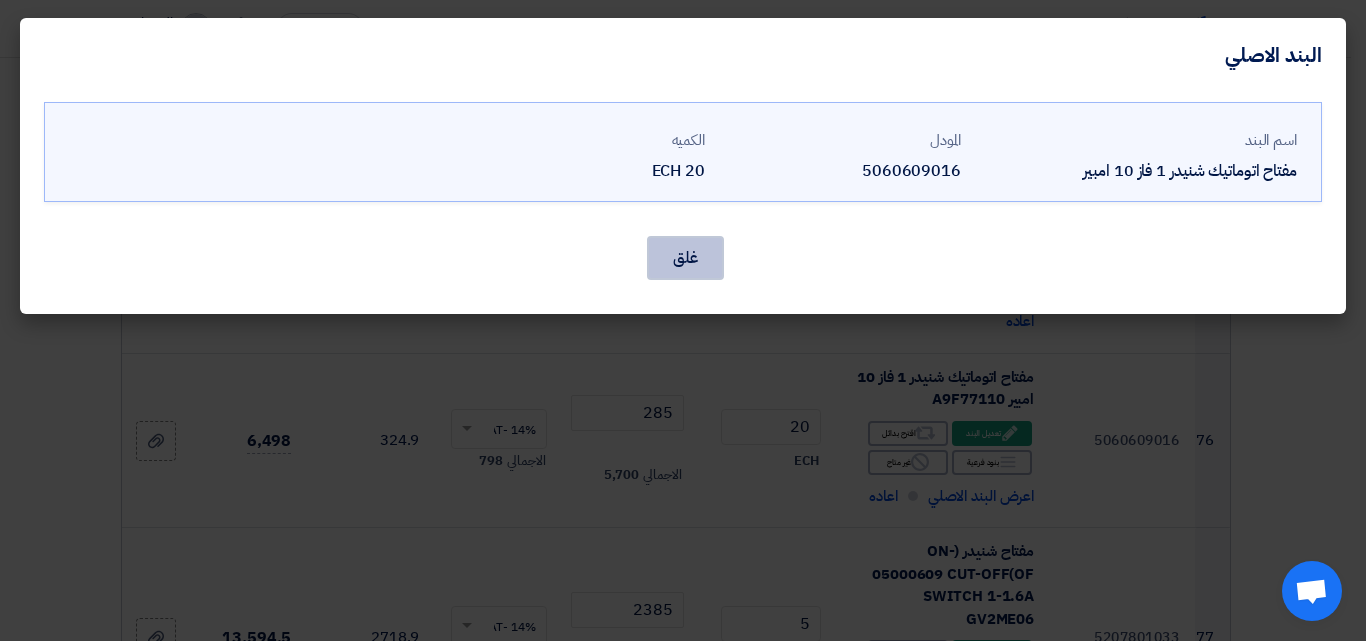 click on "غلق" 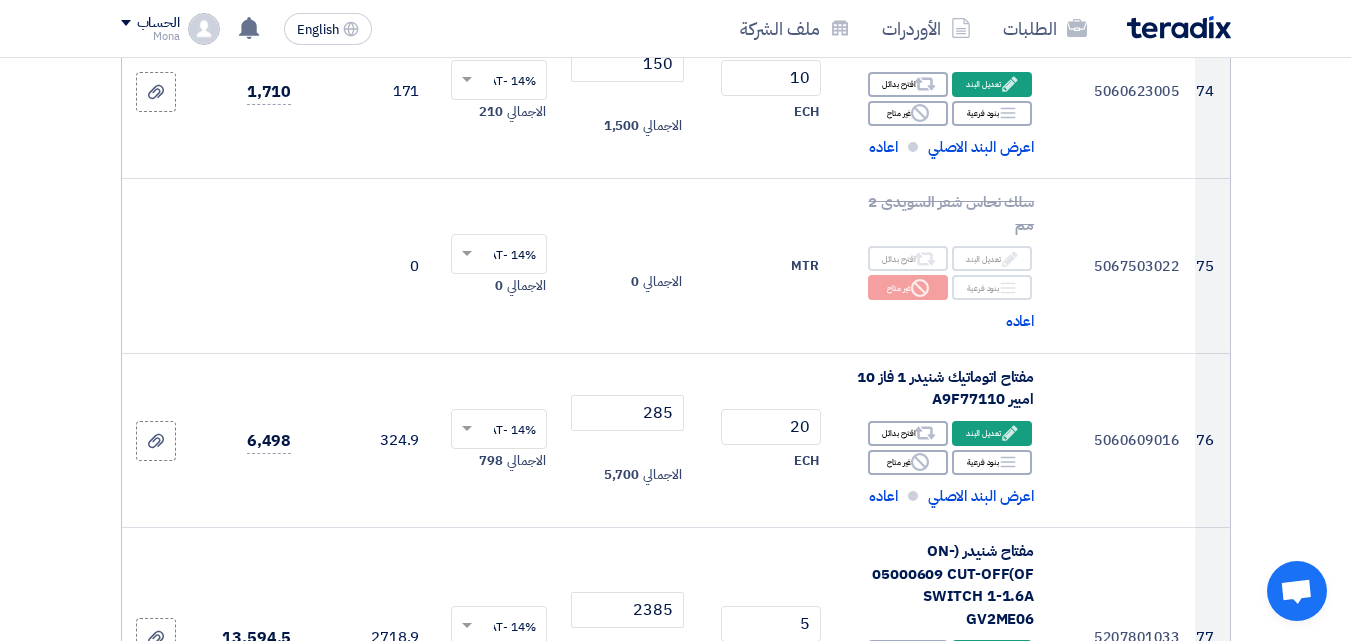 scroll, scrollTop: 13500, scrollLeft: 0, axis: vertical 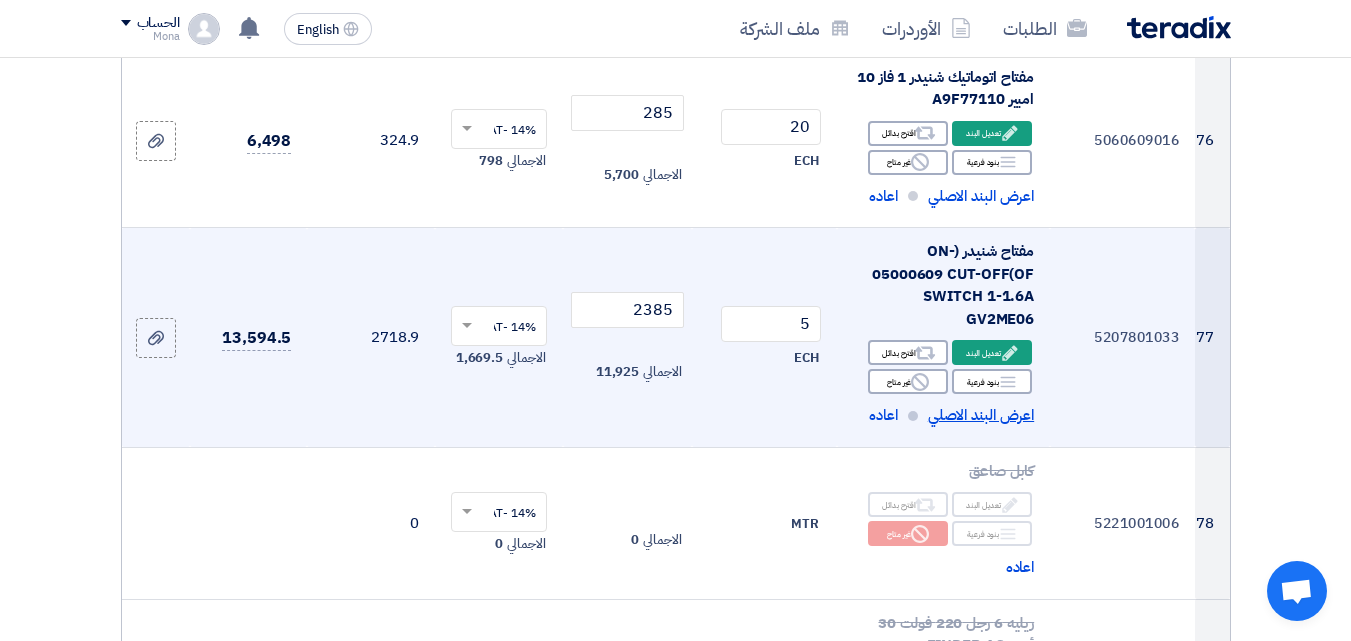 click on "اعرض البند الاصلي" 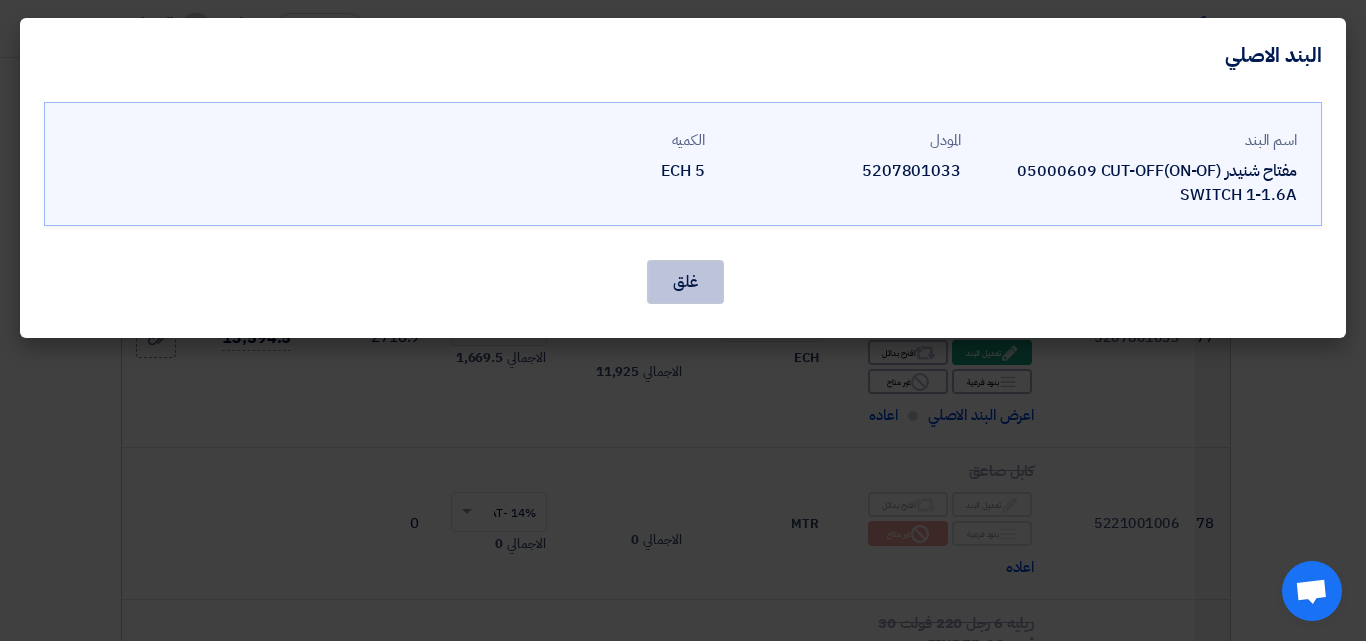 click on "غلق" 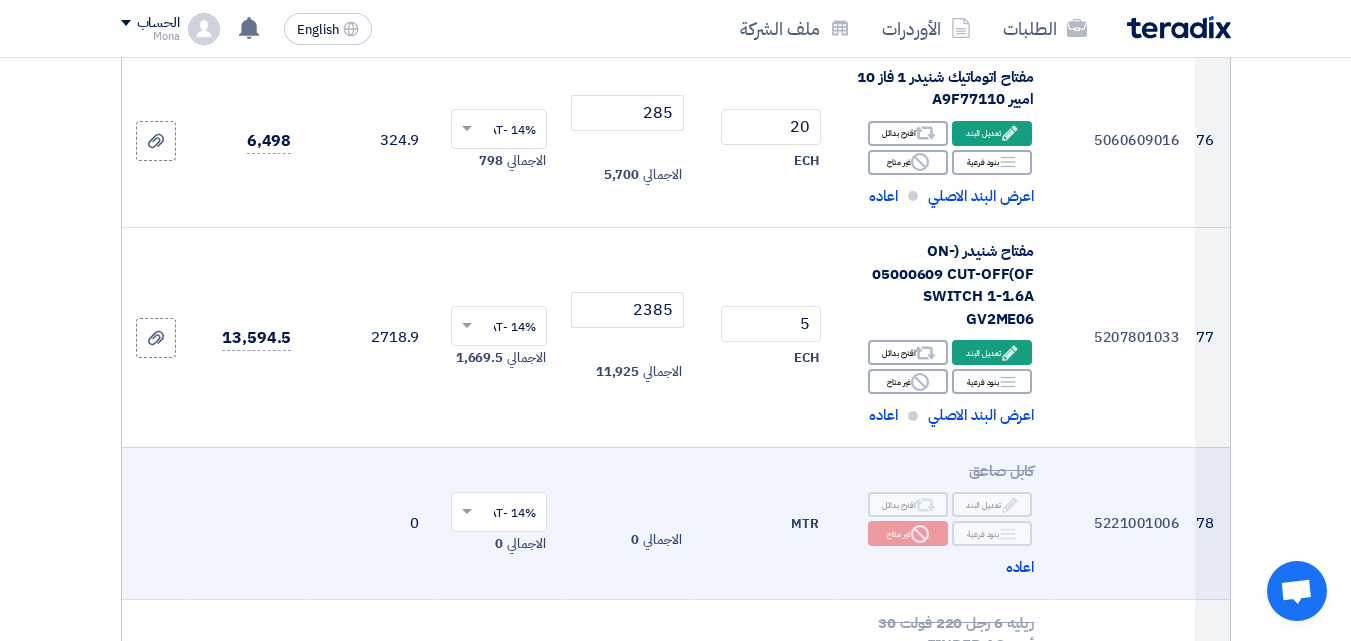 scroll, scrollTop: 13200, scrollLeft: 0, axis: vertical 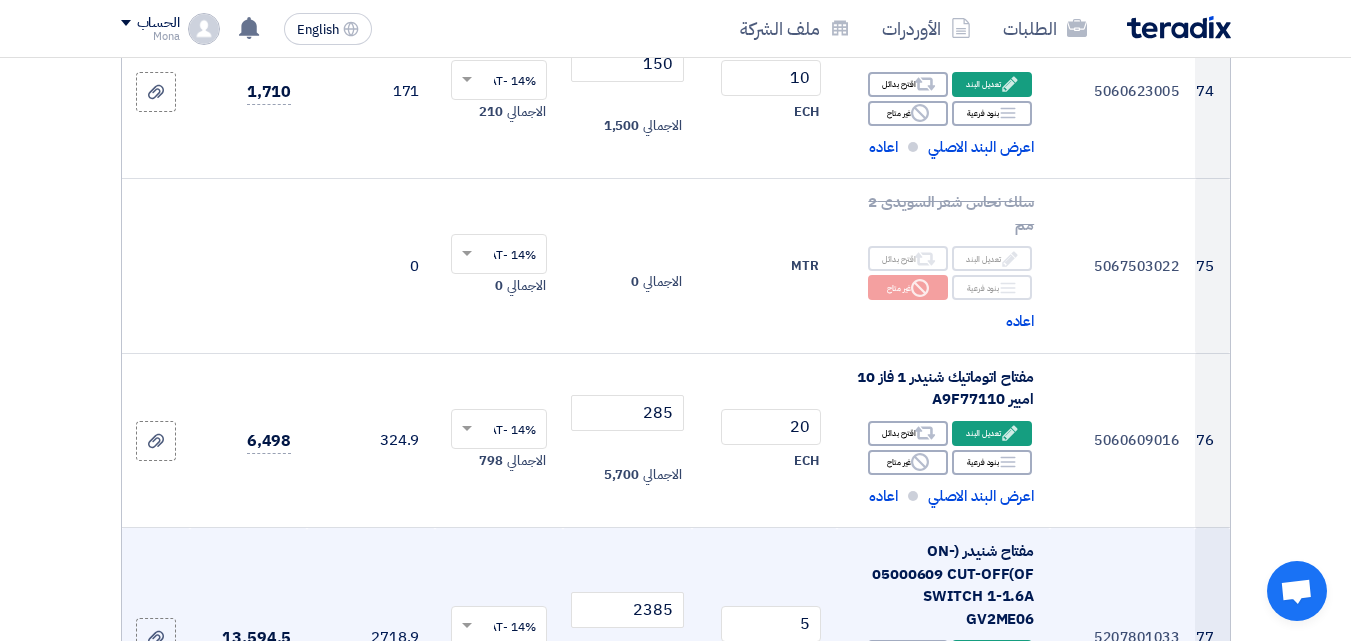 click on "اعرض البند الاصلي" 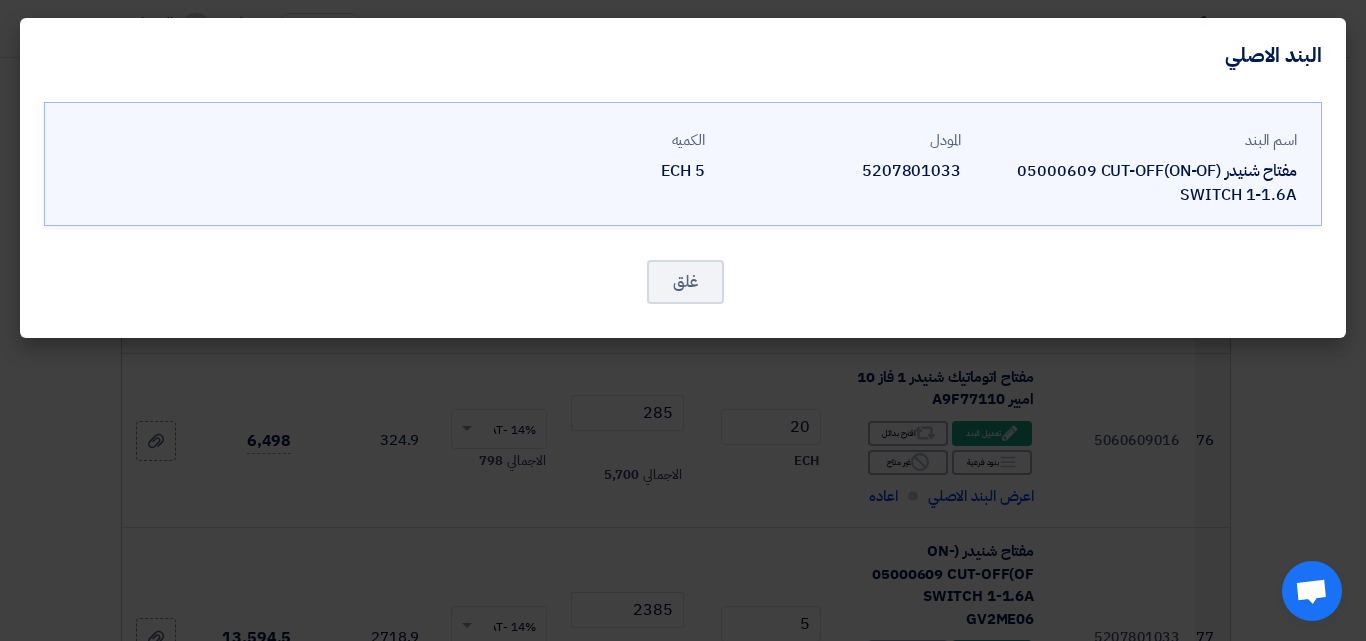 drag, startPoint x: 1296, startPoint y: 177, endPoint x: 1144, endPoint y: 204, distance: 154.37941 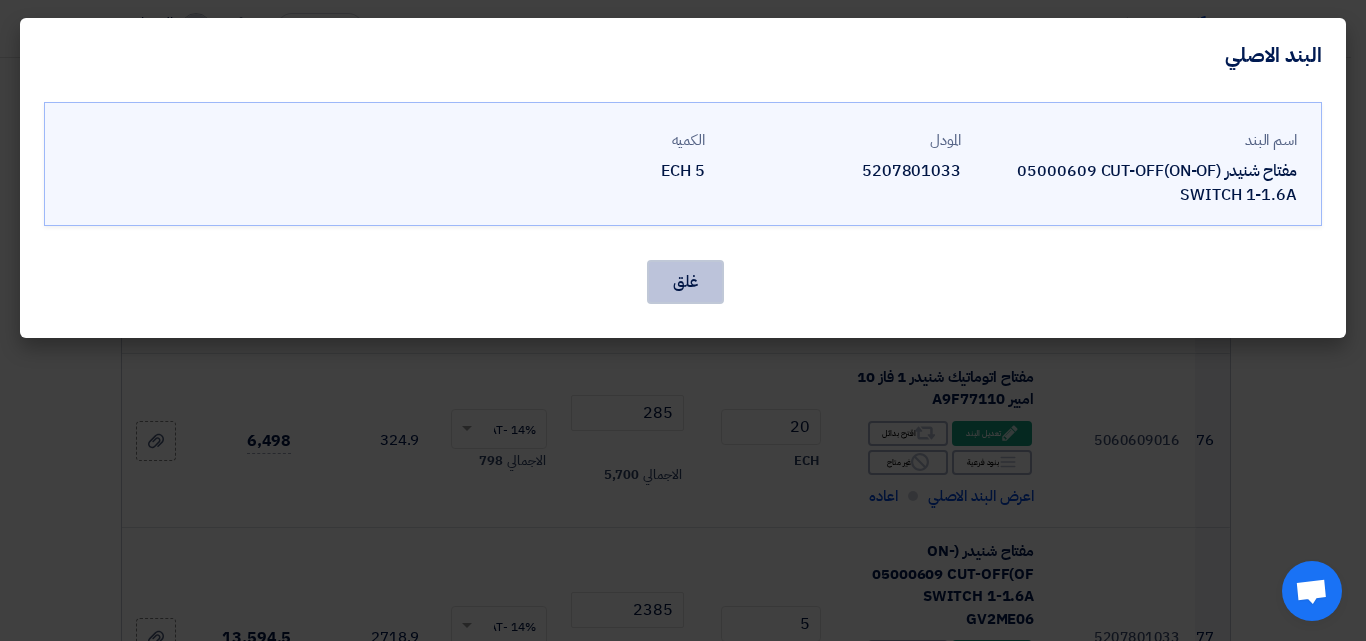 click on "غلق" 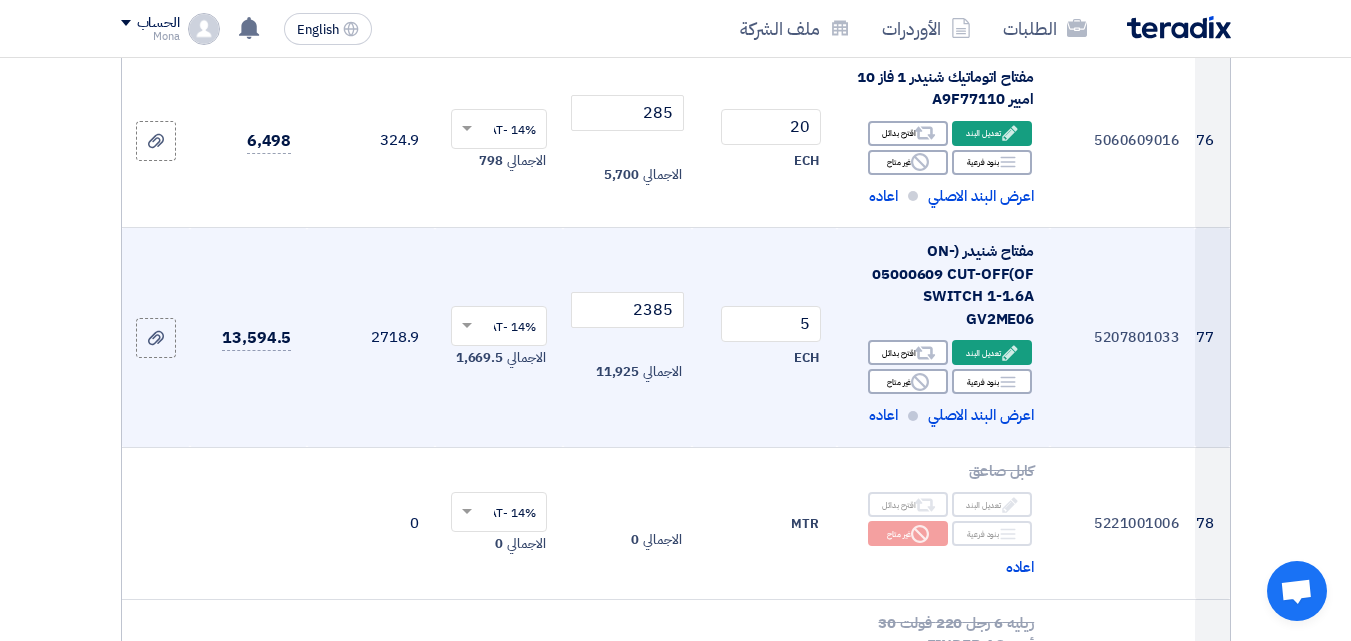 scroll, scrollTop: 13200, scrollLeft: 0, axis: vertical 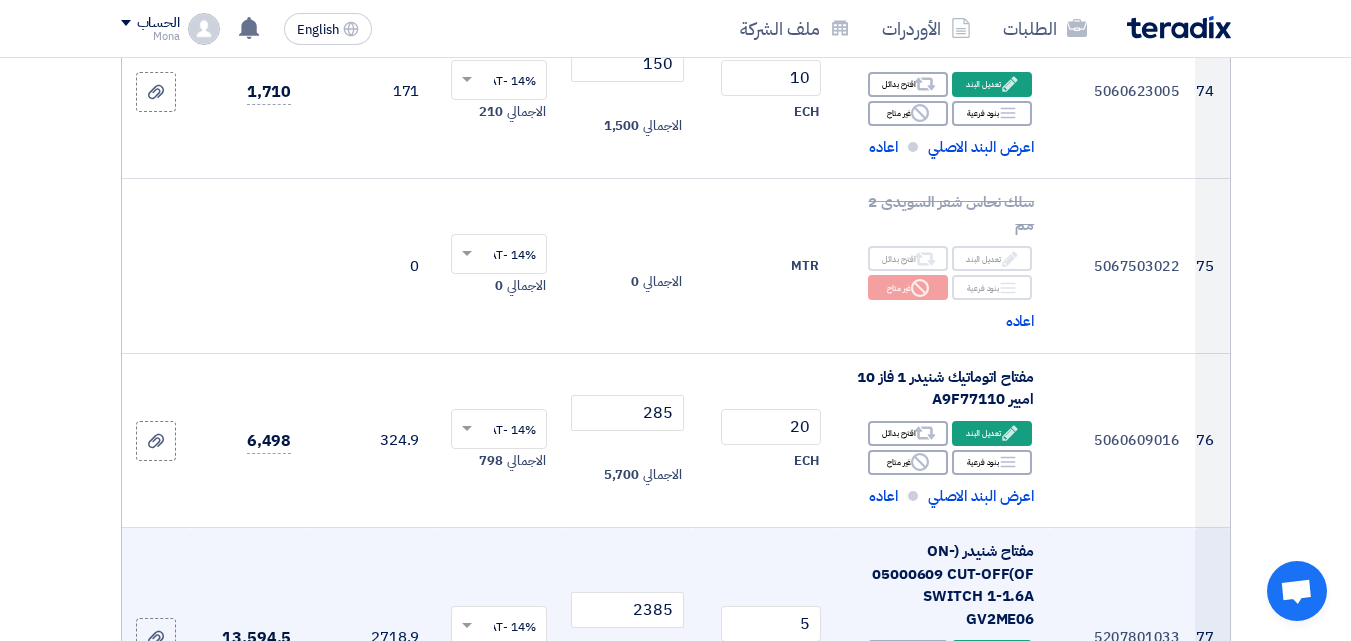 click on "مفتاح شنيدر (ON-OF)05000609 CUT-OFF SWITCH 1-1.6A GV2ME06" 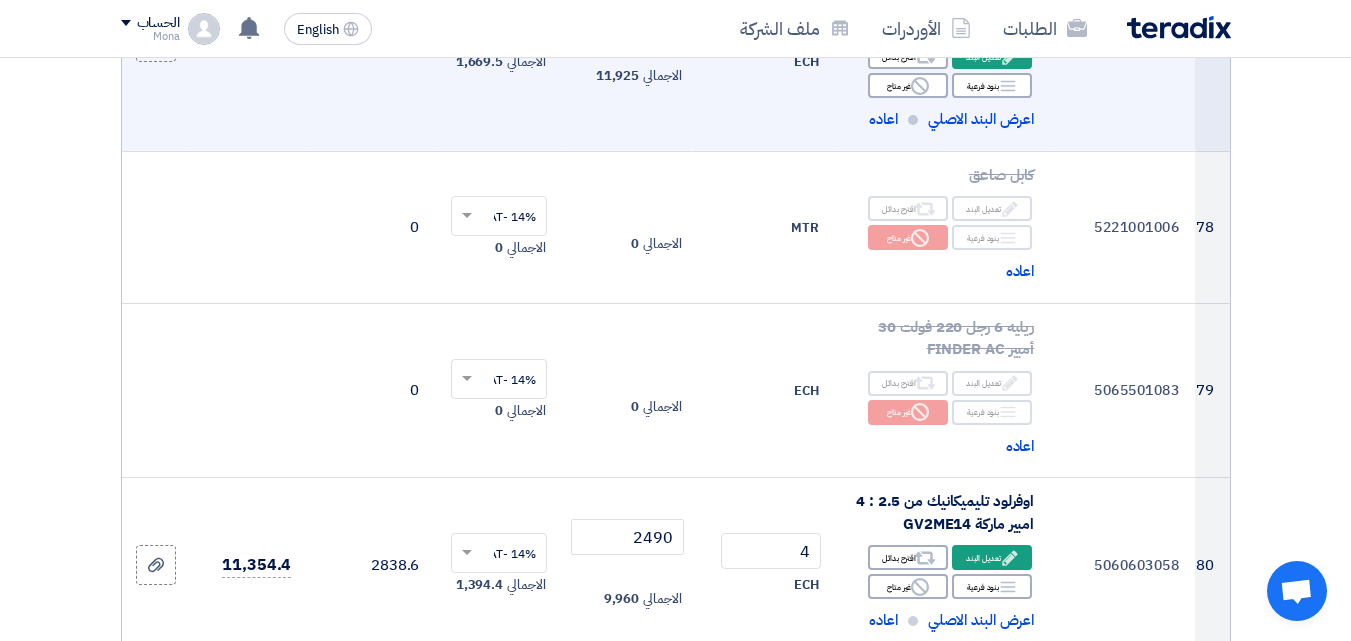 scroll, scrollTop: 13800, scrollLeft: 0, axis: vertical 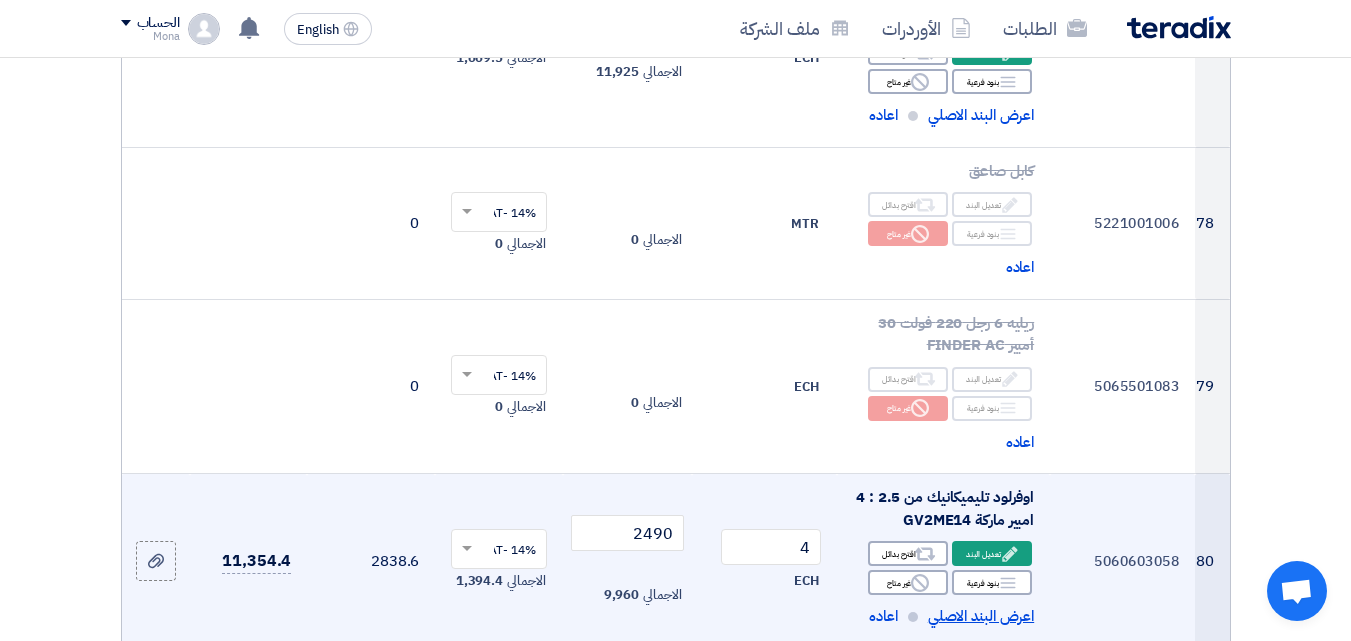 click on "اعرض البند الاصلي" 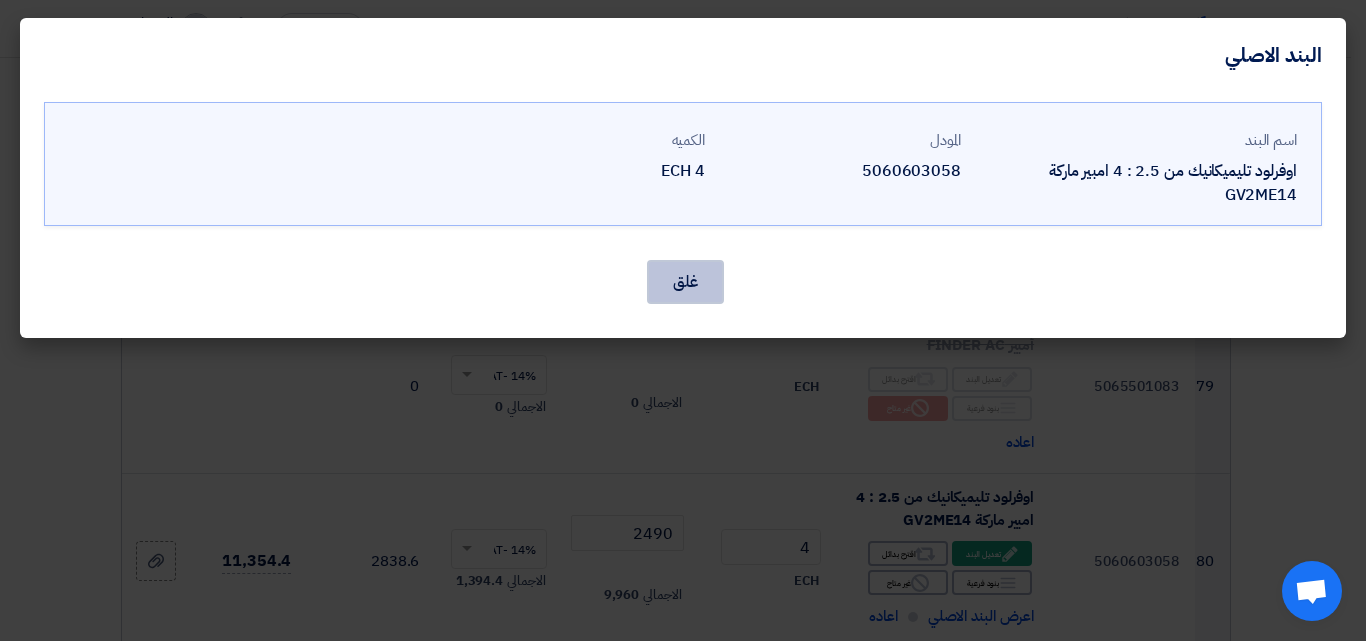 click on "غلق" 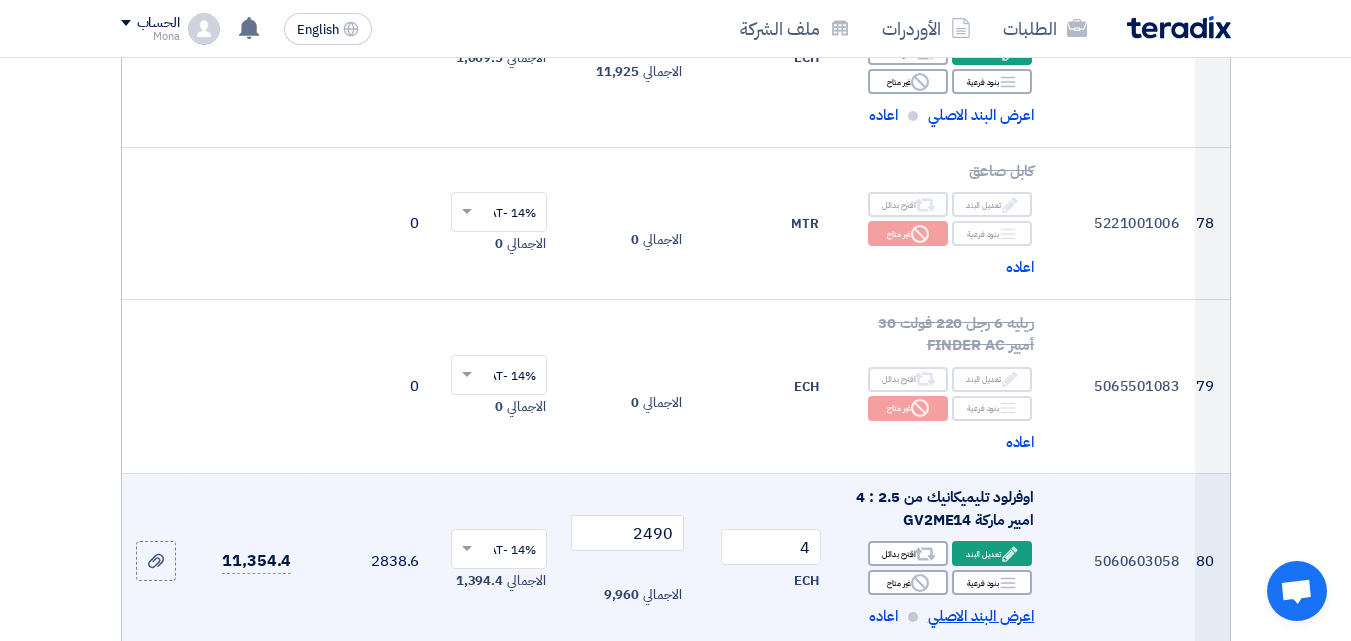 click on "اعرض البند الاصلي" 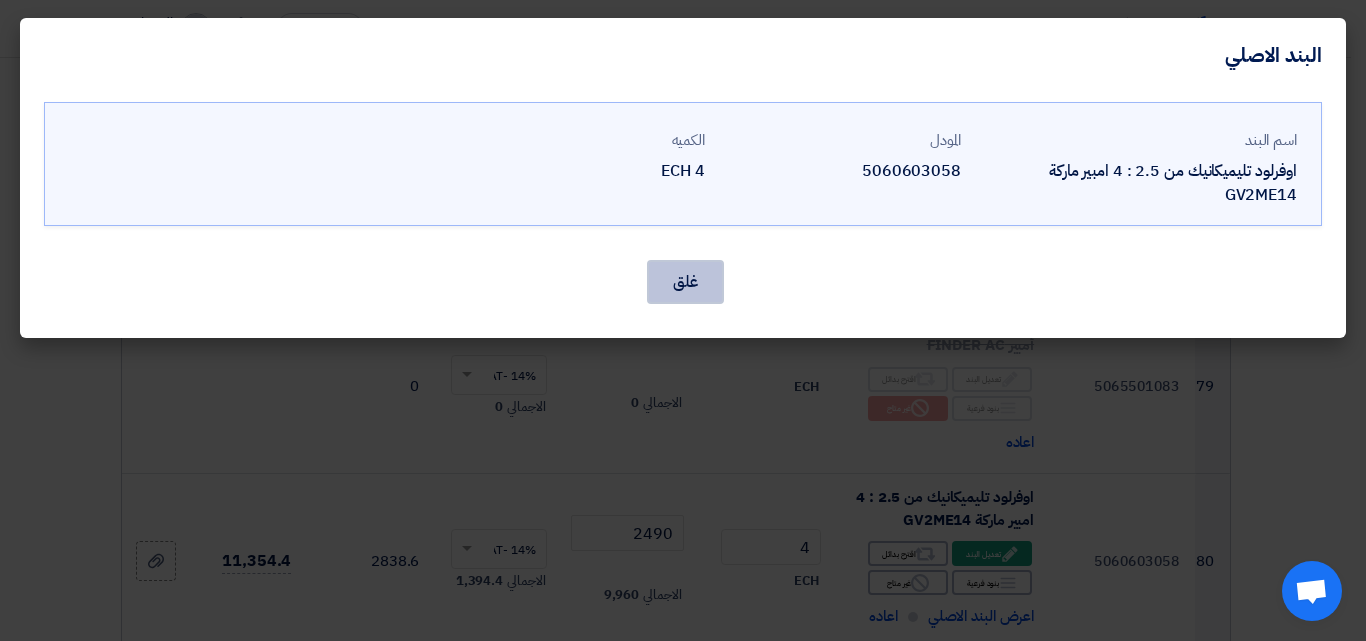 drag, startPoint x: 707, startPoint y: 294, endPoint x: 969, endPoint y: 285, distance: 262.15454 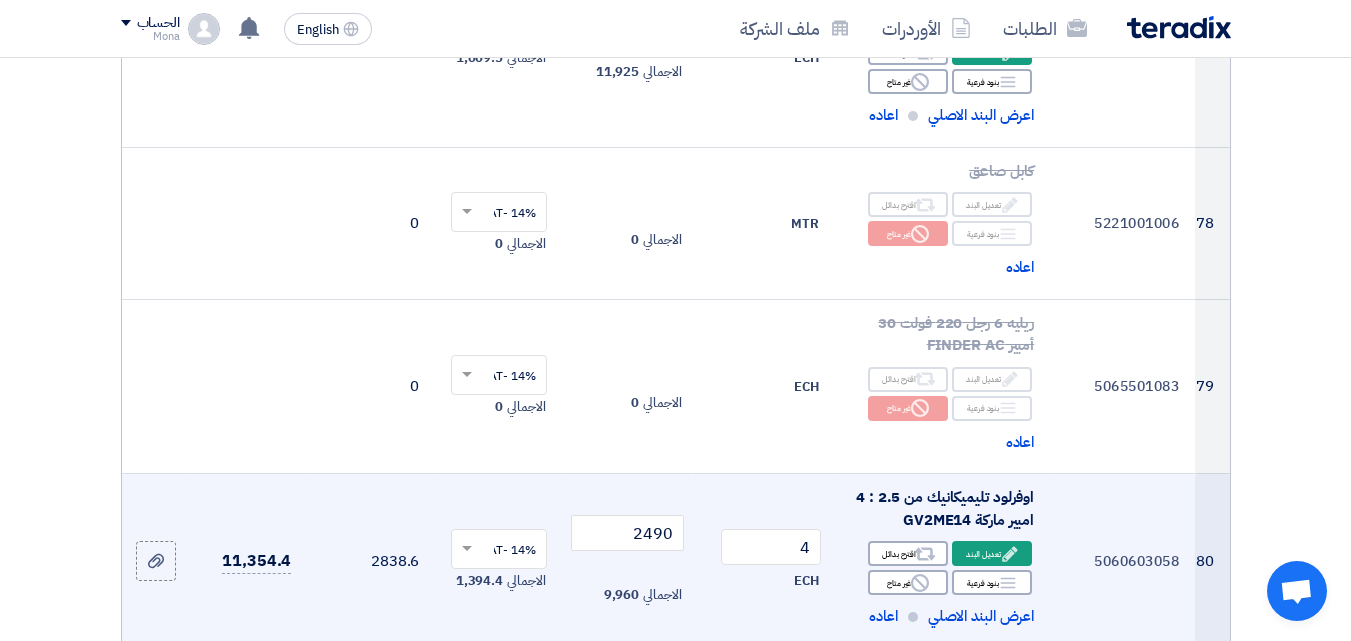 click on "اوفرلود تليميكانيك من 2.5 : 4 امبير ماركة GV2ME14" 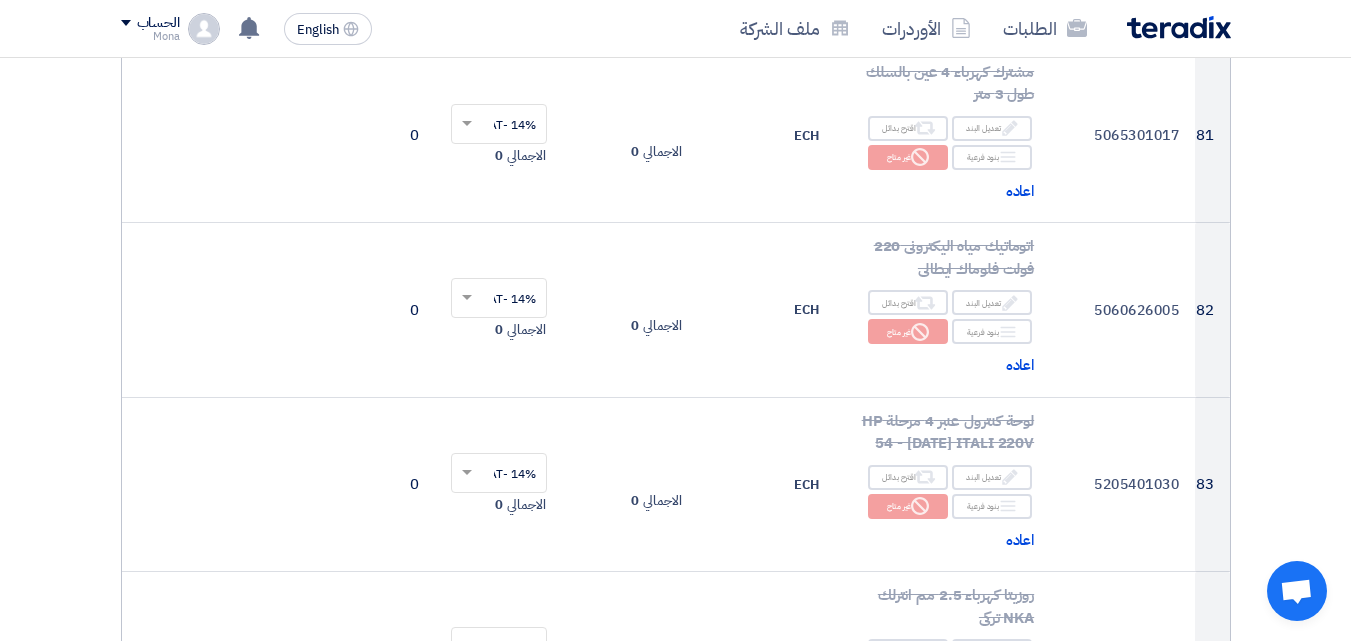 scroll, scrollTop: 14700, scrollLeft: 0, axis: vertical 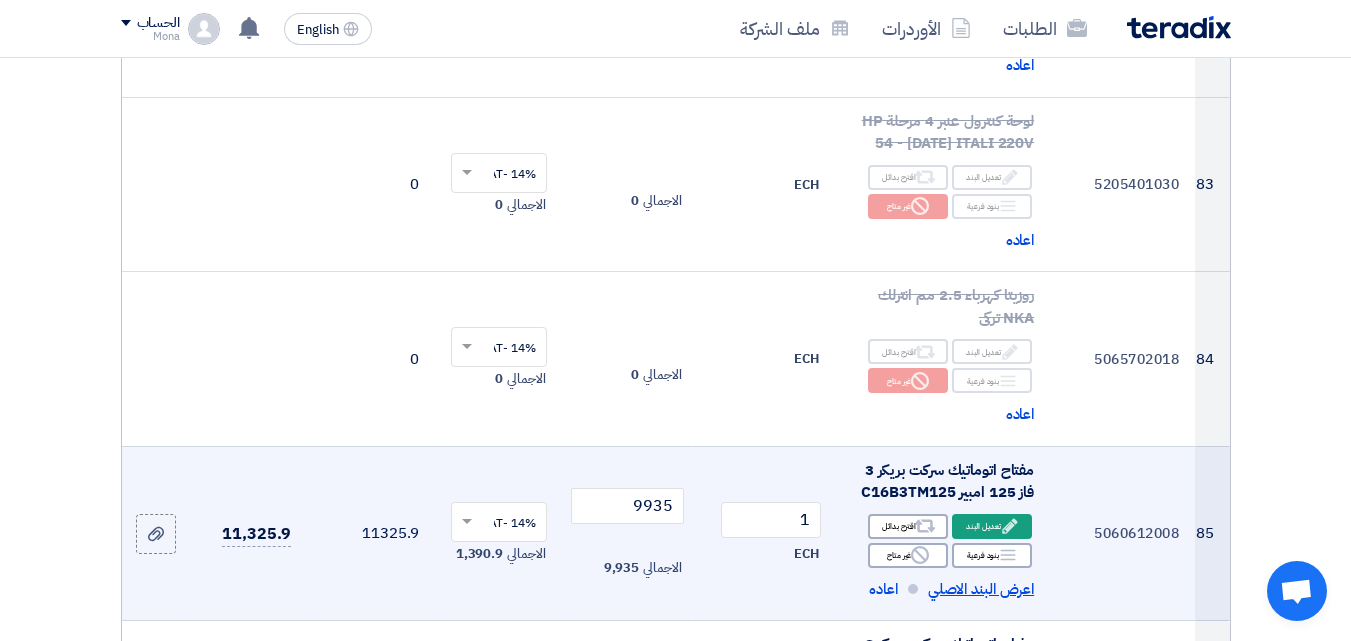 click on "اعرض البند الاصلي" 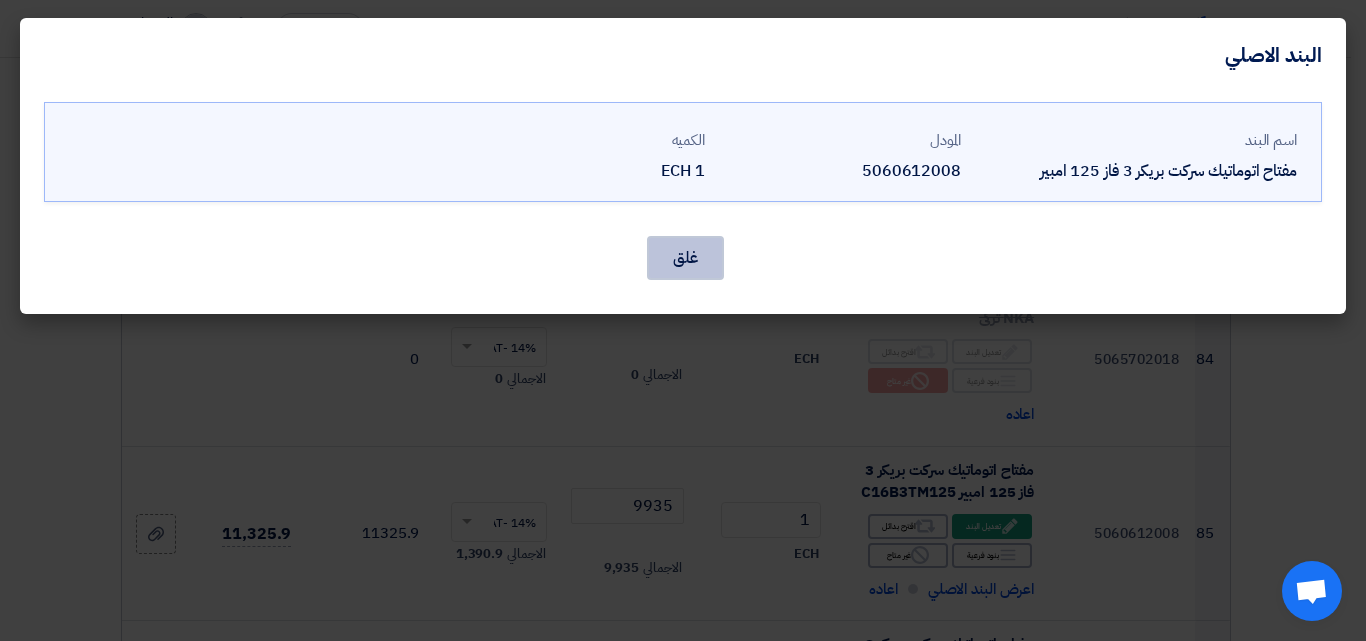 click on "غلق" 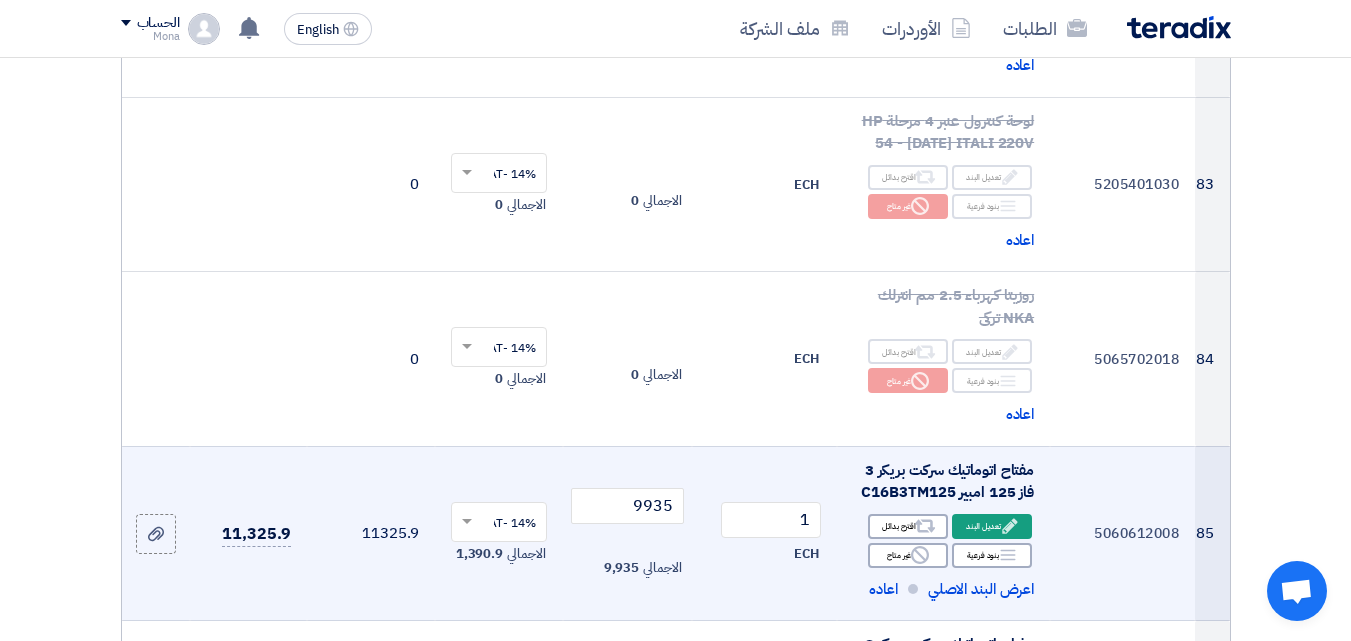 click on "مفتاح اتوماتيك سركت بريكر 3 فاز 125 امبير C16B3TM125" 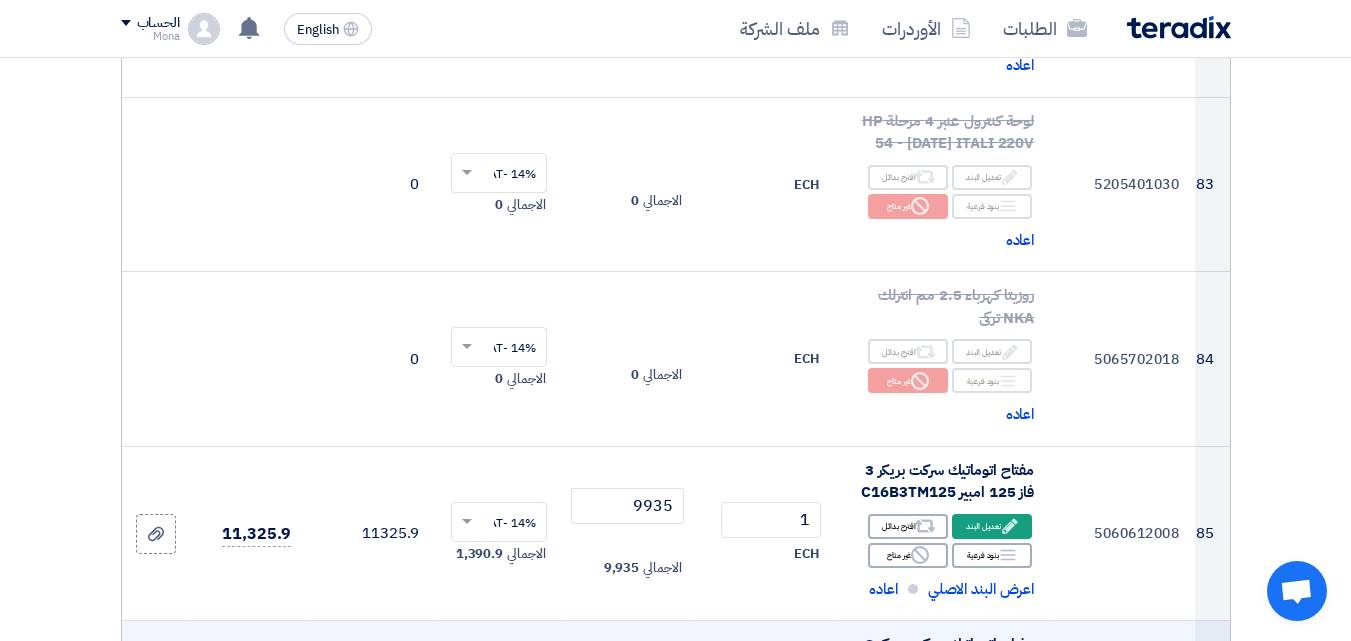click on "مفتاح اتوماتيك سركت بريكر 3 فاز 160 امبير C16B3TM160" 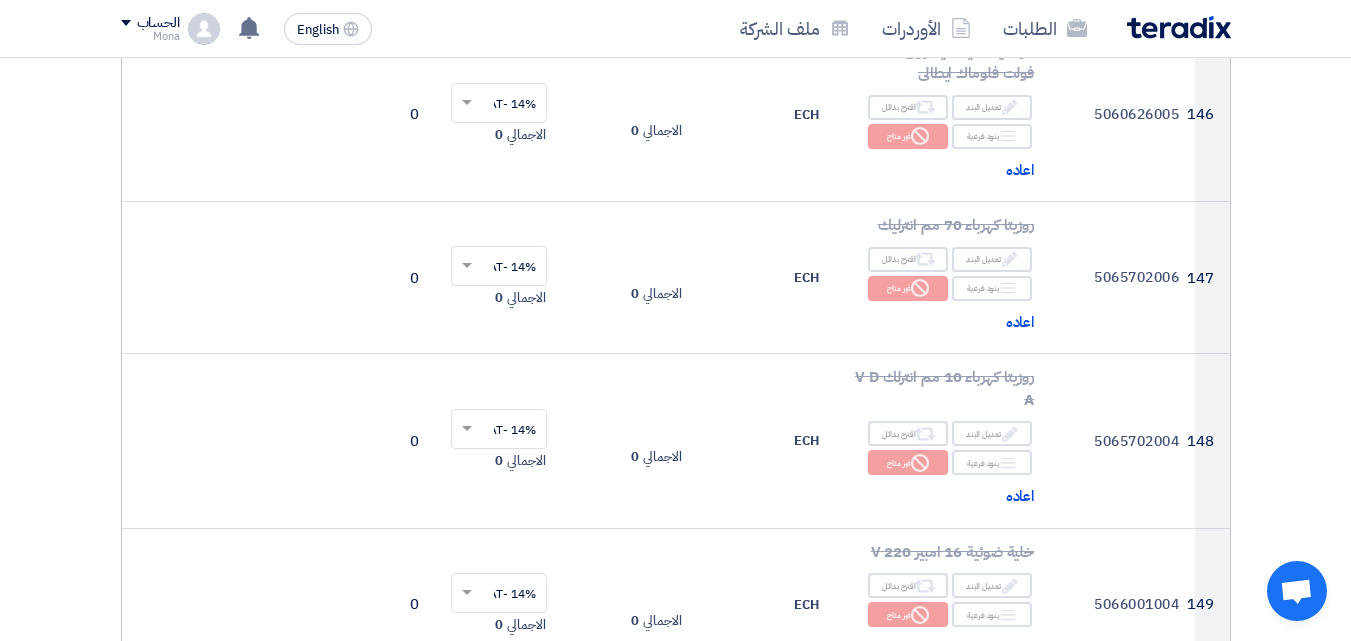 scroll, scrollTop: 25800, scrollLeft: 0, axis: vertical 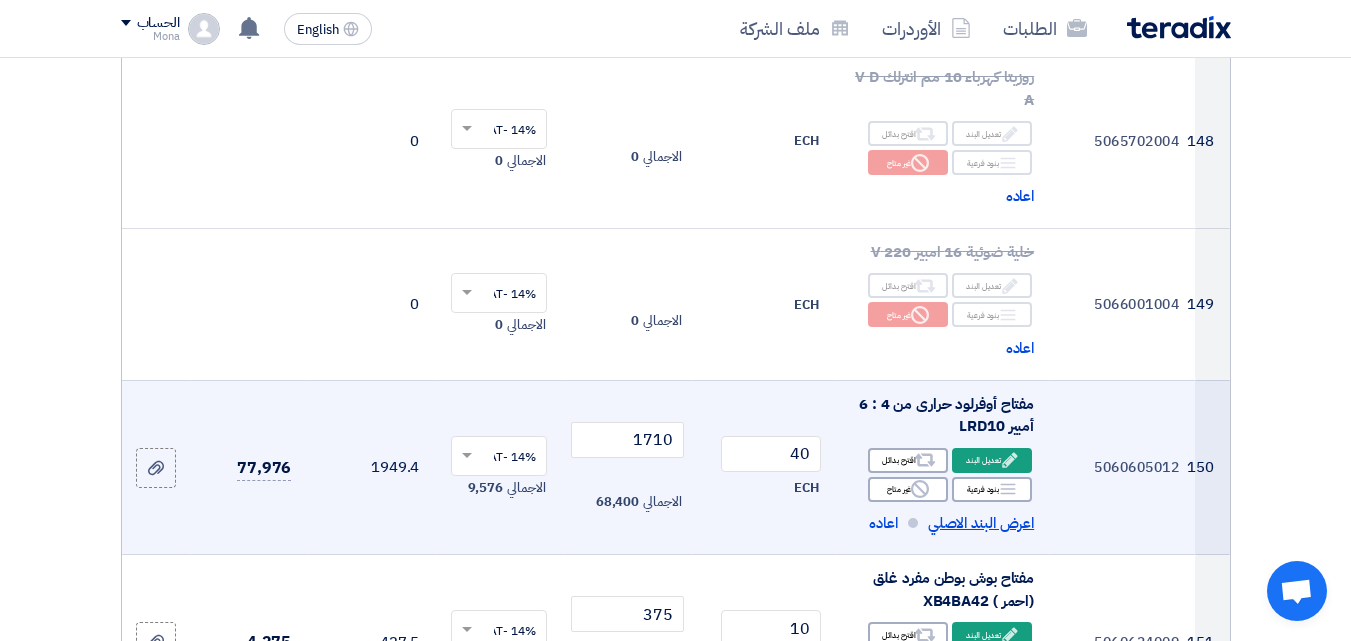 click on "اعرض البند الاصلي" 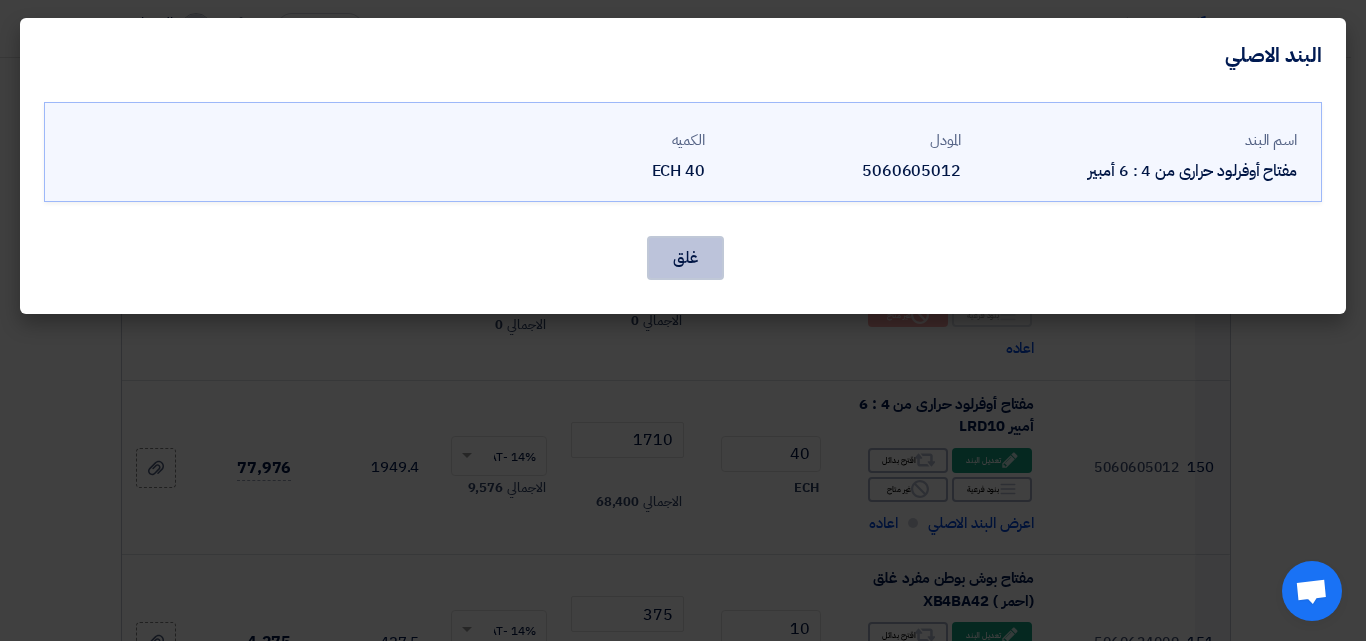 click on "غلق" 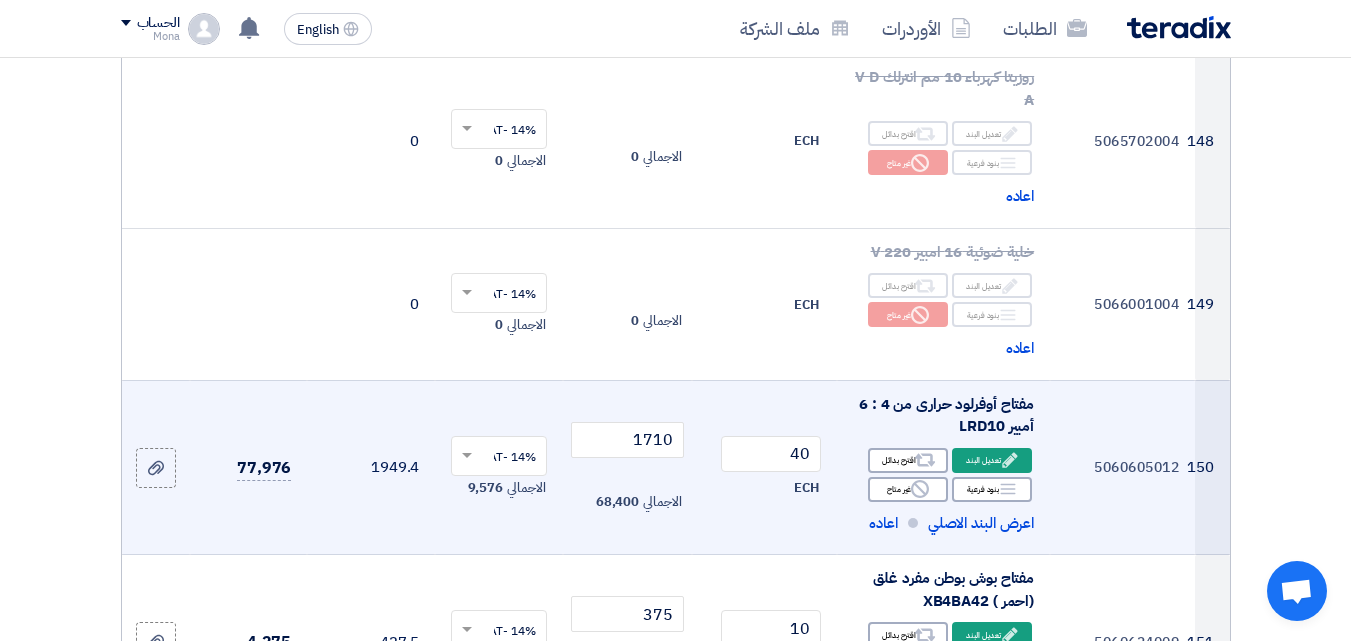 click on "مفتاح أوفرلود حرارى من 4 : 6 أمبير LRD10" 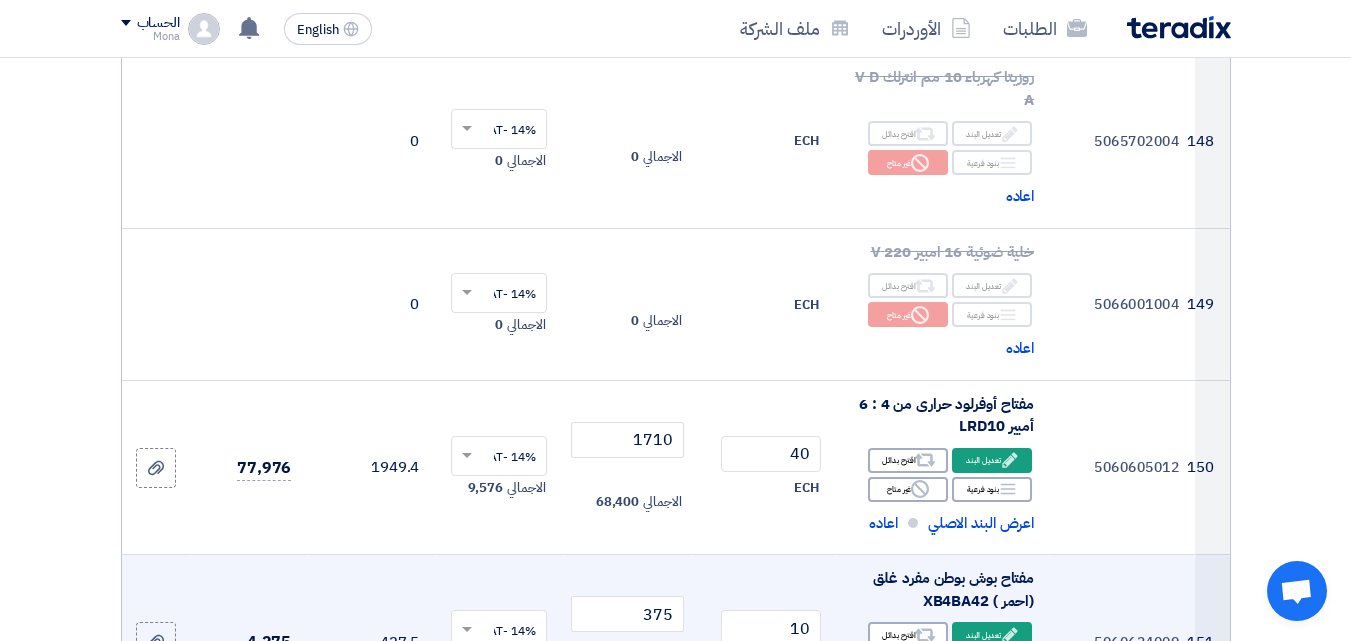 click on "مفتاح بوش بوطن مفرد غلق (احمر ) XB4BA42" 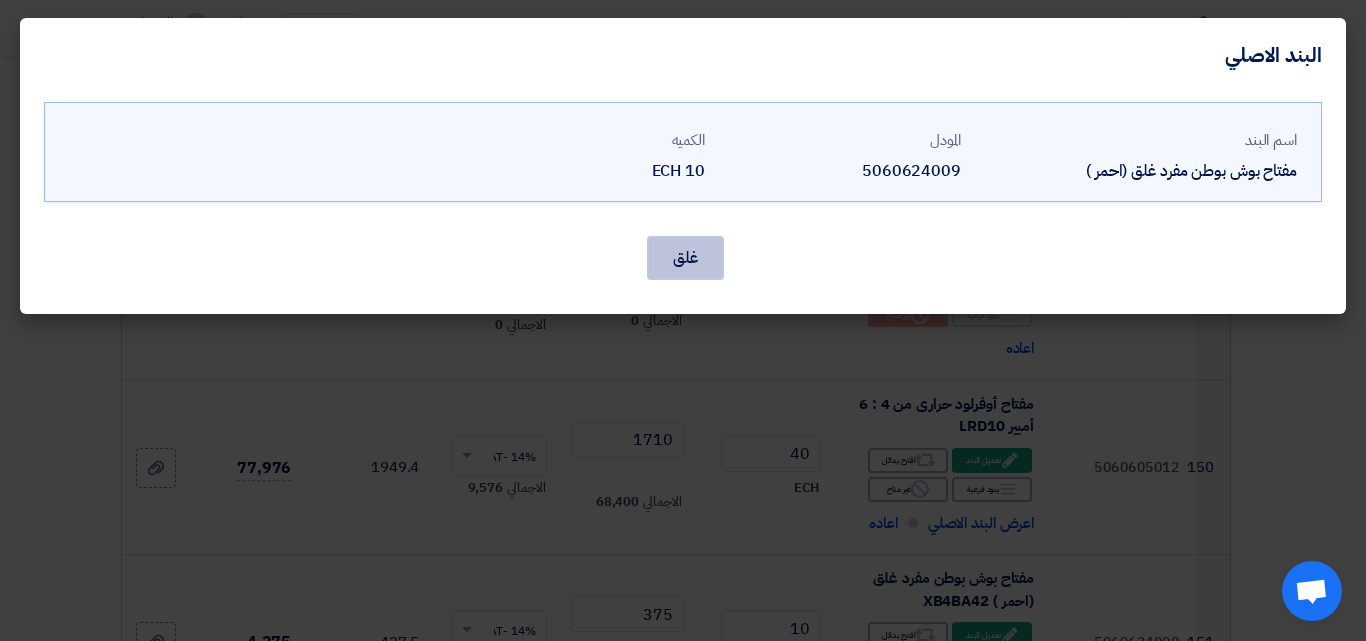 click on "غلق" 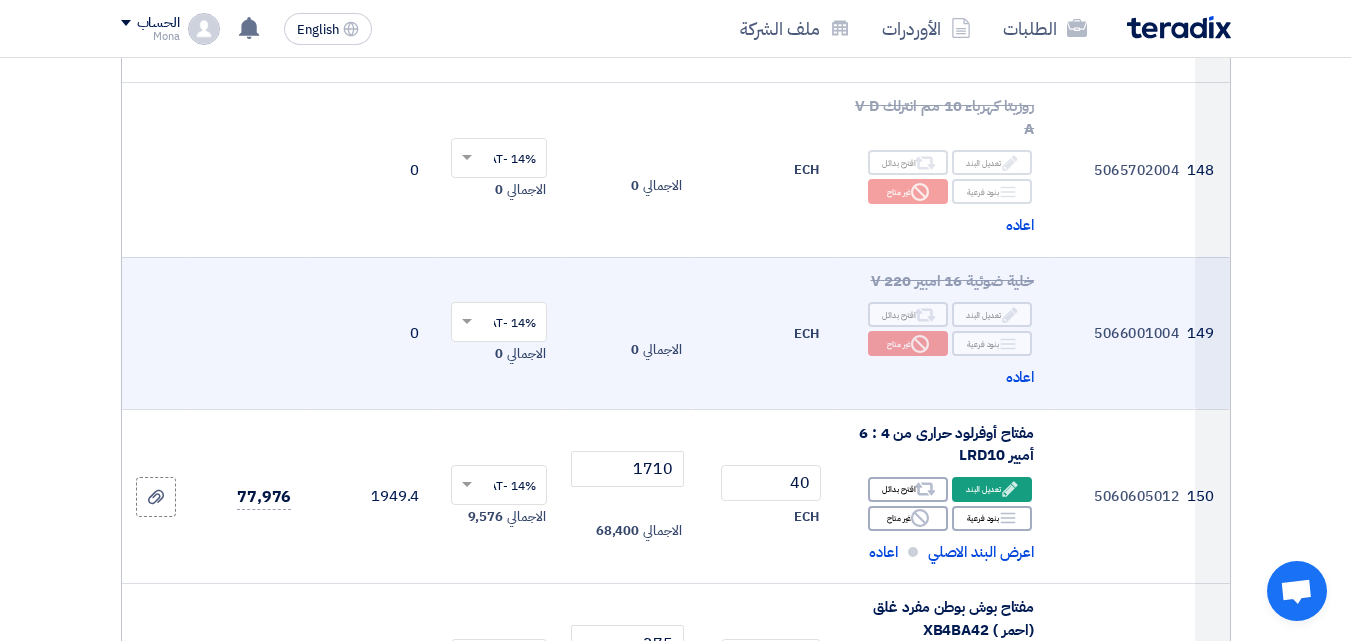 scroll, scrollTop: 25800, scrollLeft: 0, axis: vertical 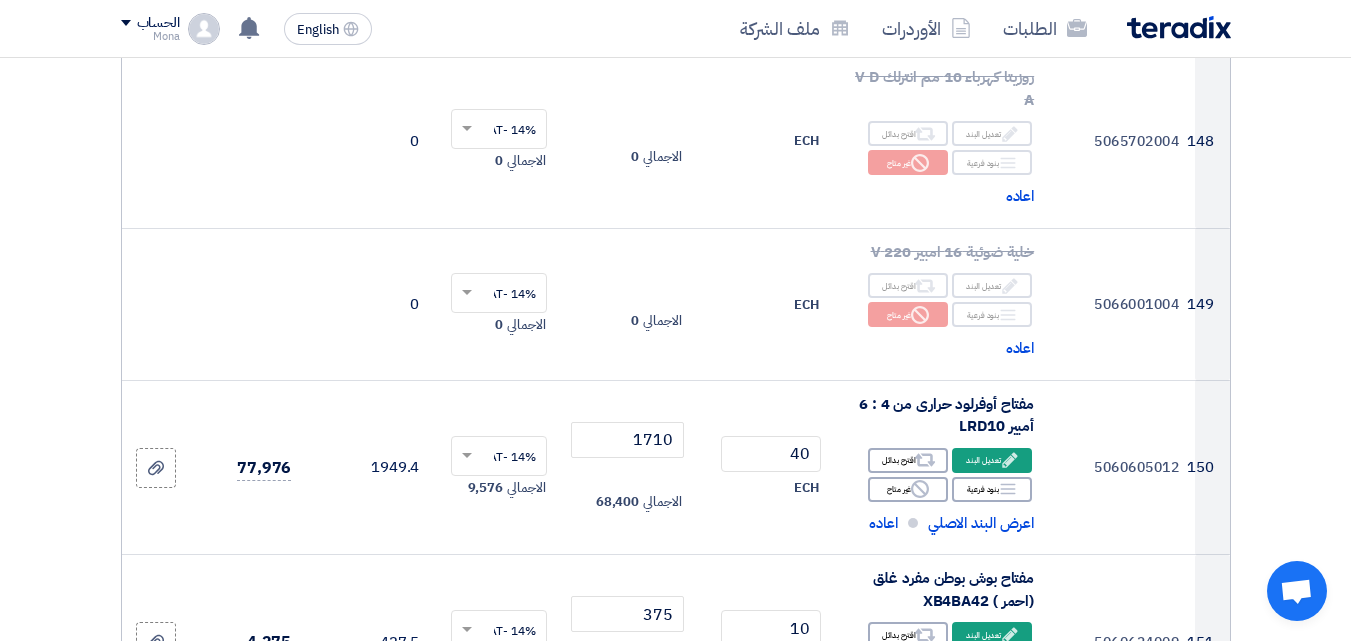 click 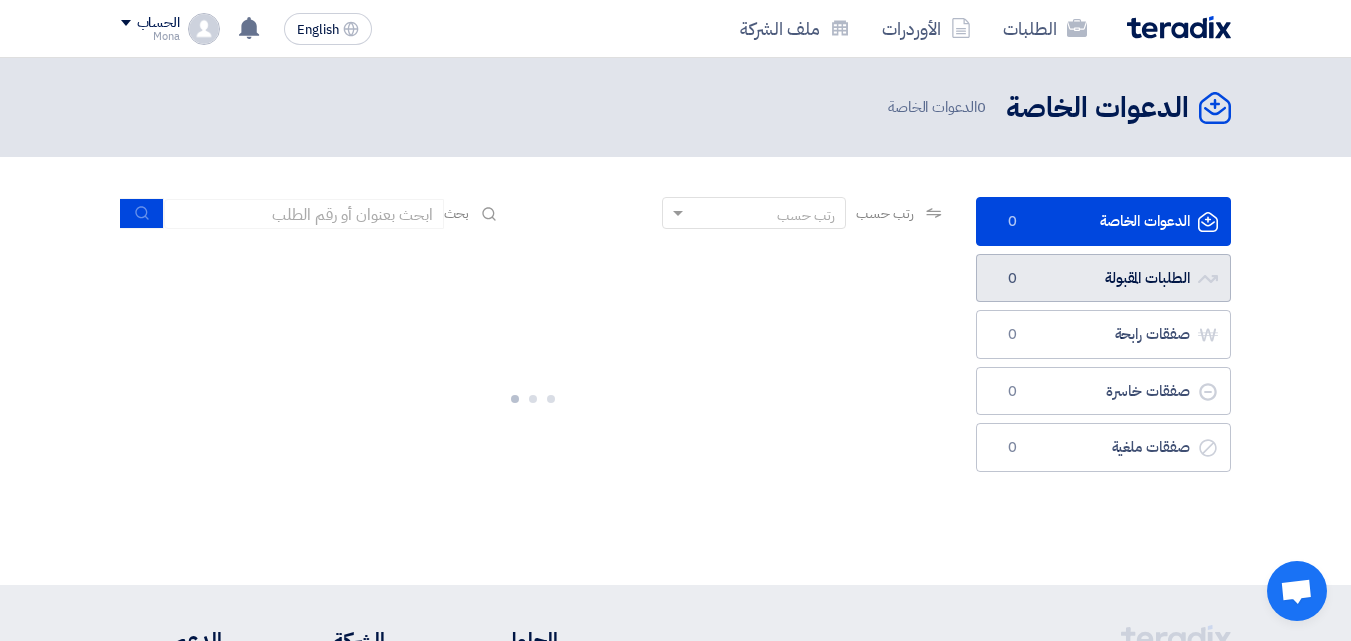 click on "الطلبات المقبولة
الطلبات المقبولة
0" 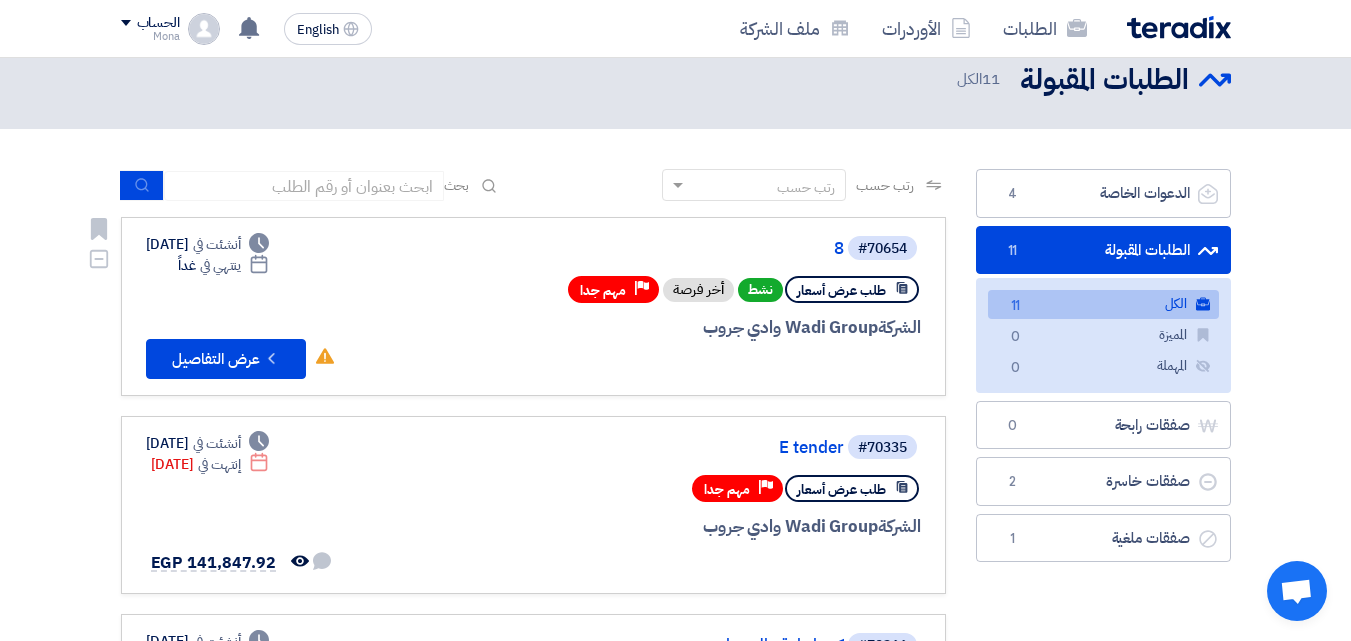scroll, scrollTop: 0, scrollLeft: 0, axis: both 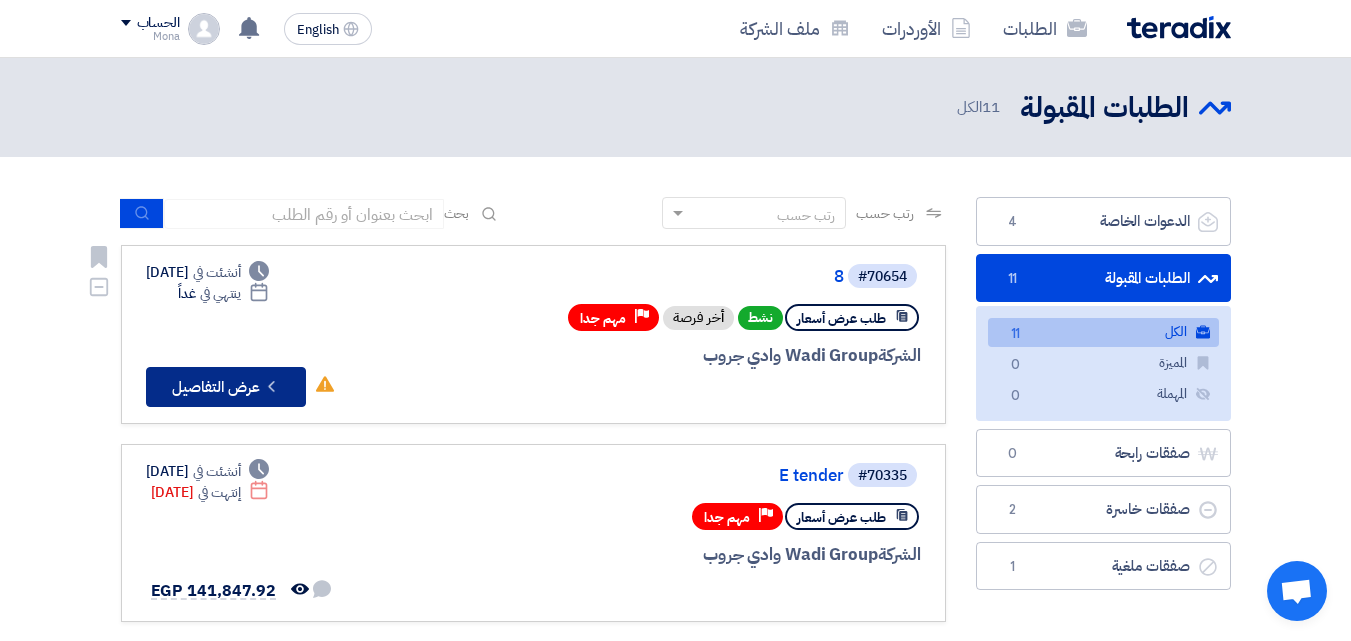 click on "Check details
عرض التفاصيل" 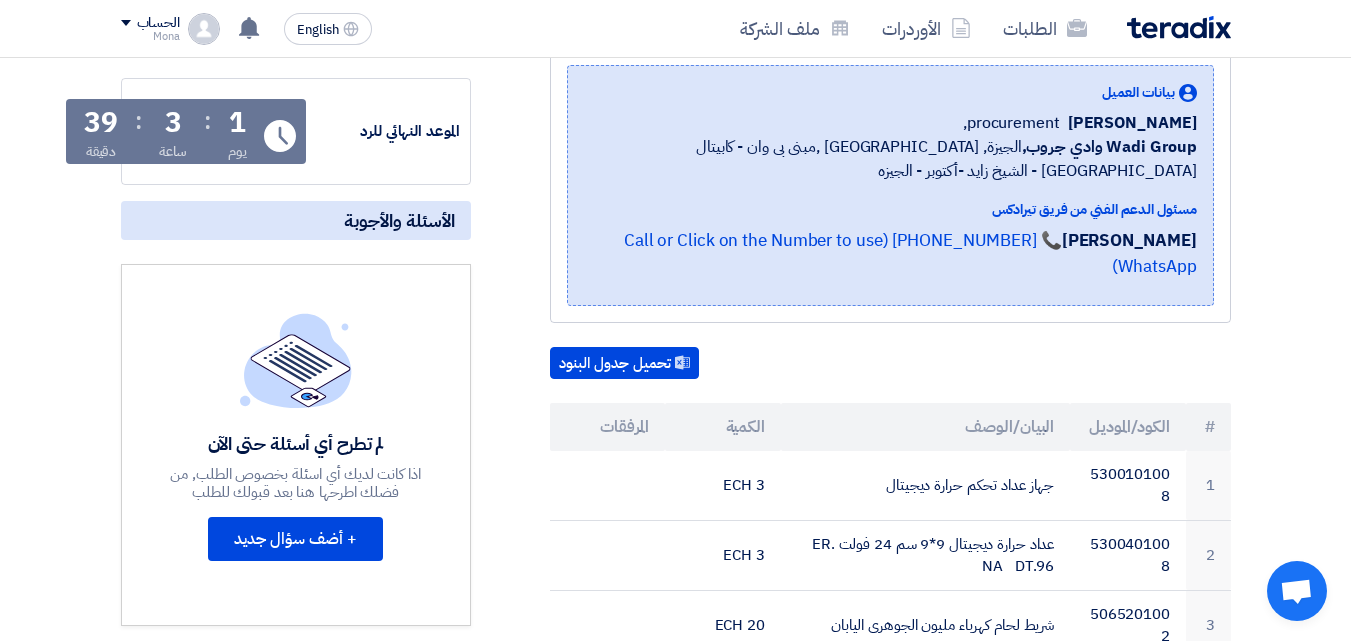 scroll, scrollTop: 0, scrollLeft: 0, axis: both 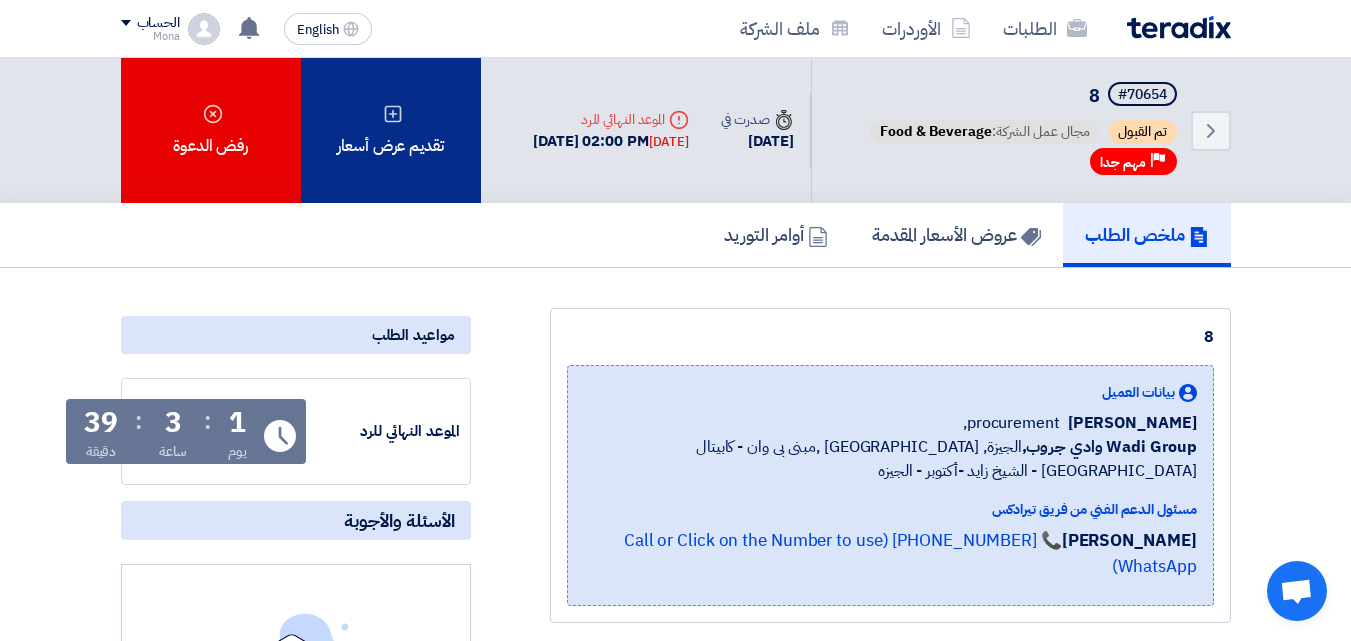 click on "تقديم عرض أسعار" 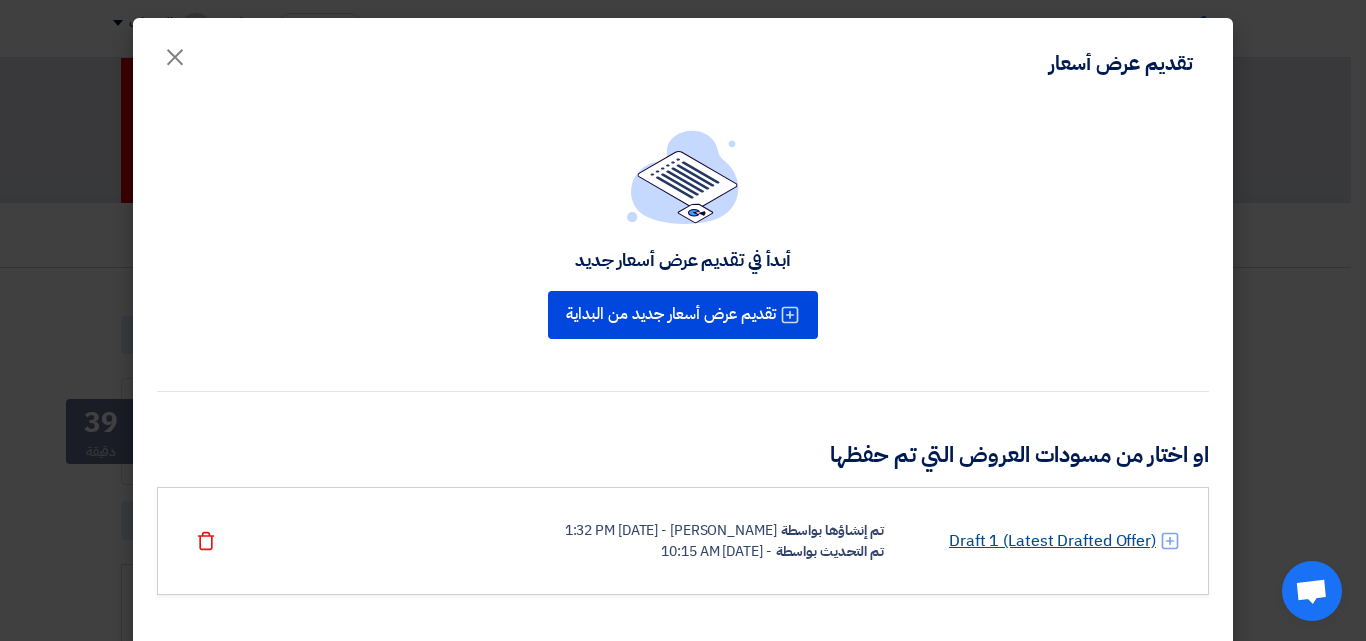 click on "Draft 1 (Latest Drafted Offer)" 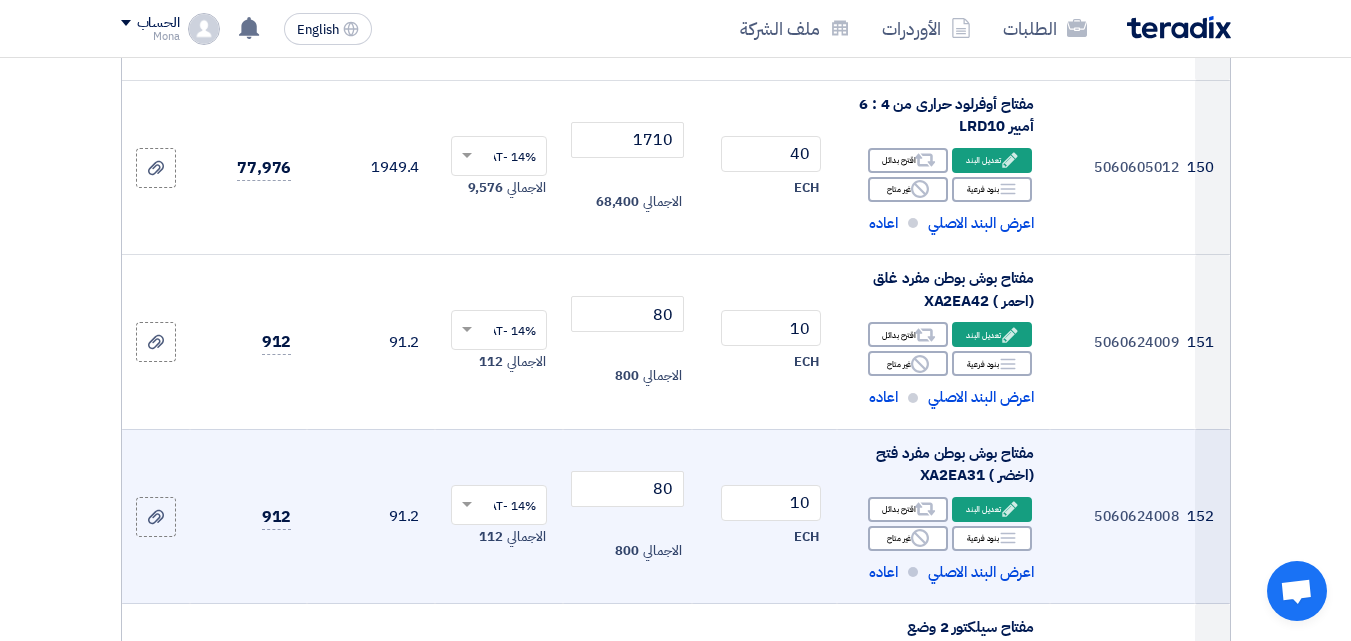 scroll, scrollTop: 26400, scrollLeft: 0, axis: vertical 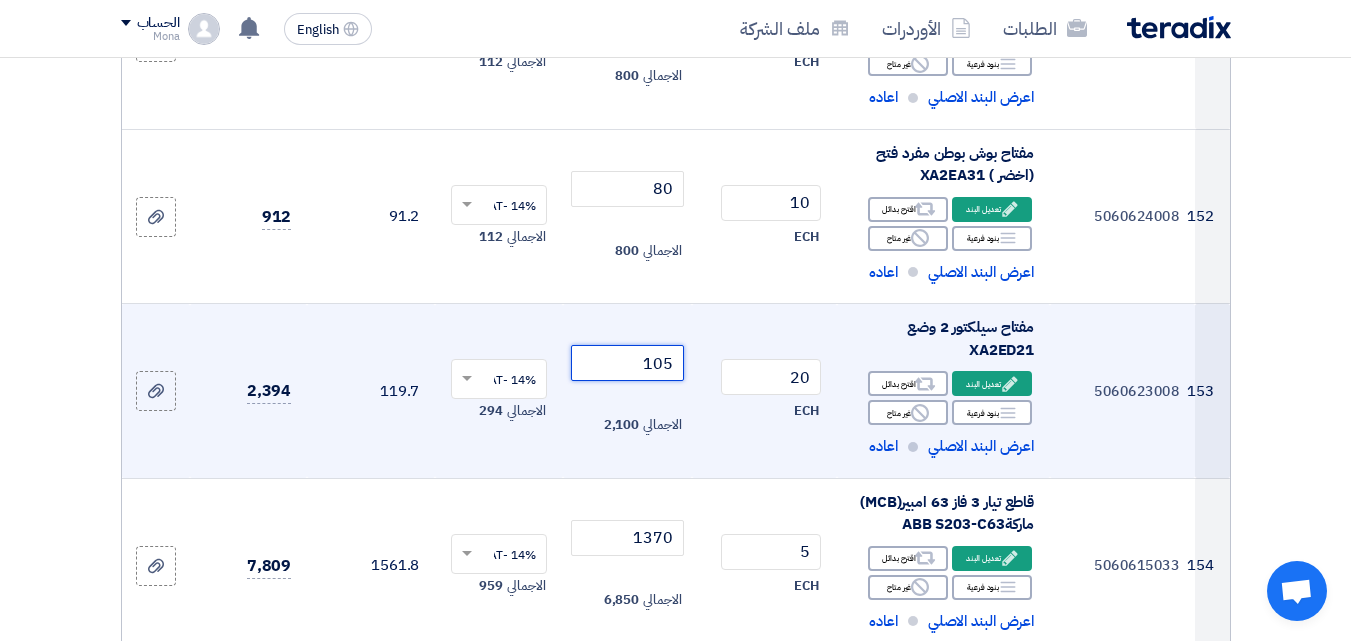 click on "105" 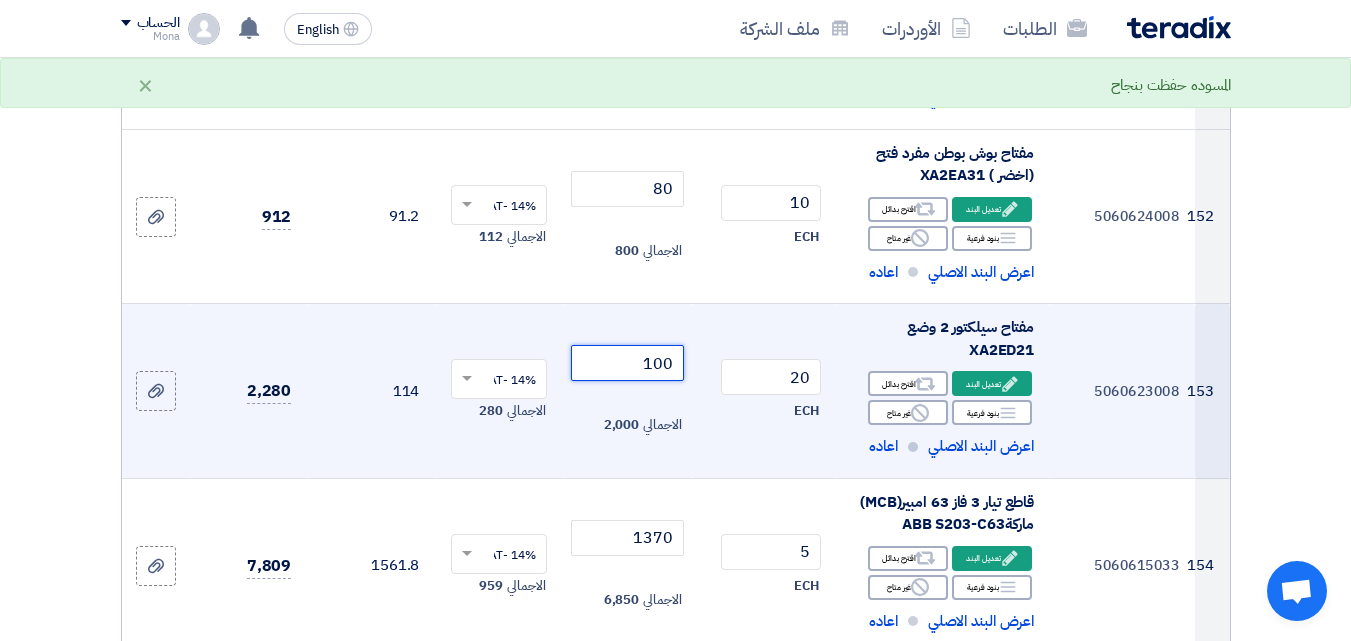 drag, startPoint x: 670, startPoint y: 183, endPoint x: 661, endPoint y: 170, distance: 15.811388 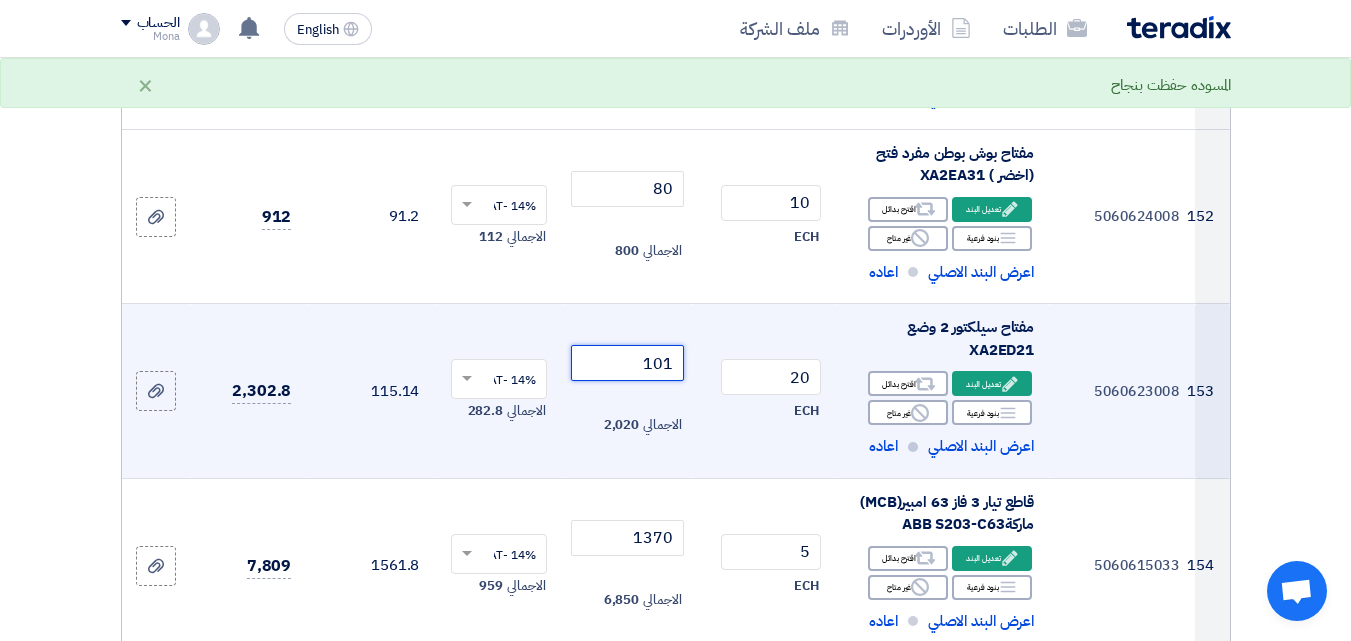 type on "101" 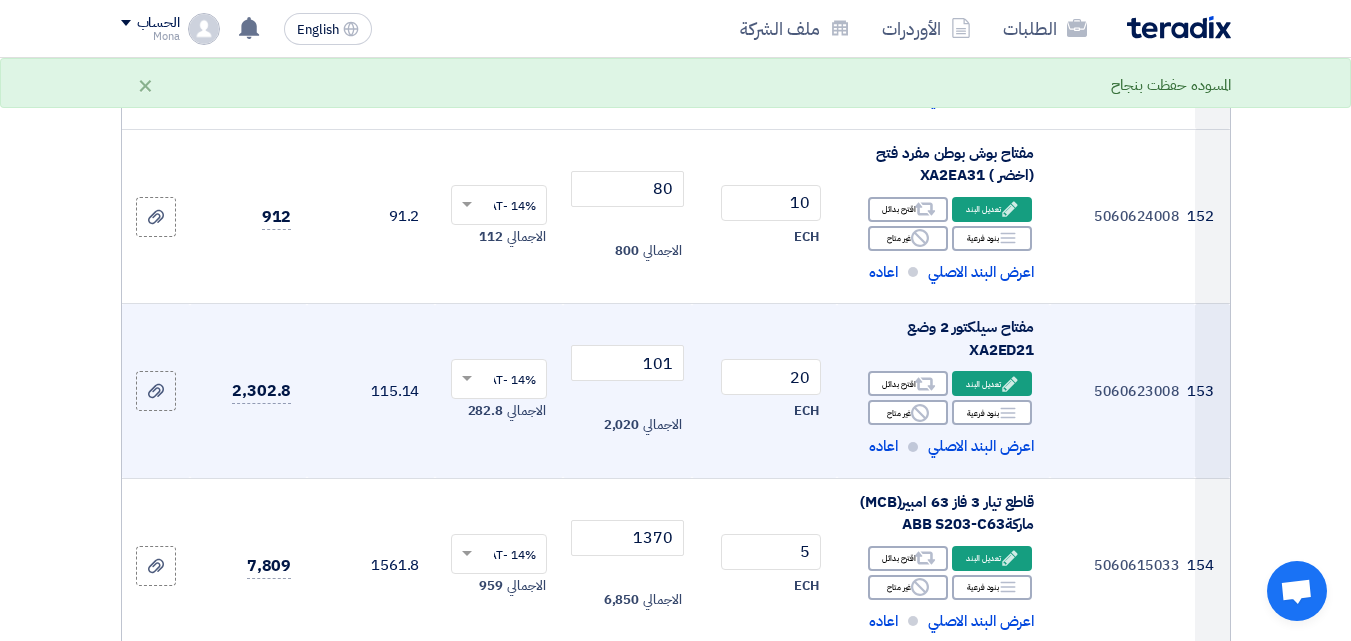 click on "20
ECH" 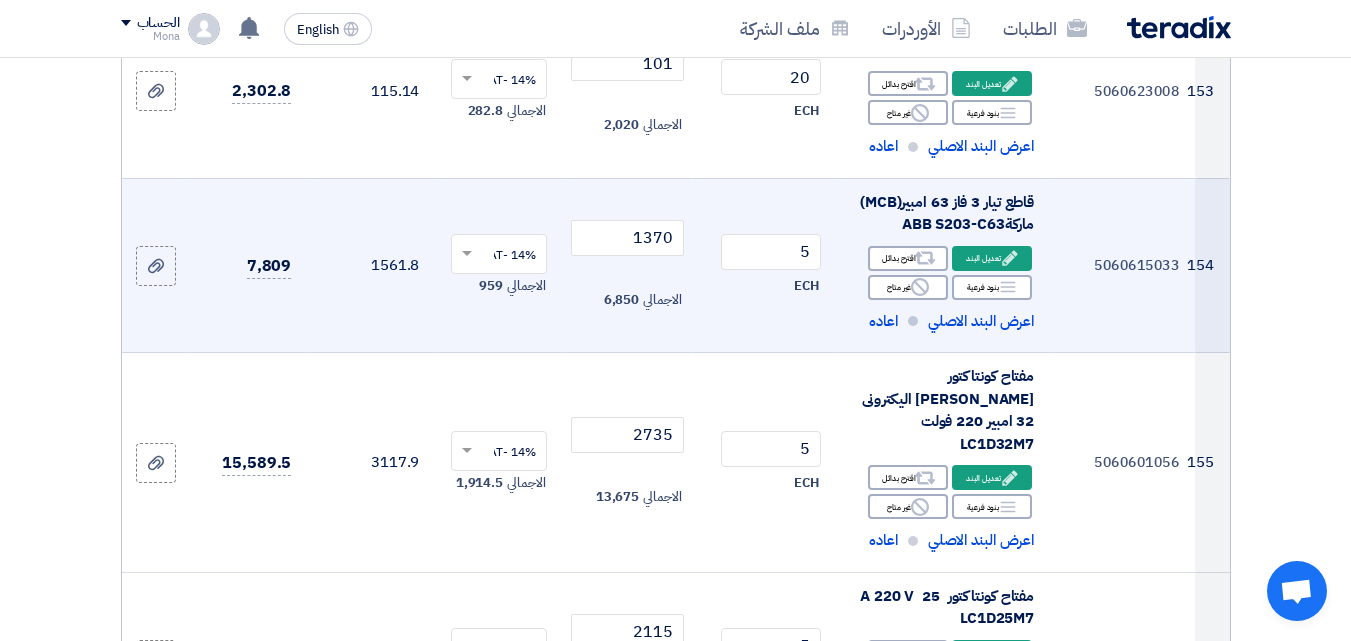 scroll, scrollTop: 26400, scrollLeft: 0, axis: vertical 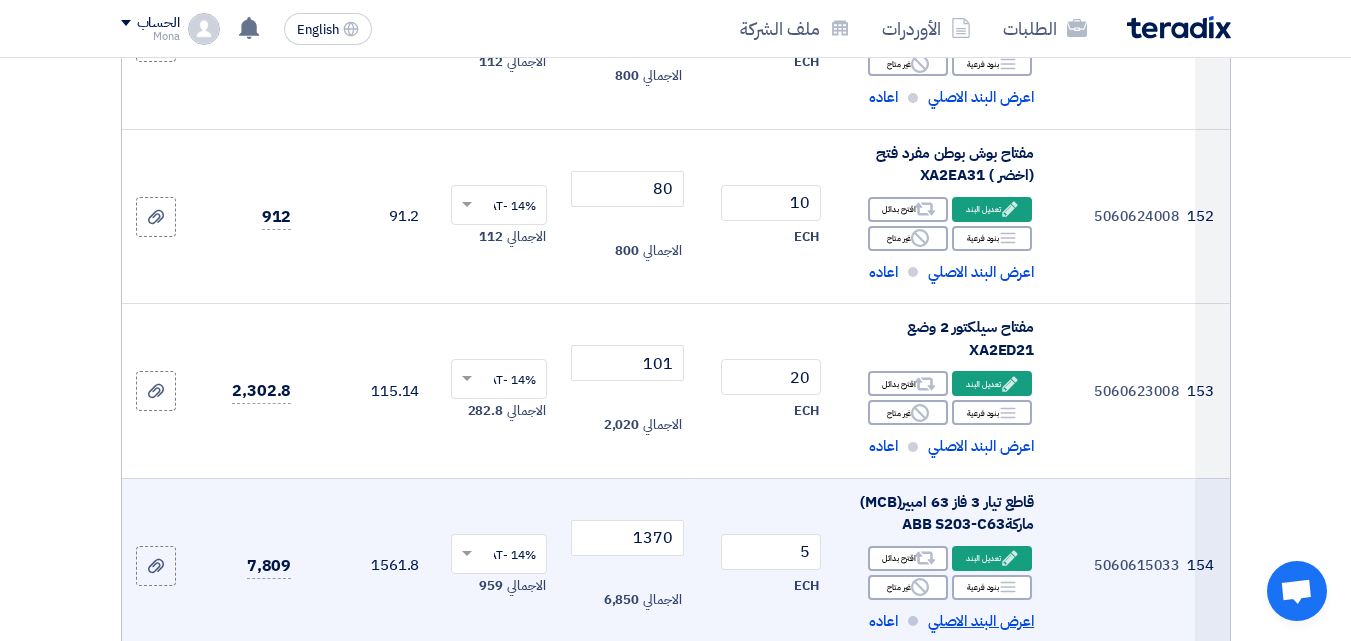 click on "اعرض البند الاصلي" 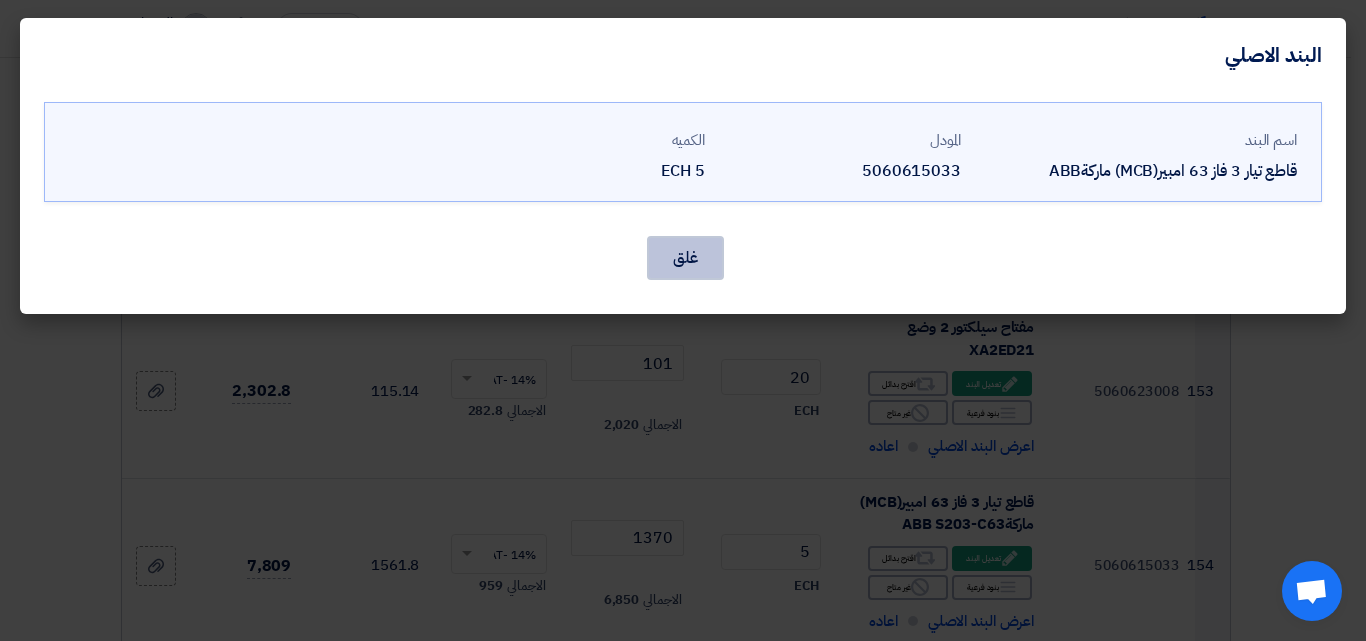 click on "غلق" 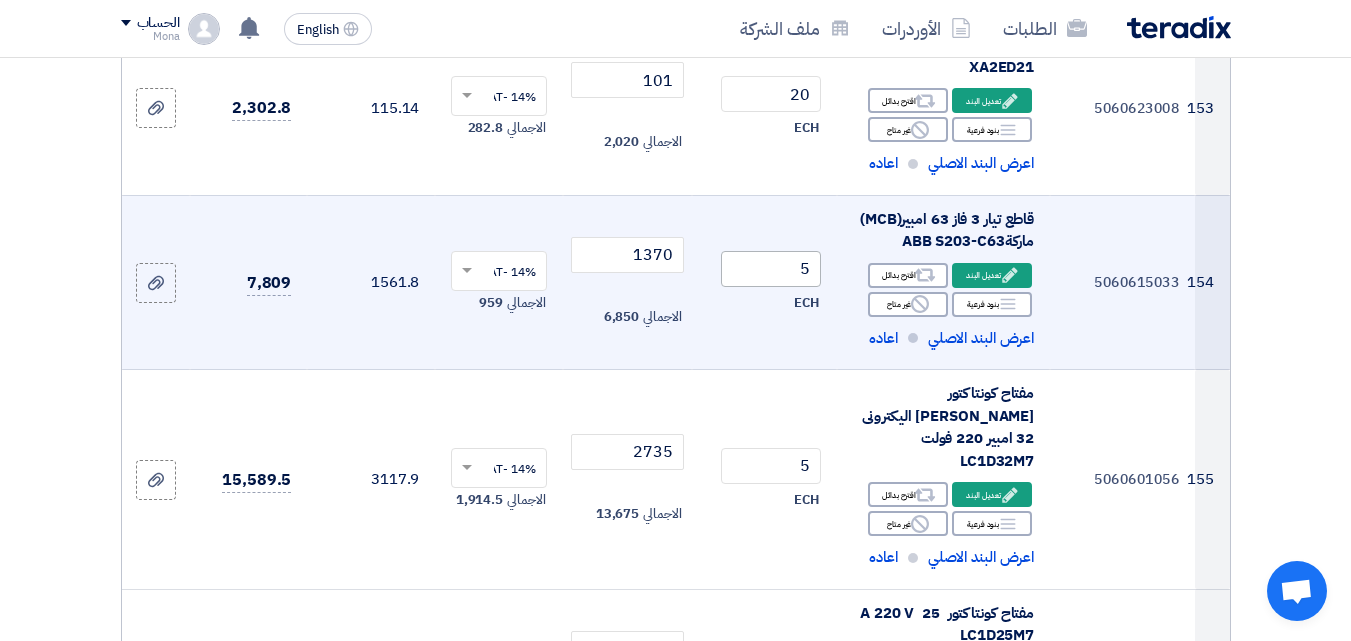 scroll, scrollTop: 26700, scrollLeft: 0, axis: vertical 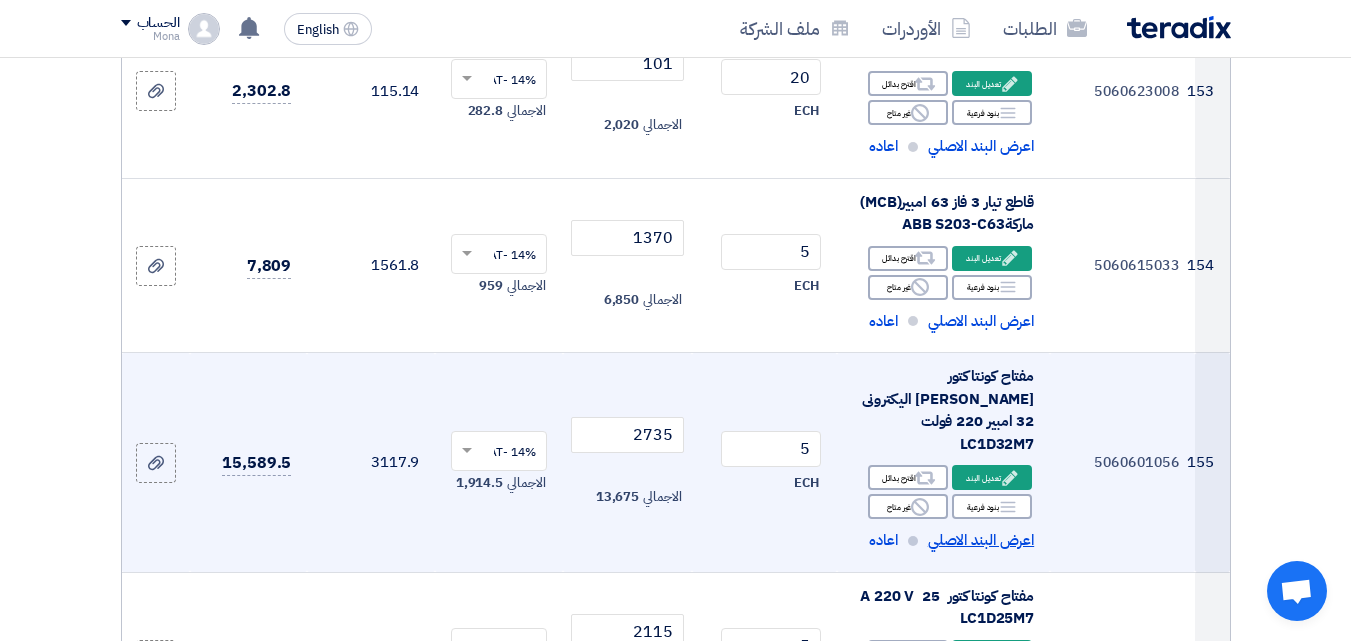 click on "اعرض البند الاصلي" 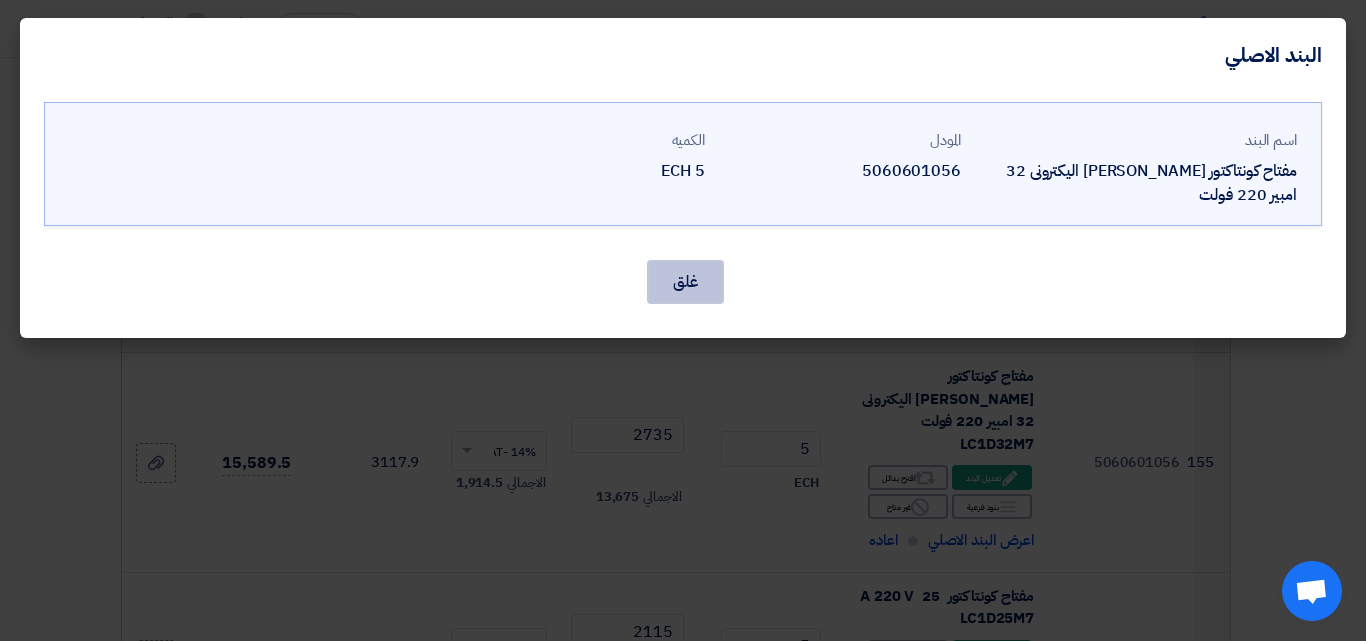 click on "غلق" 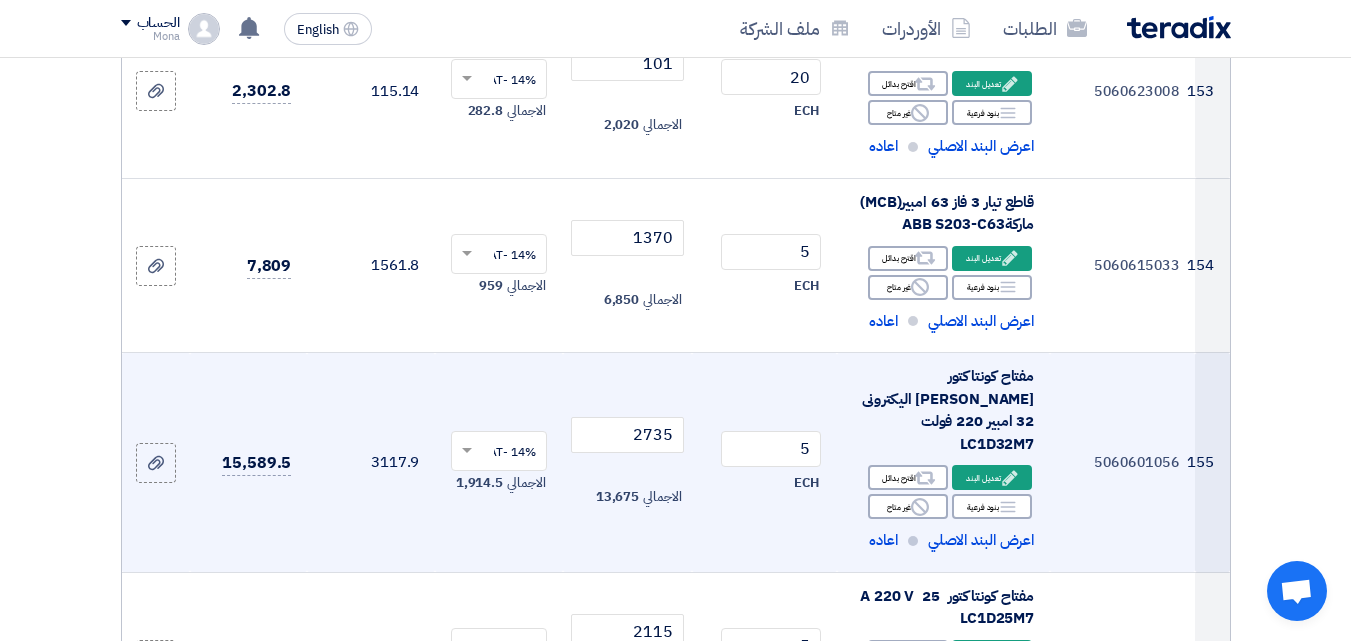 click on "مفتاح كونتاكتور [PERSON_NAME] اليكترونى 32 امبير 220 فولت LC1D32M7" 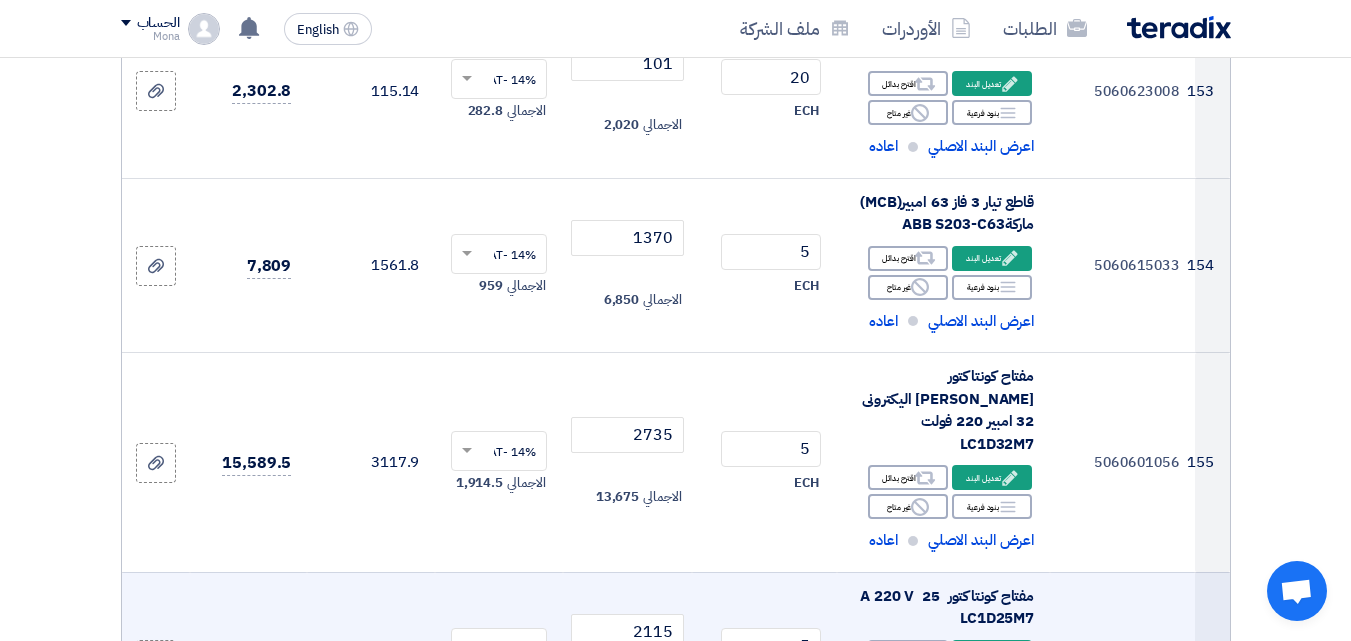 click on "مفتاح كونتاكتور  25  A 220 V LC1D25M7" 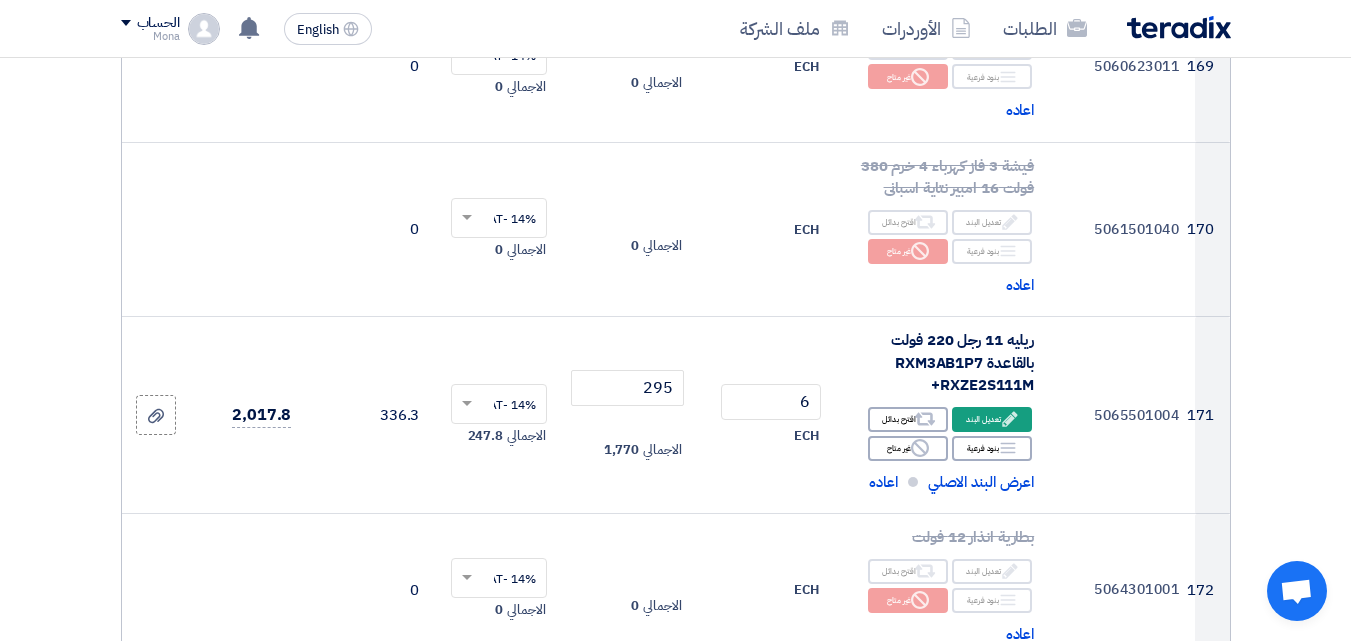scroll, scrollTop: 29400, scrollLeft: 0, axis: vertical 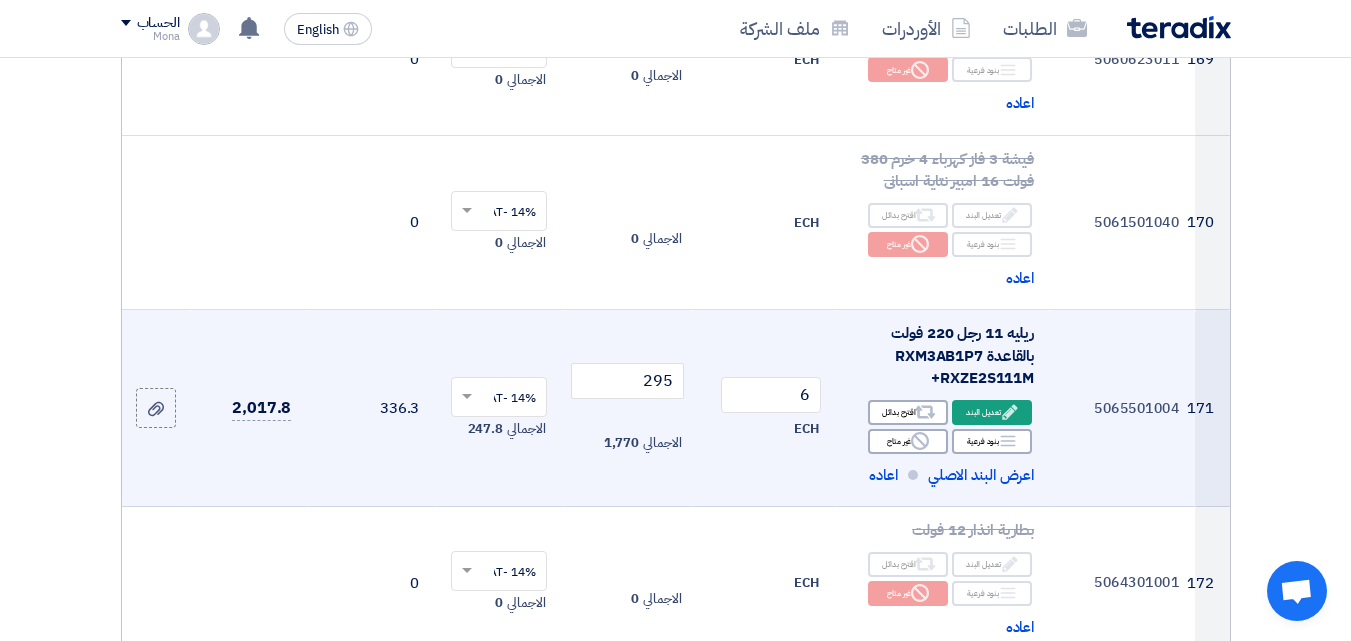click on "ريليه 11 رجل 220 فولت بالقاعدة RXM3AB1P7 +RXZE2S111M" 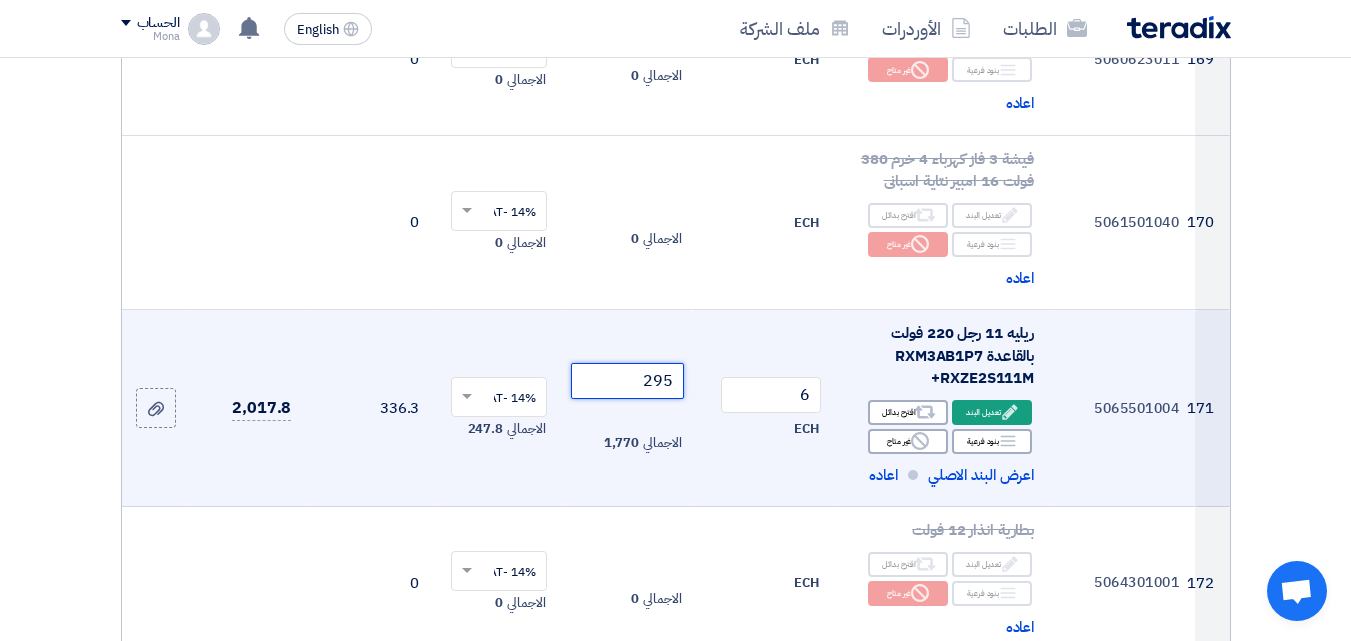 click on "295" 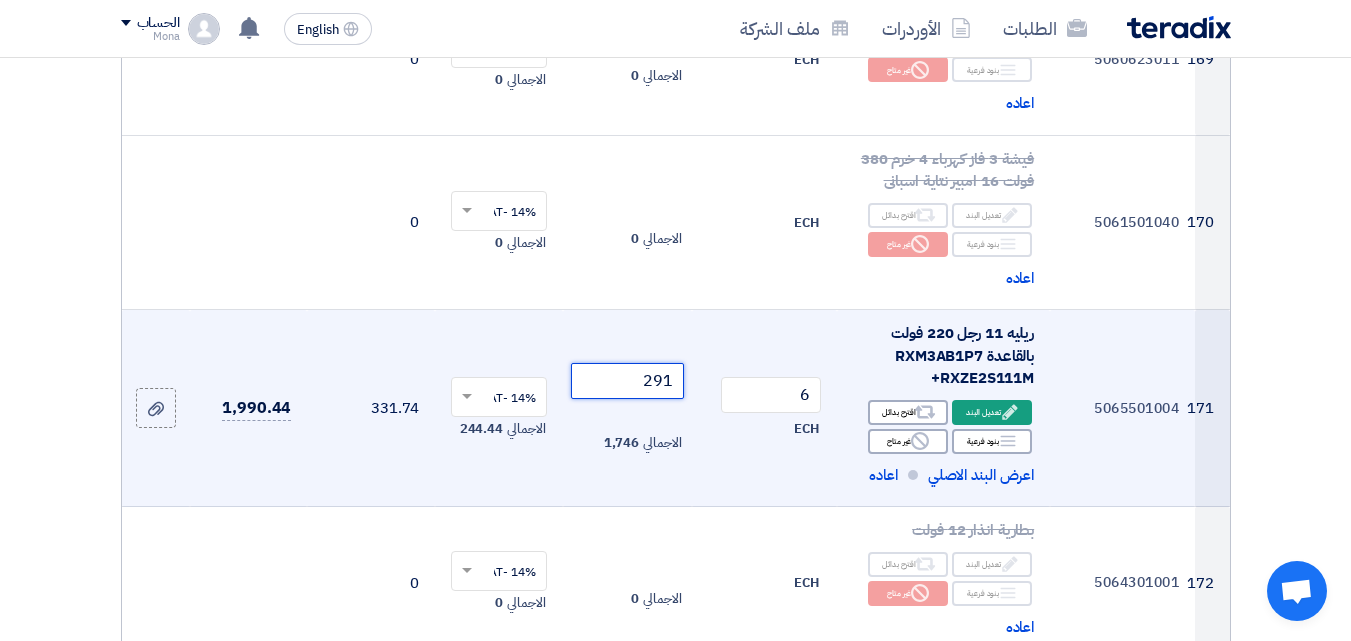 type on "291" 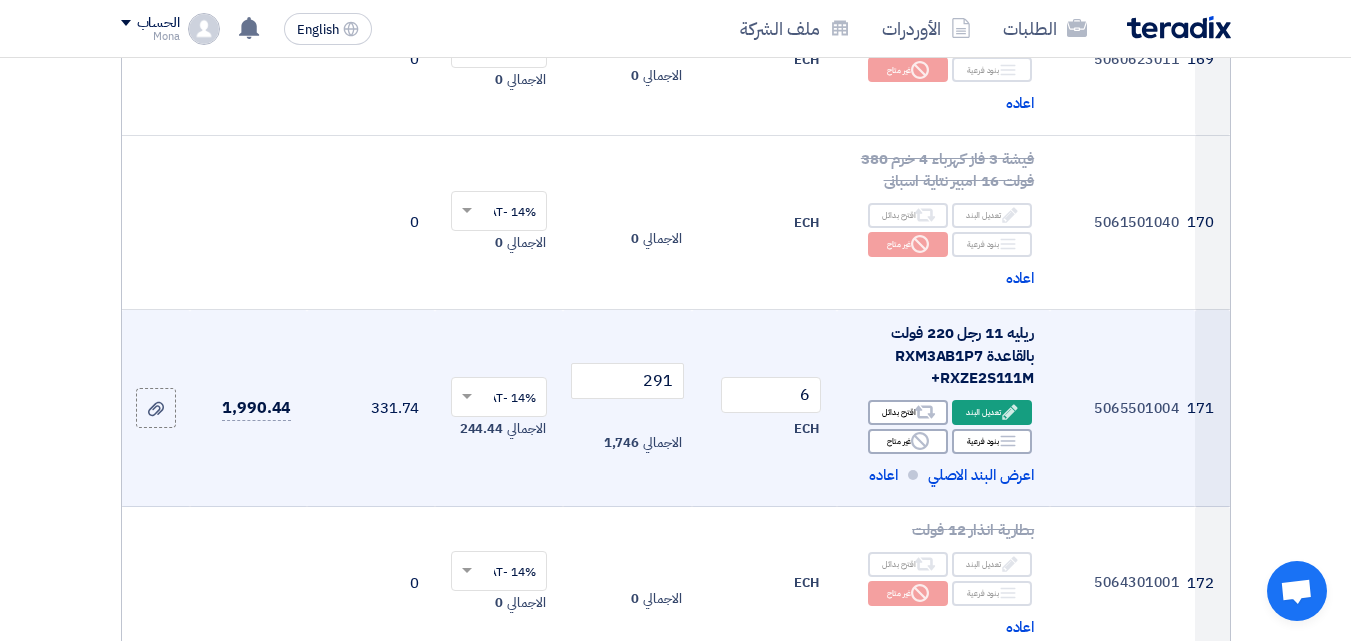 click on "6
ECH" 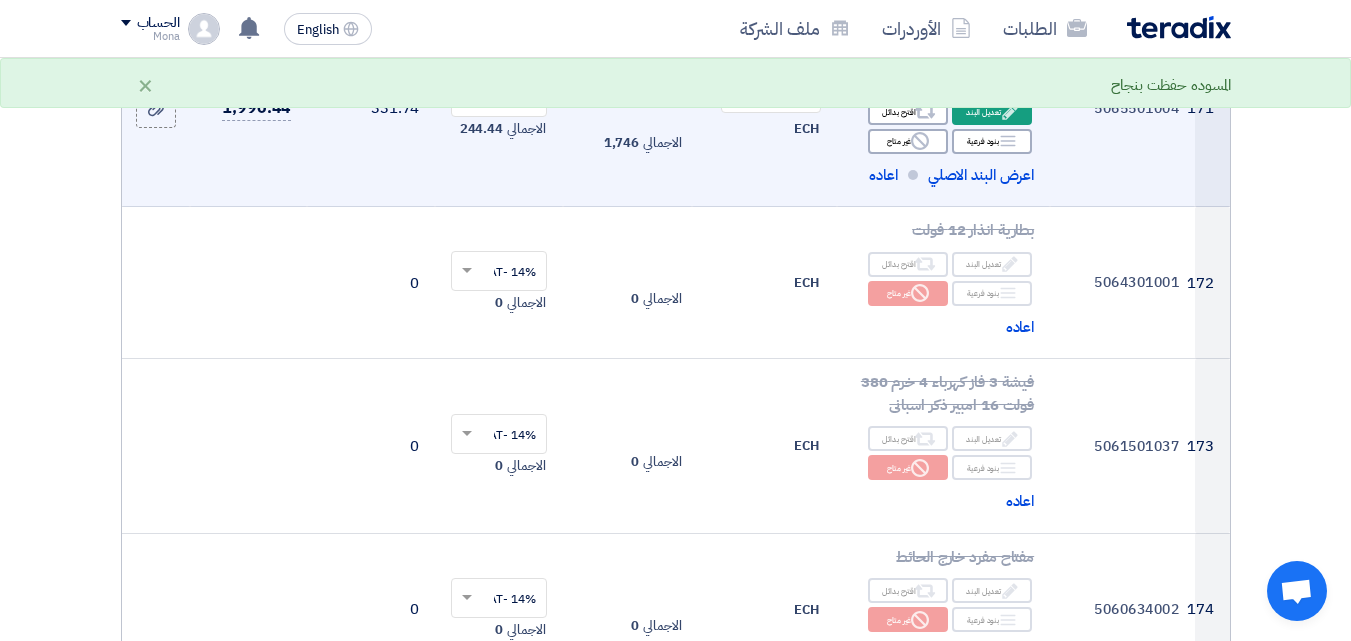 scroll, scrollTop: 30000, scrollLeft: 0, axis: vertical 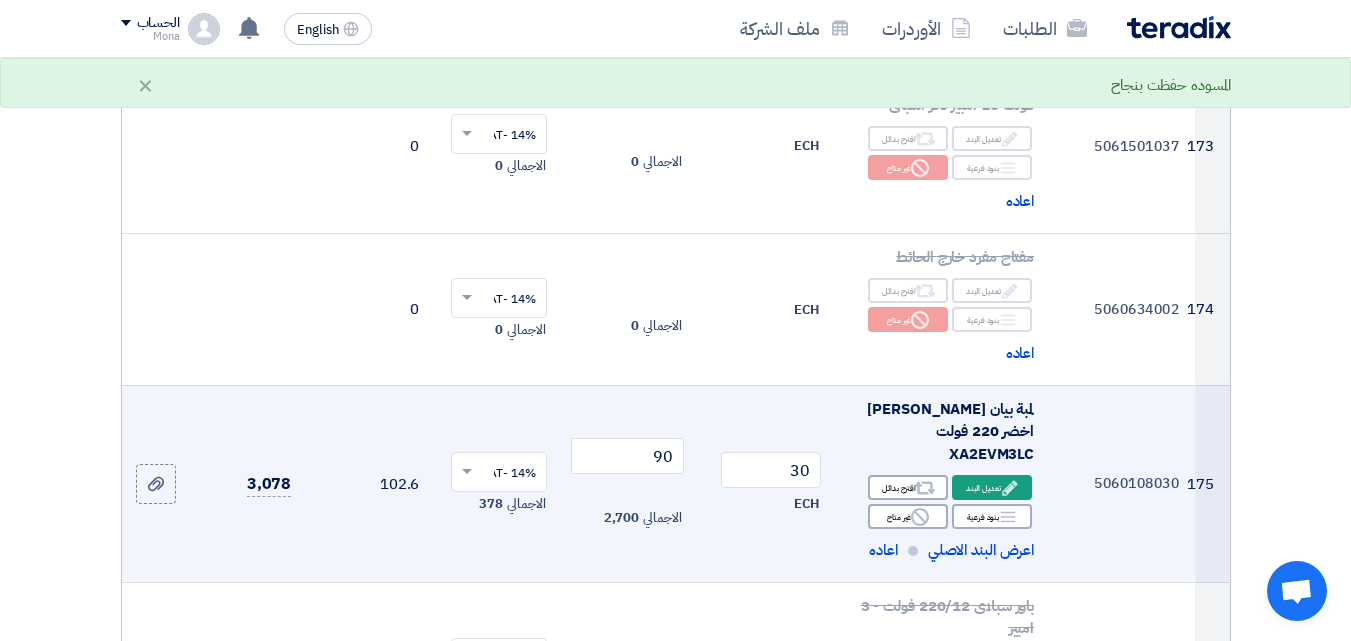 click on "لمبة بيان [PERSON_NAME] اخضر 220 فولت XA2EVM3LC" 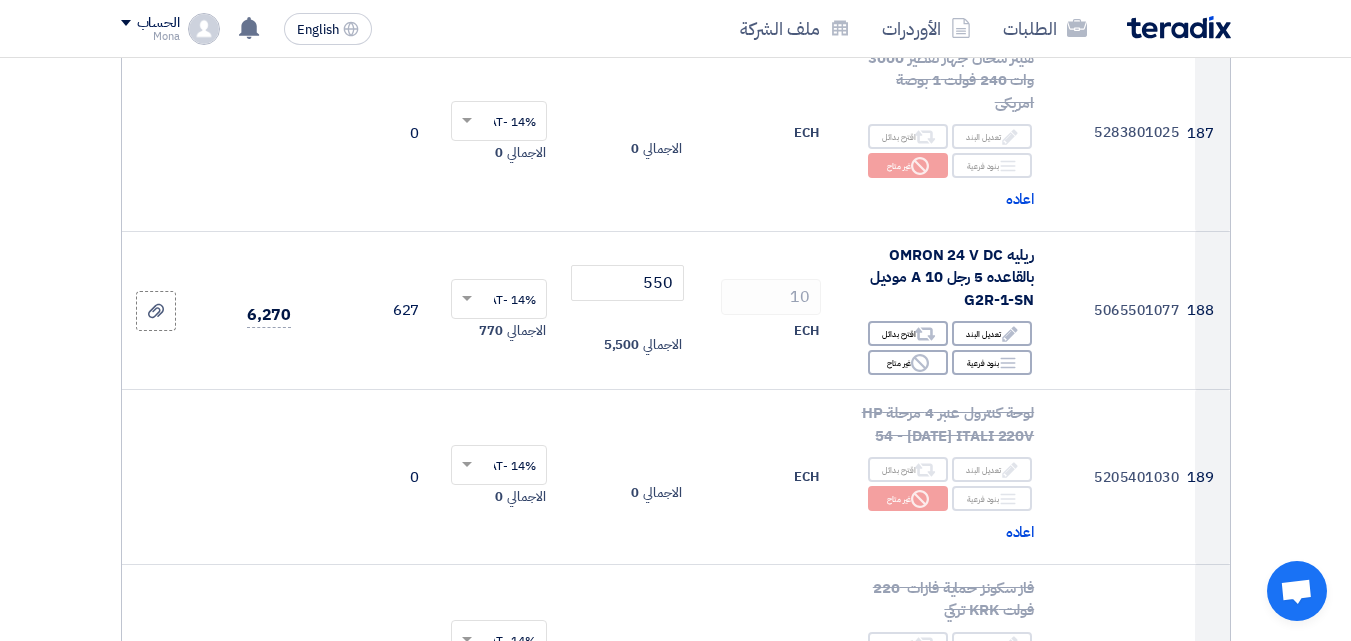 scroll, scrollTop: 32100, scrollLeft: 0, axis: vertical 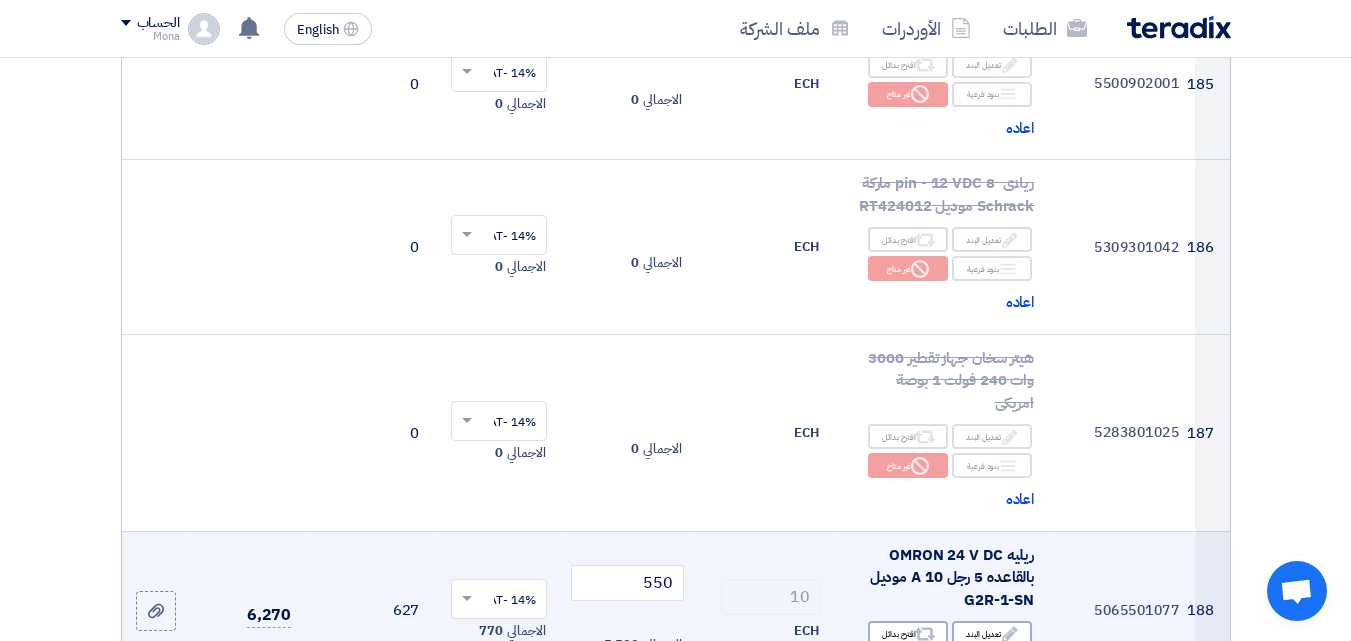 click on "ريليه OMRON 24 V DC  بالقاعده 5 رجل A 10 موديل G2R-1-SN" 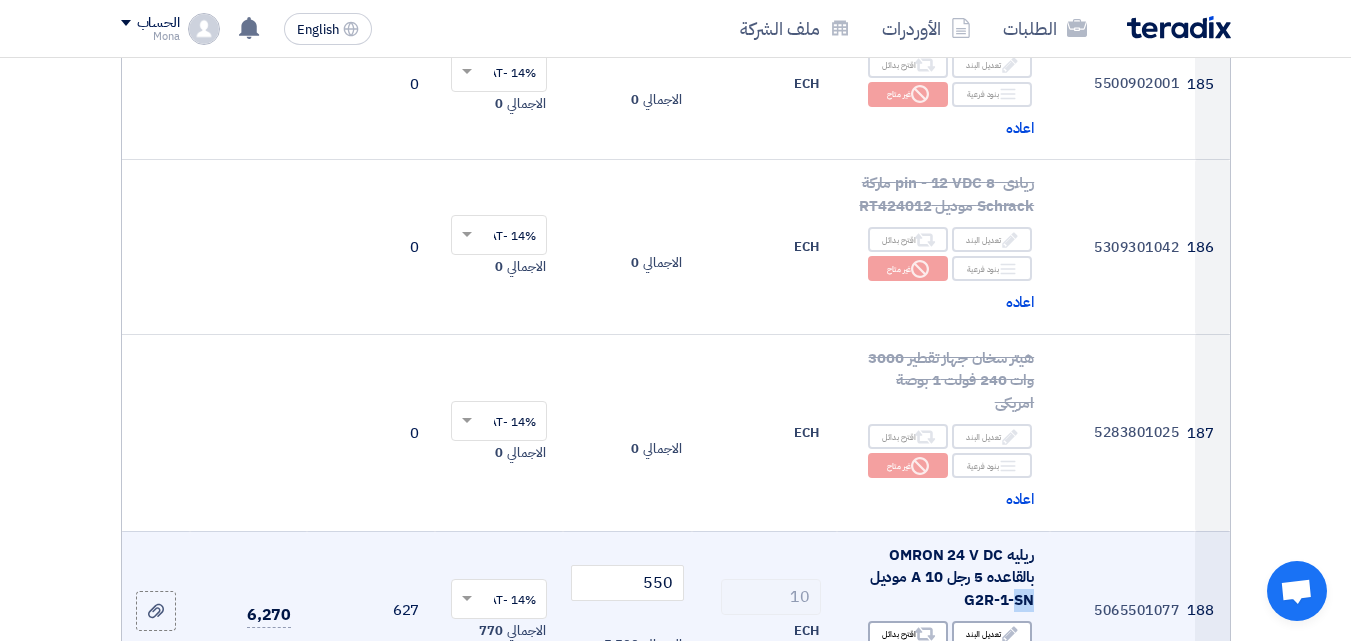 click on "ريليه OMRON 24 V DC  بالقاعده 5 رجل A 10 موديل G2R-1-SN" 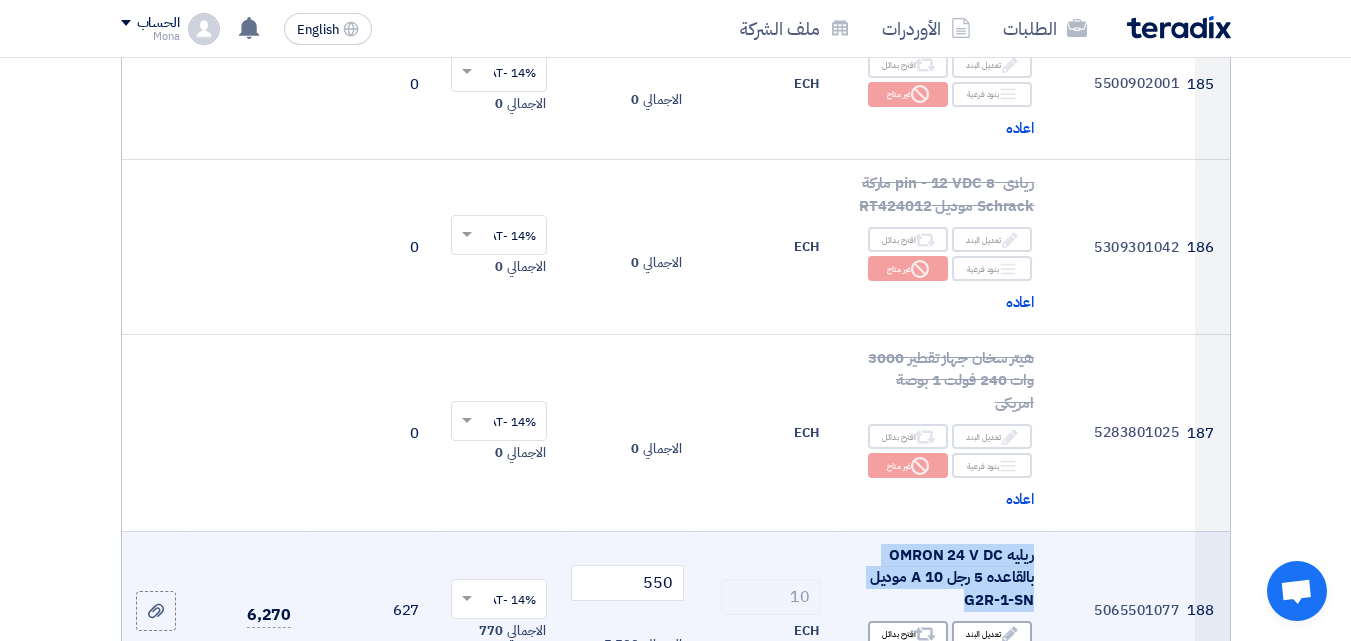 click on "ريليه OMRON 24 V DC  بالقاعده 5 رجل A 10 موديل G2R-1-SN" 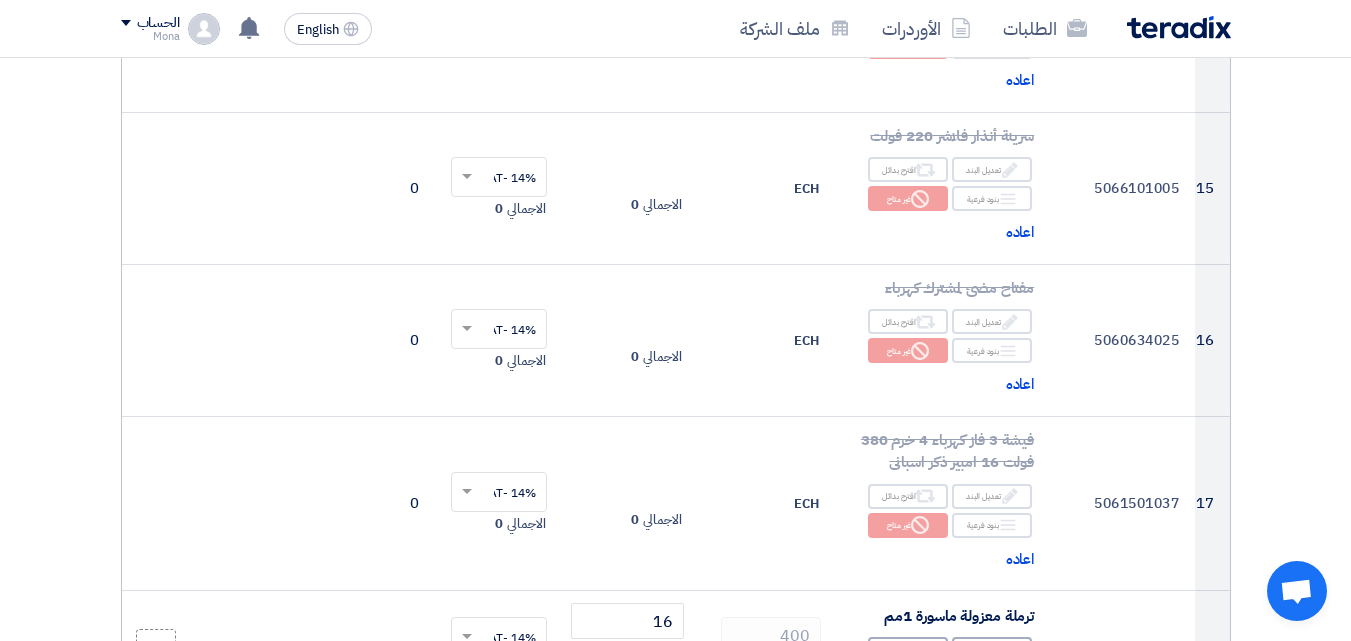 scroll, scrollTop: 3000, scrollLeft: 0, axis: vertical 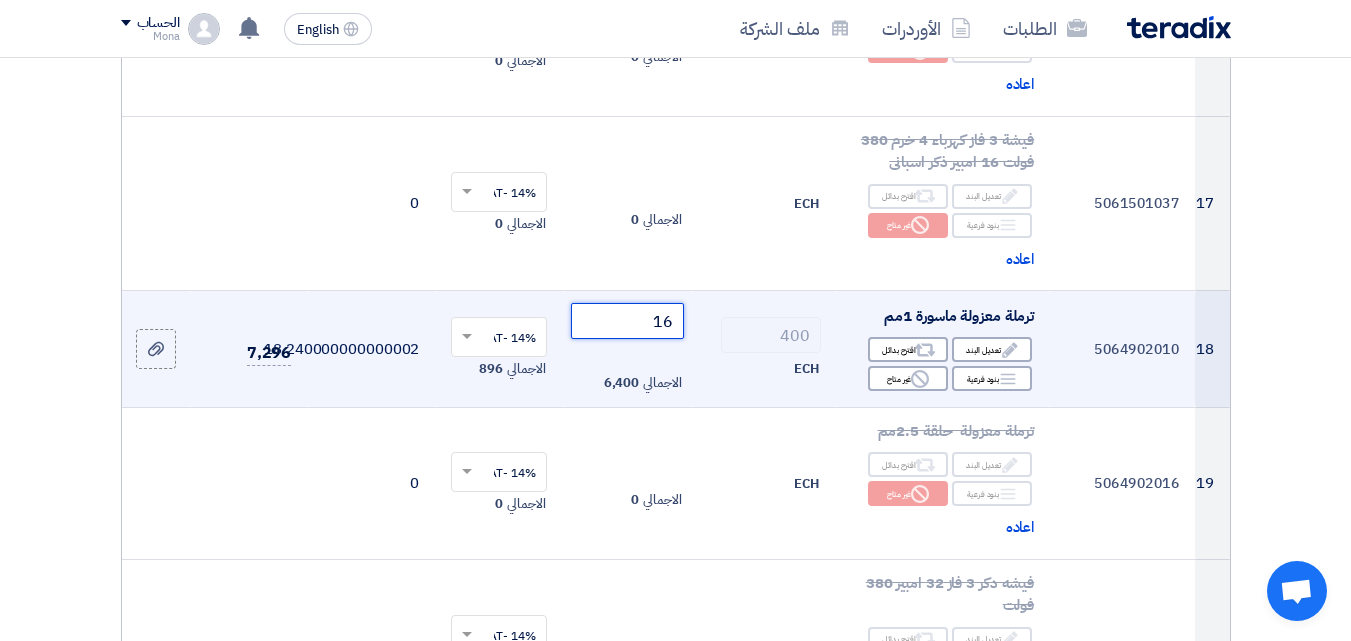 click on "16" 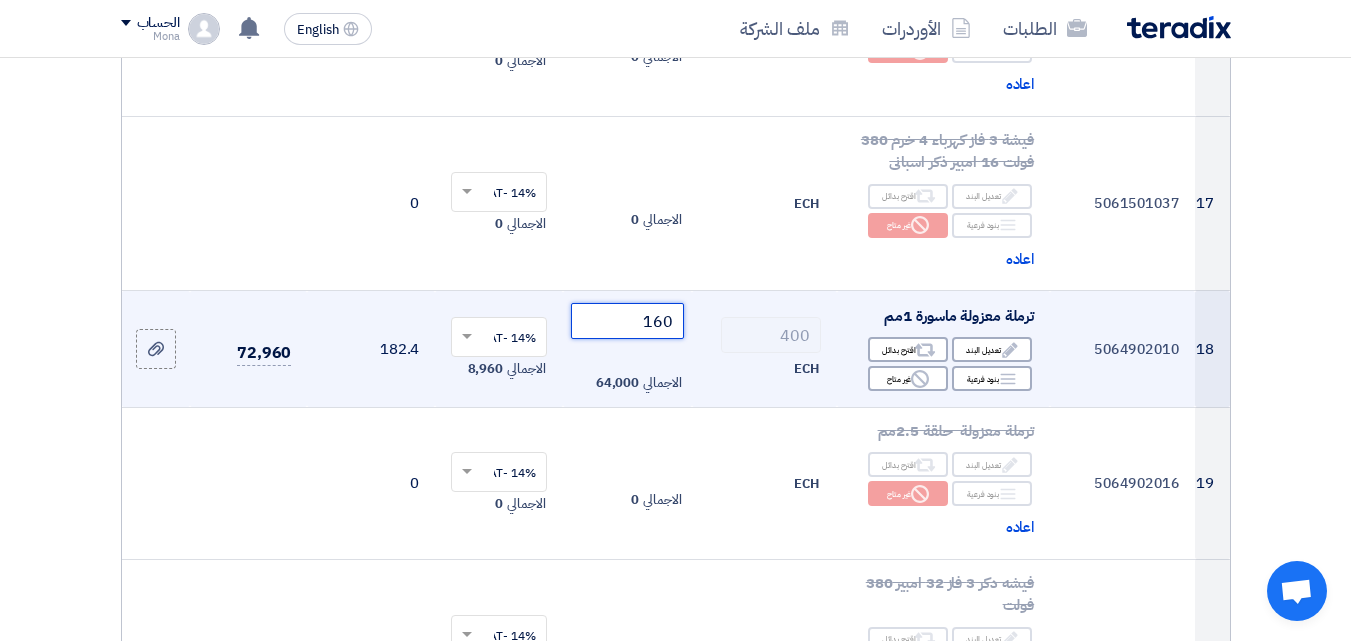 click on "160" 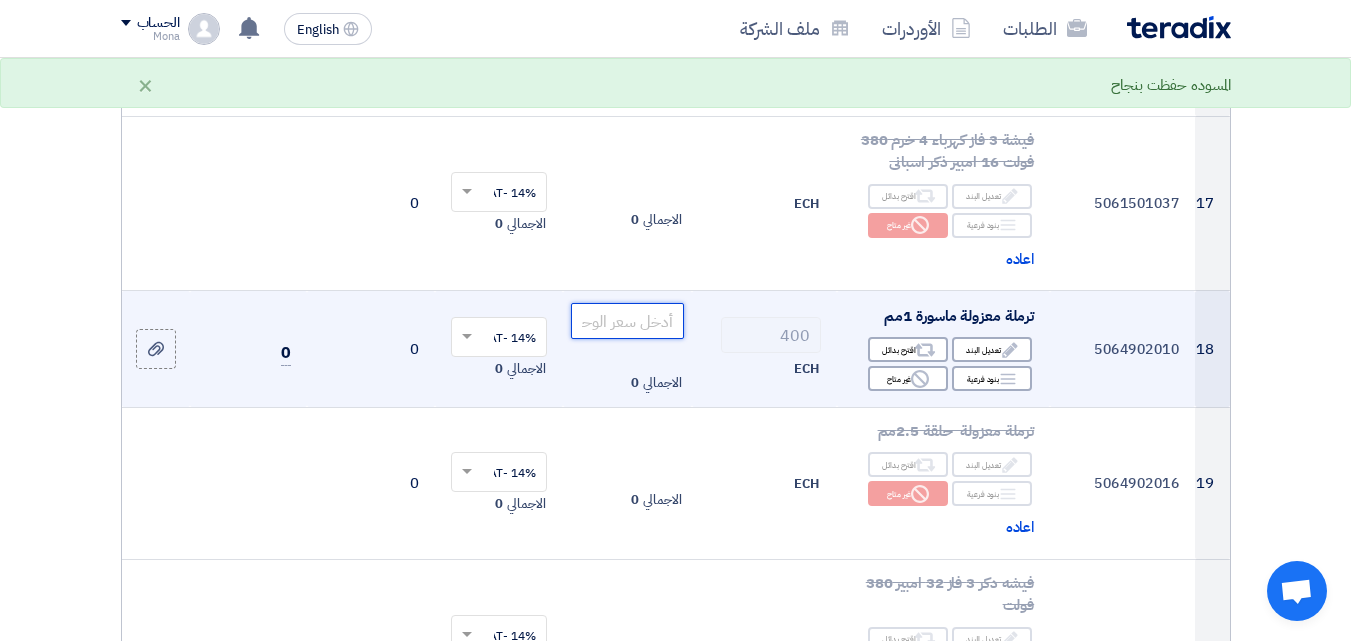 drag, startPoint x: 642, startPoint y: 327, endPoint x: 692, endPoint y: 321, distance: 50.358715 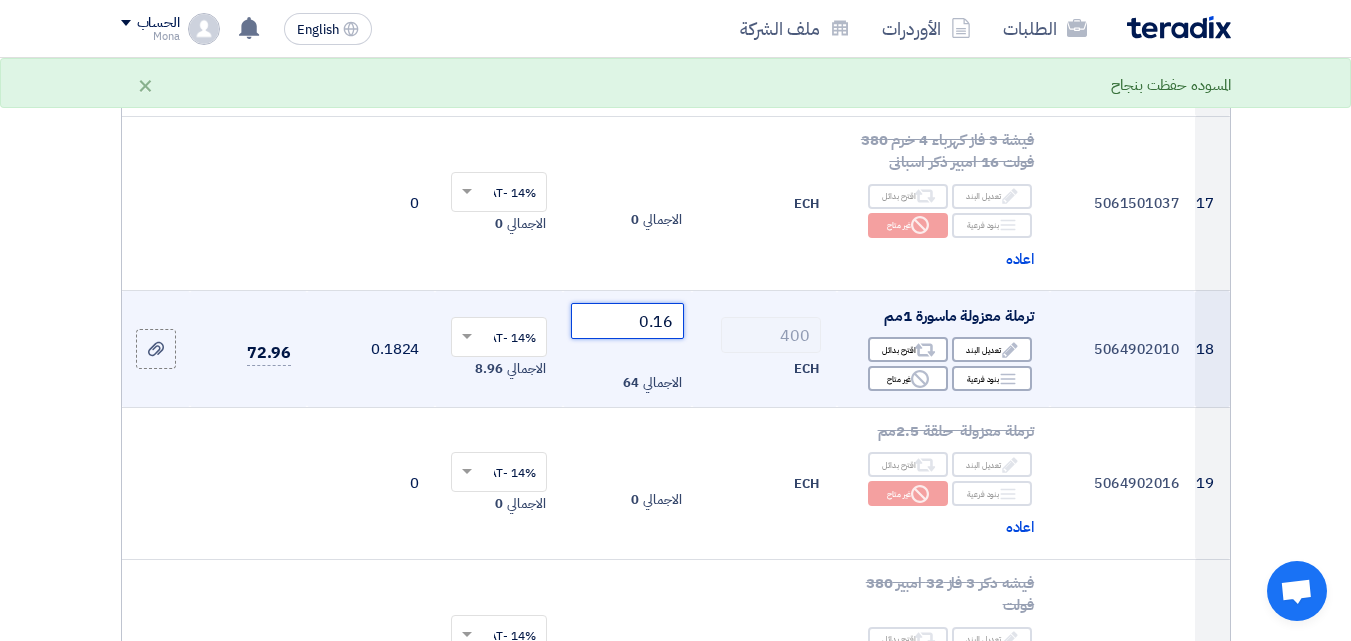 type on "0.16" 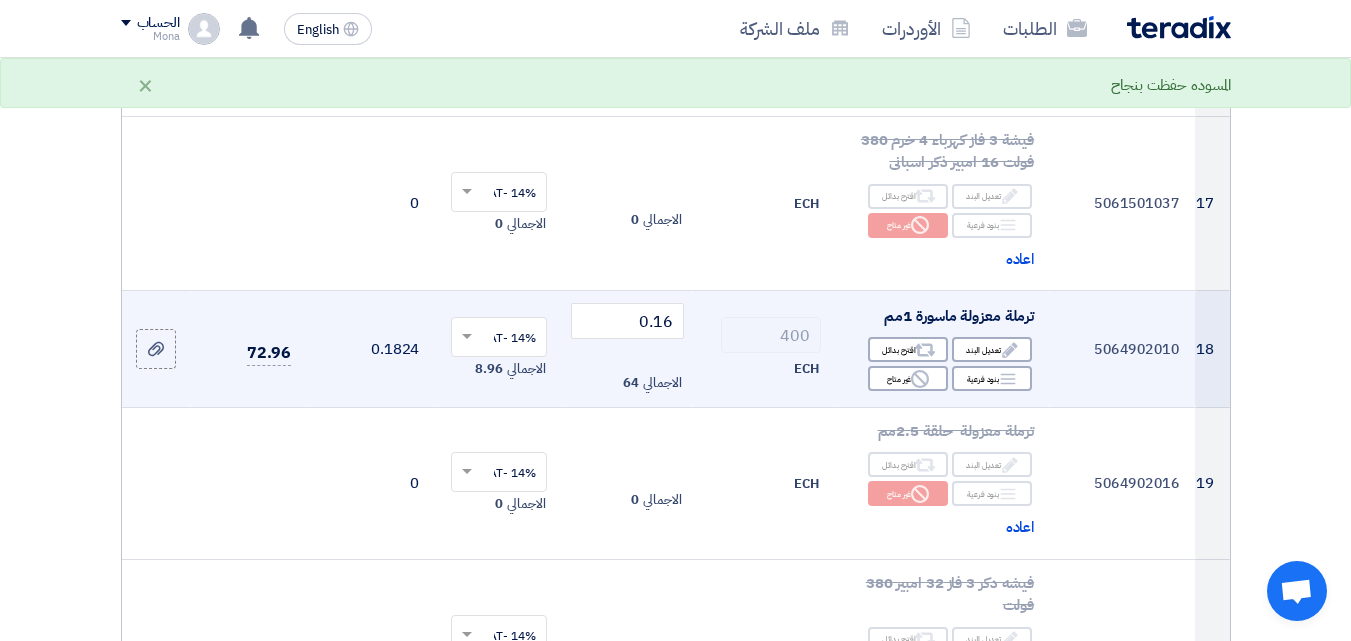 click on "ECH" 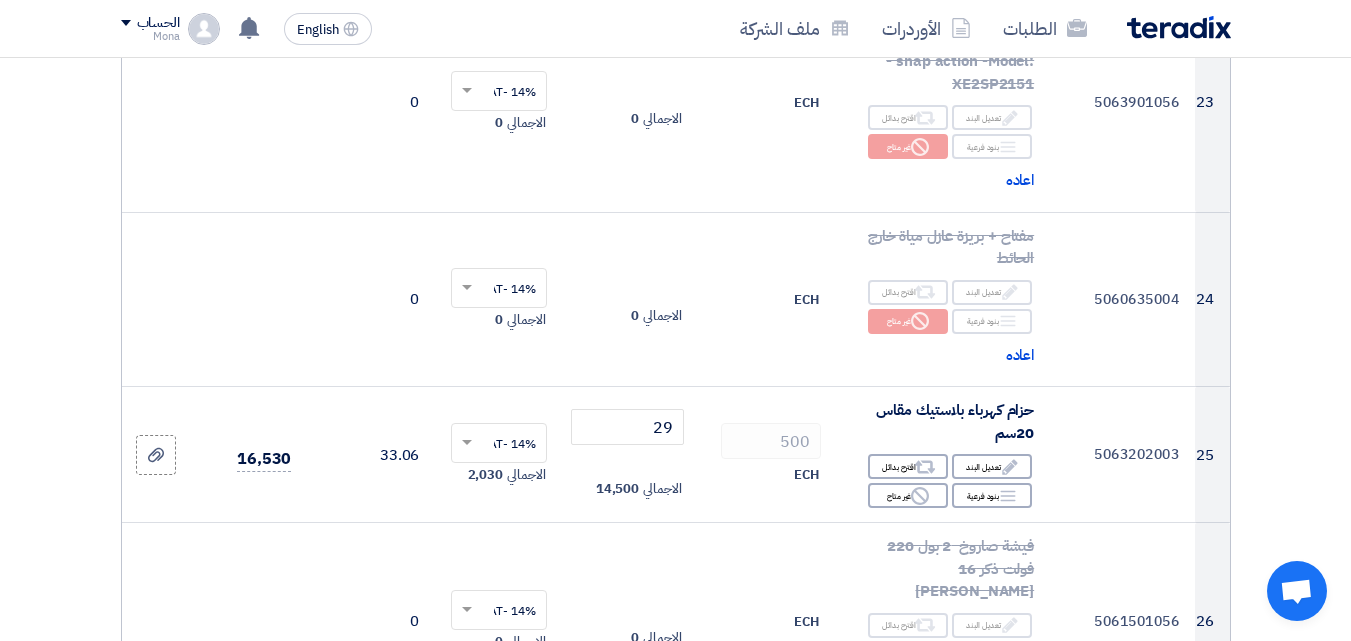 scroll, scrollTop: 4200, scrollLeft: 0, axis: vertical 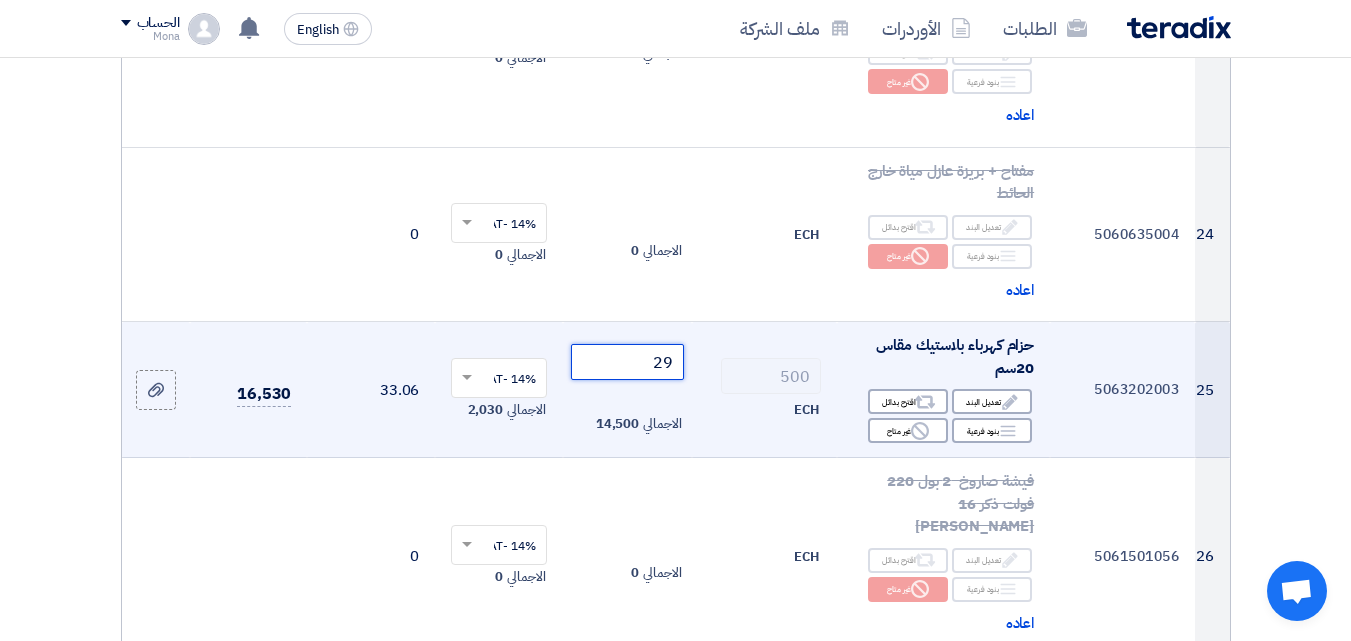 click on "29" 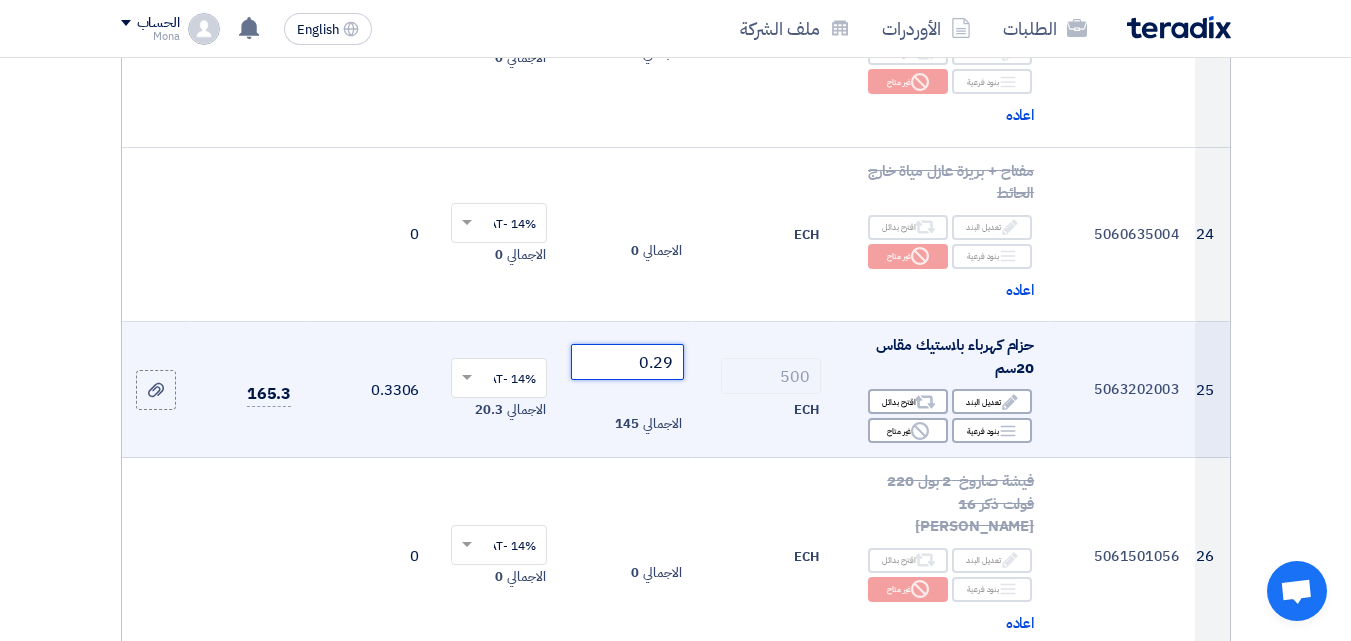 type on "0.29" 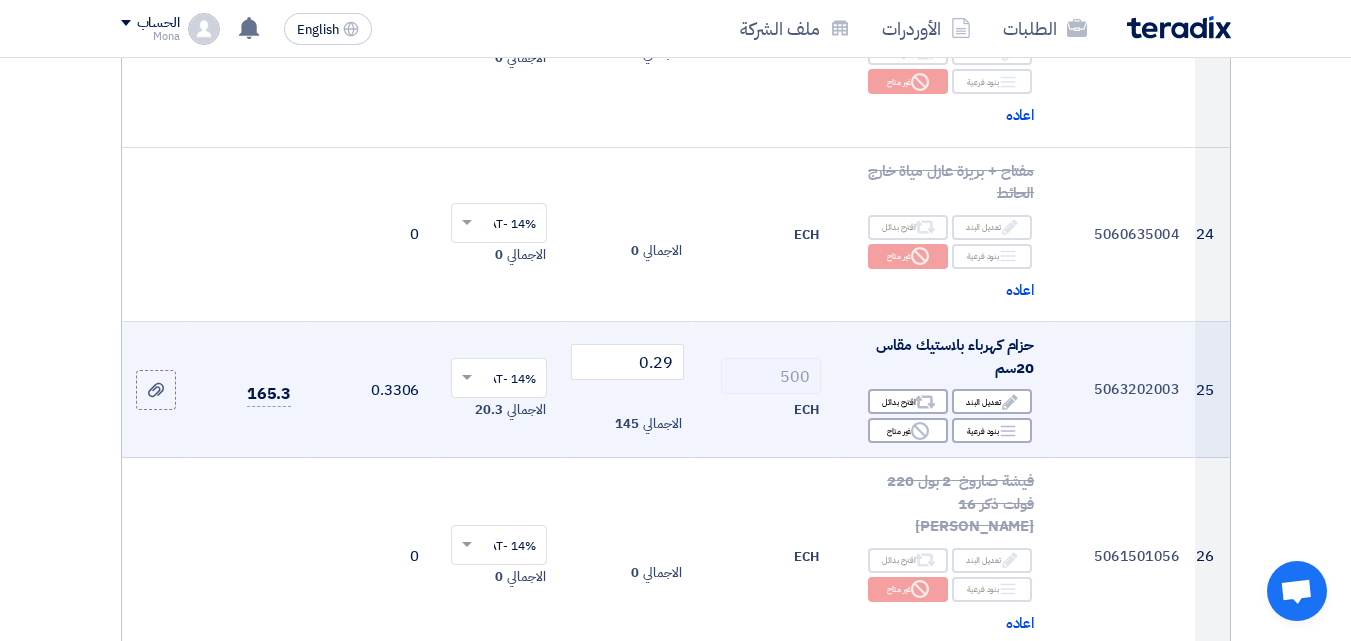 click on "ECH" 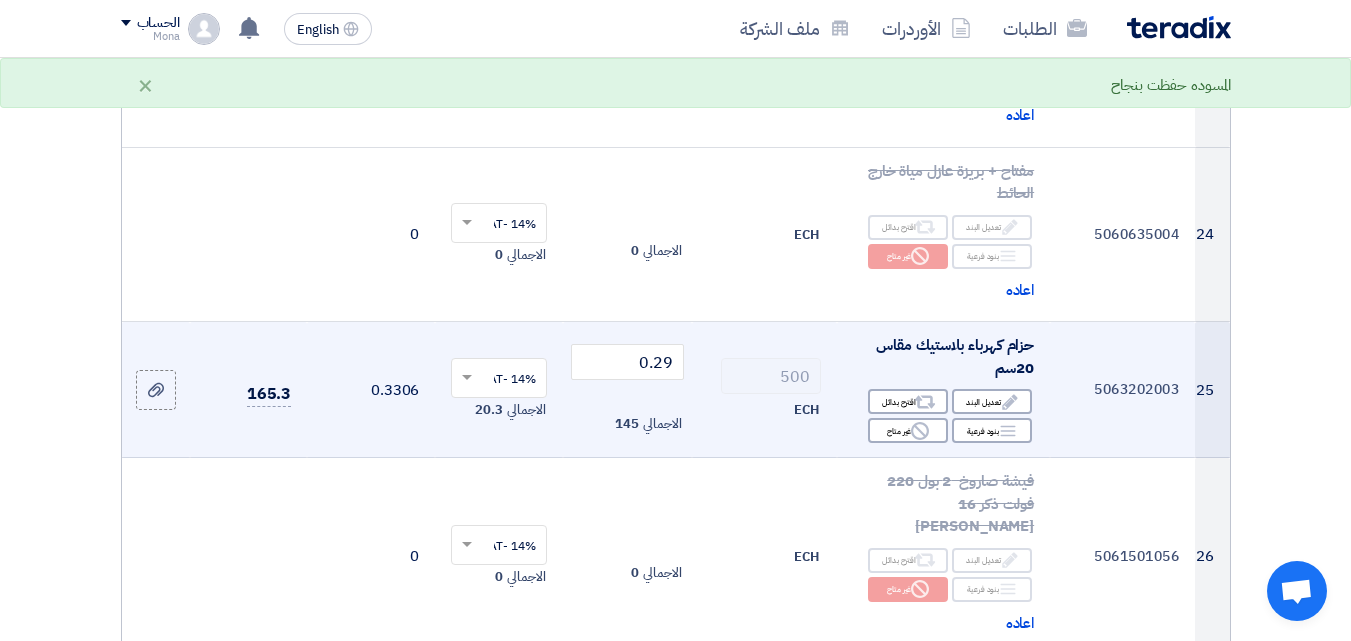 scroll, scrollTop: 4500, scrollLeft: 0, axis: vertical 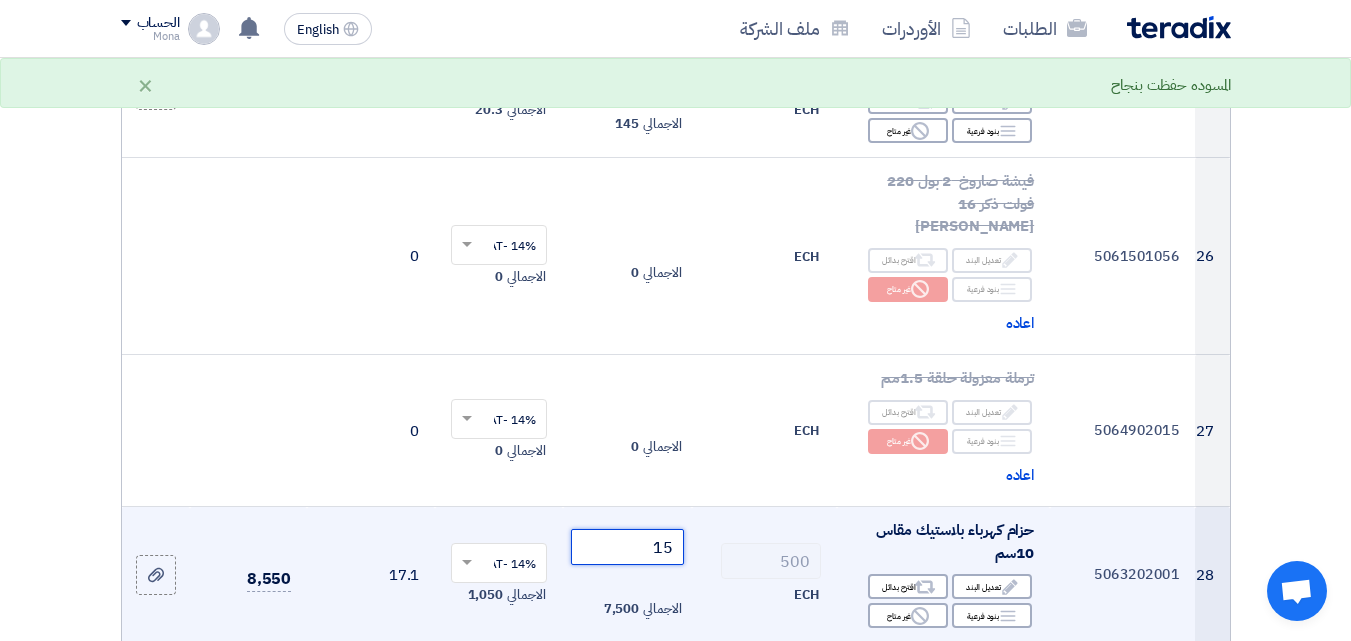 click on "15" 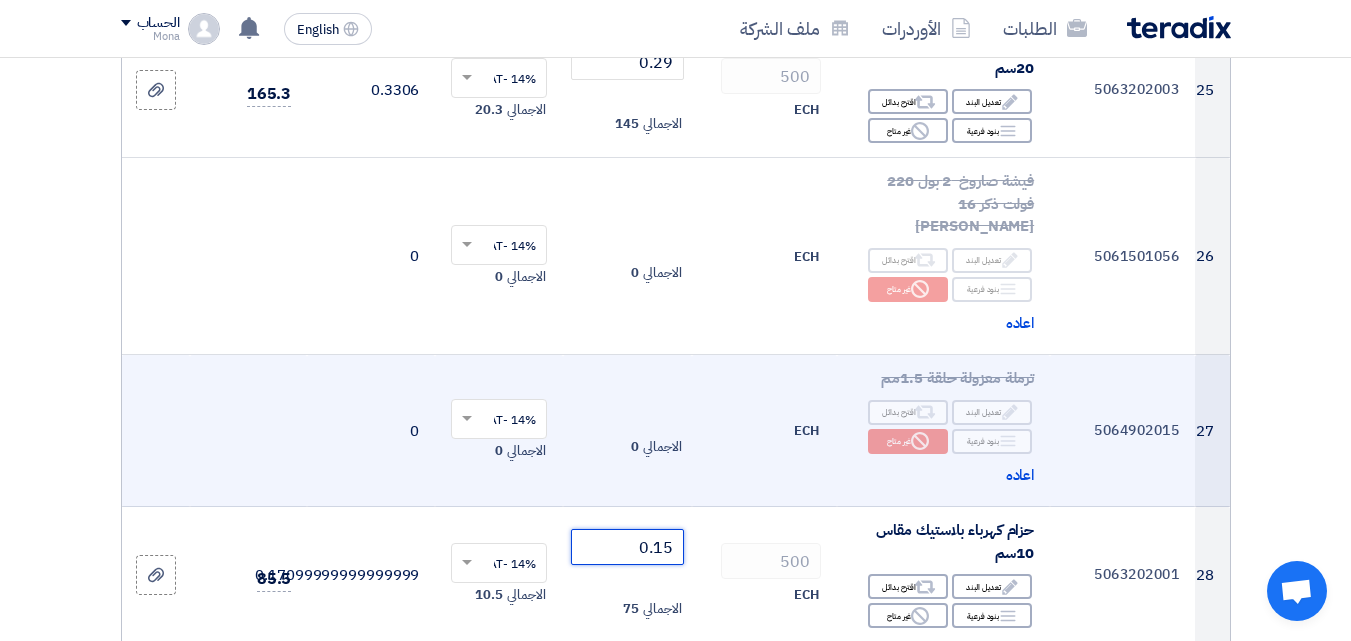 type on "0.15" 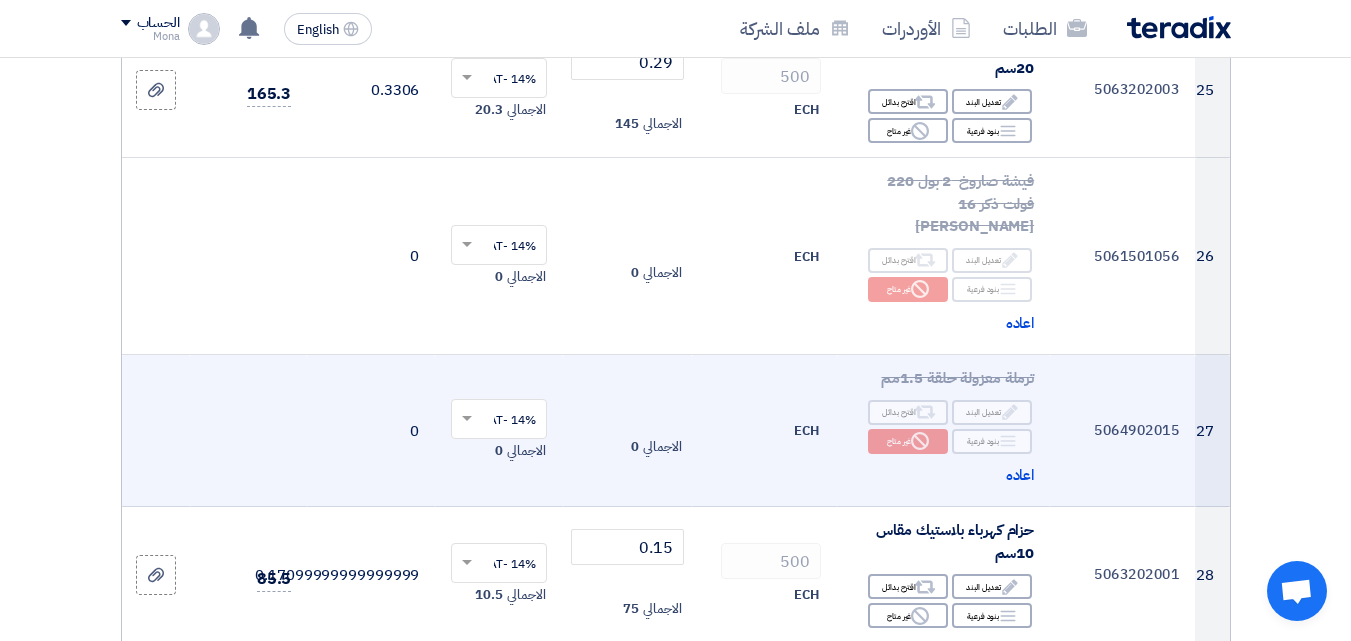 click on "500
ECH" 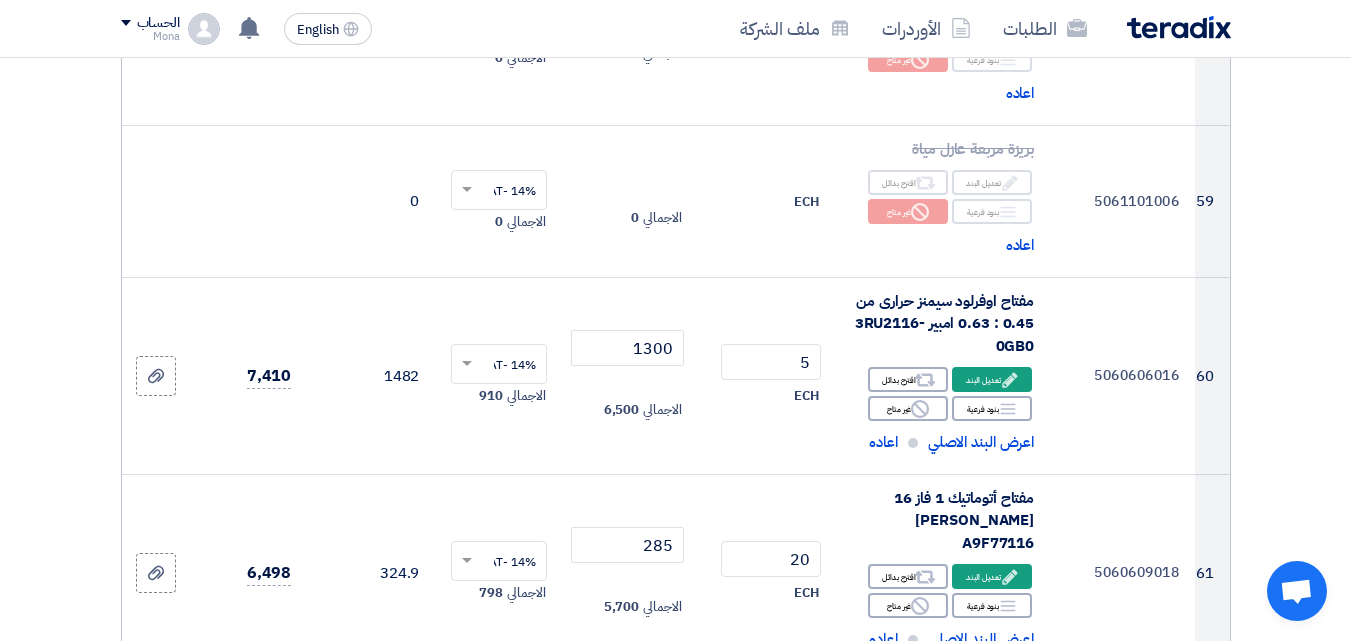 scroll, scrollTop: 10800, scrollLeft: 0, axis: vertical 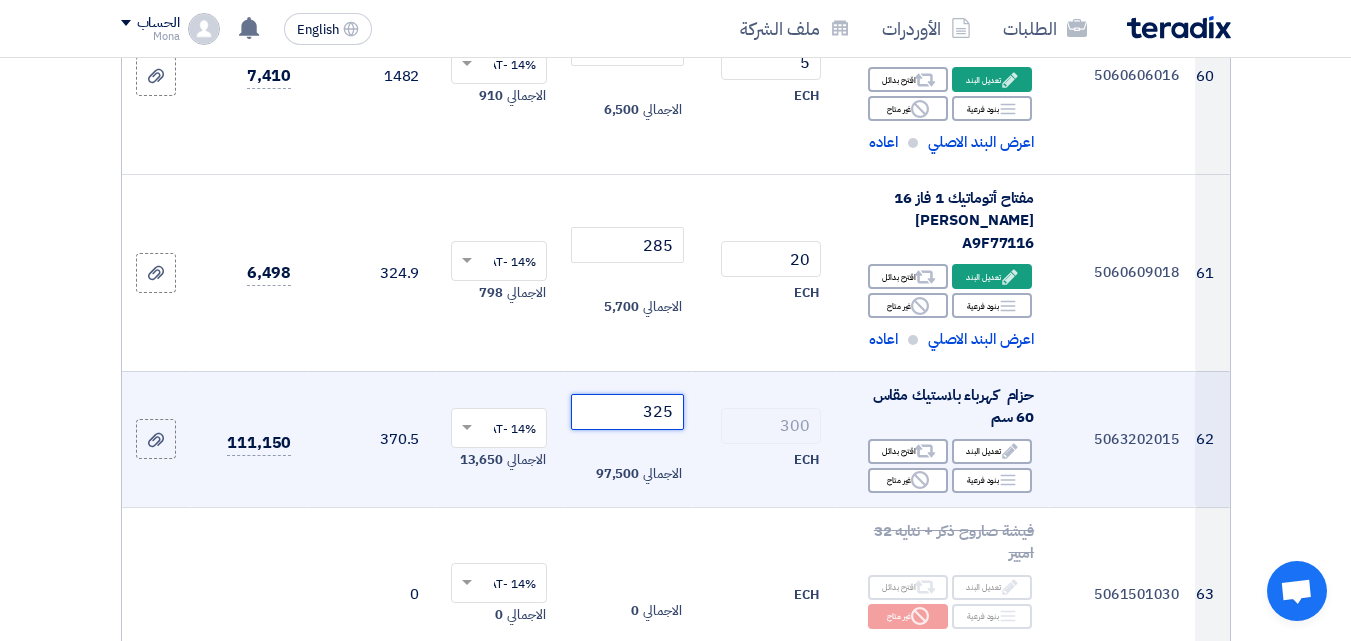 click on "325" 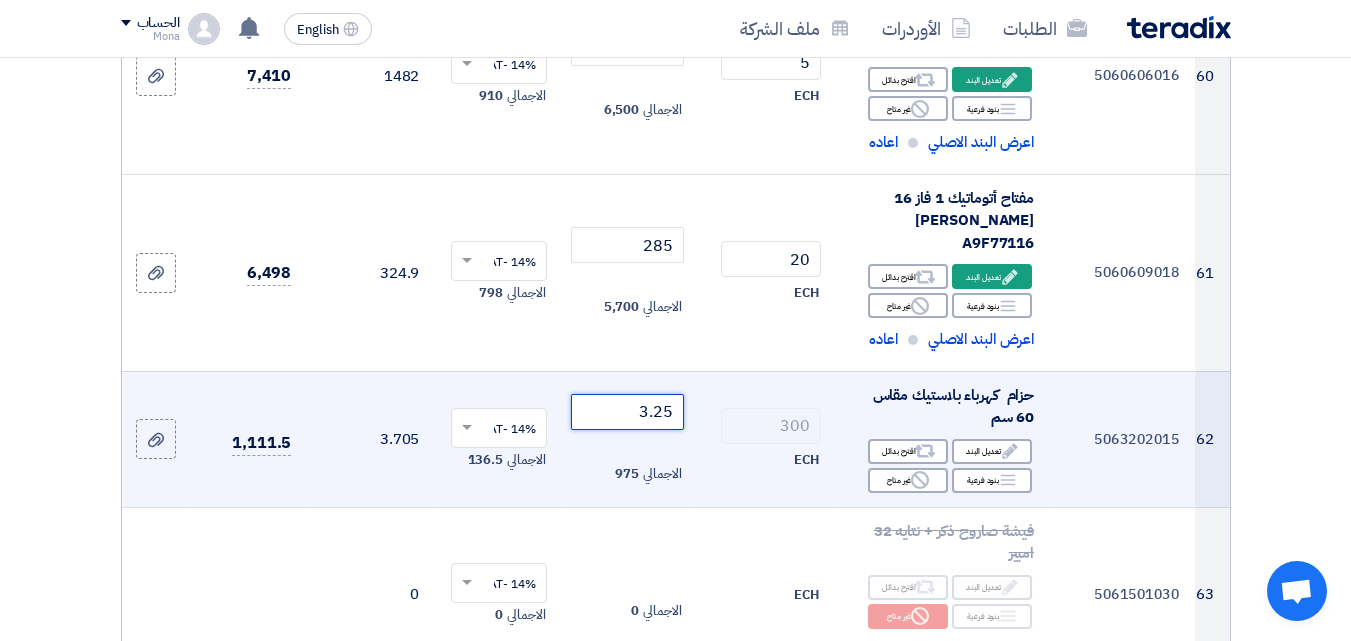 type on "3.25" 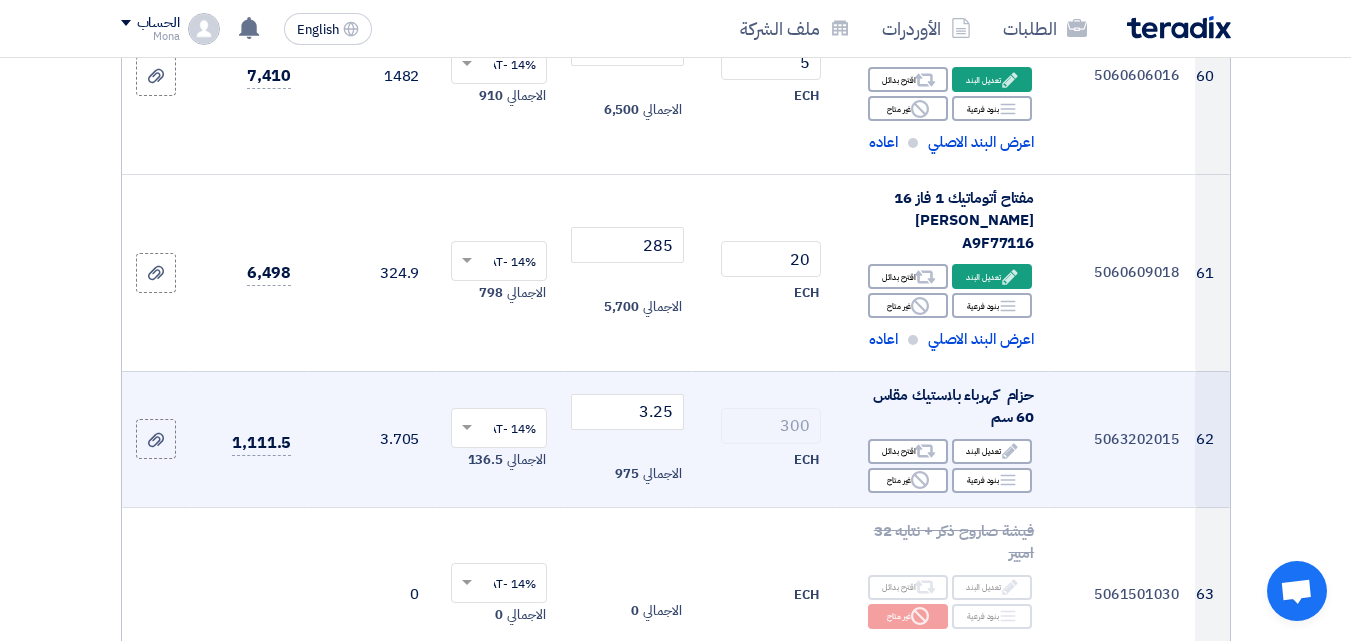 click on "3.25
الاجمالي
975" 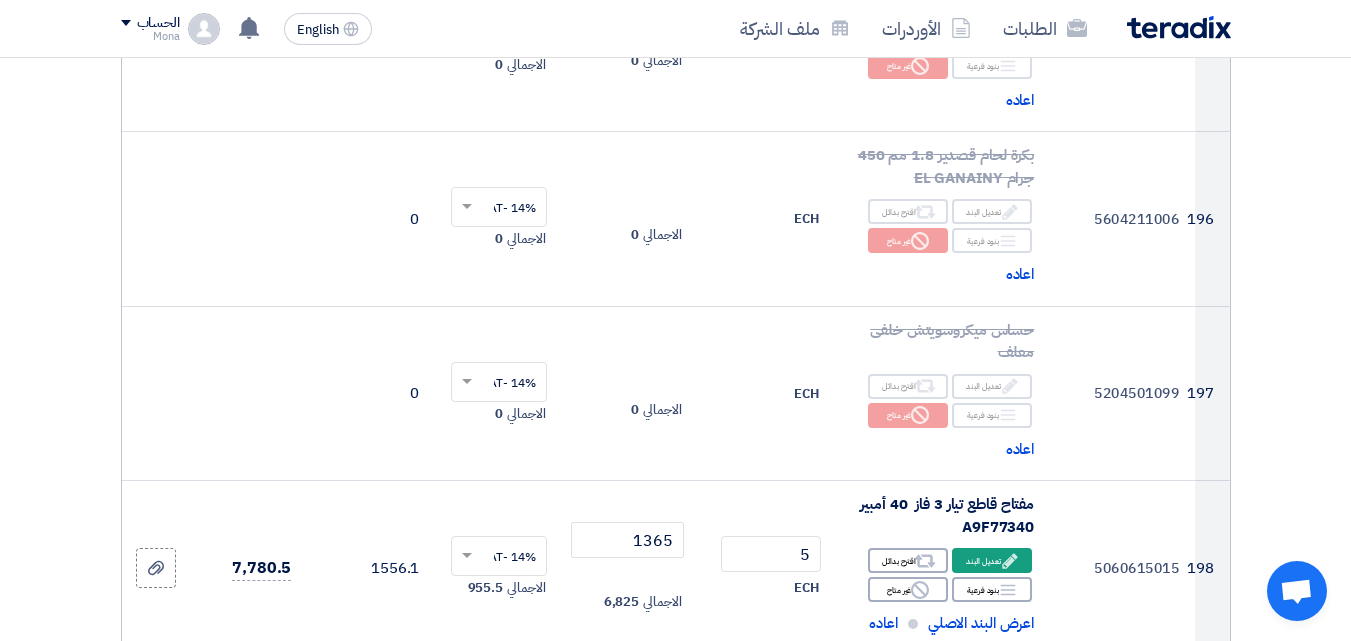 scroll, scrollTop: 33900, scrollLeft: 0, axis: vertical 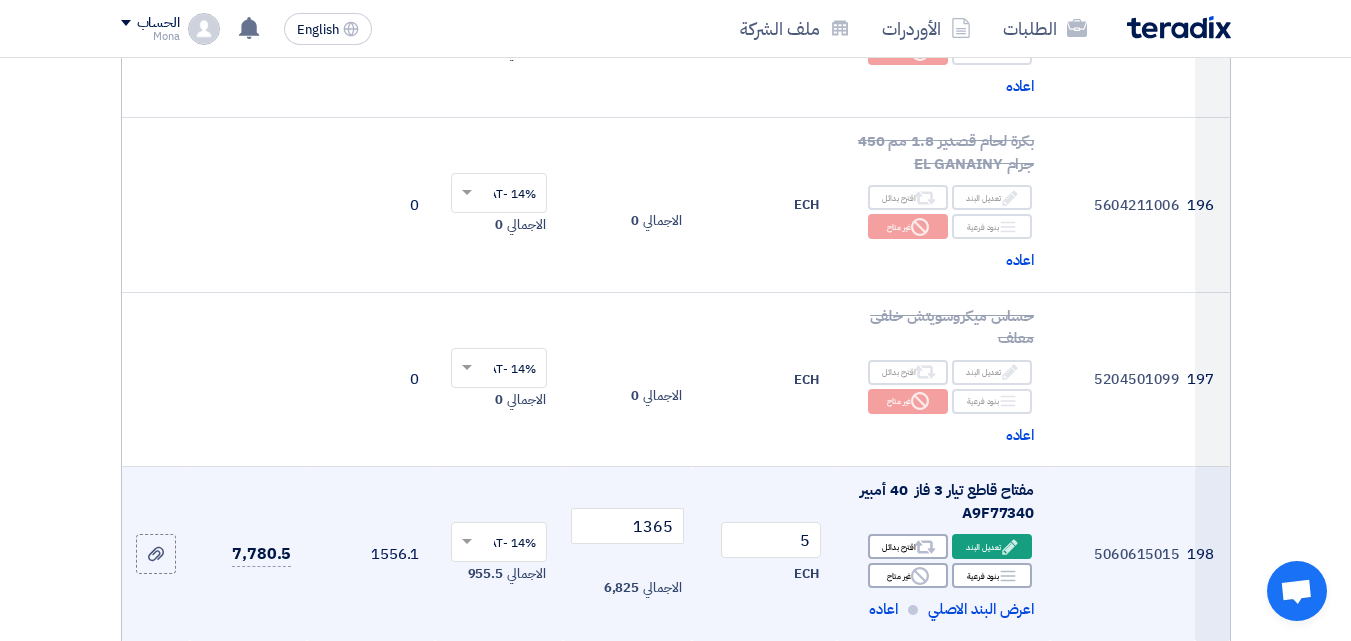 click on "مفتاح قاطع تيار 3 فاز  40 أمبير A9F77340" 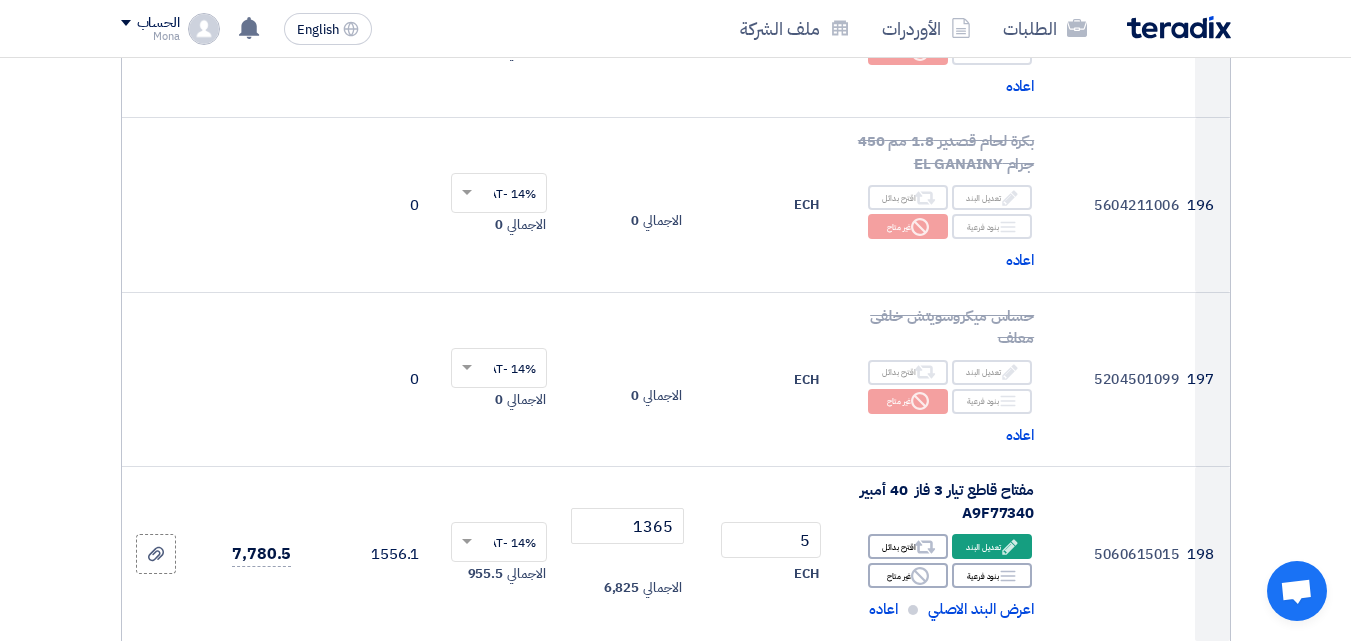 click on "مفتاح اتوماتيك شنيدر 1 فاز 6 امبير A9F77106" 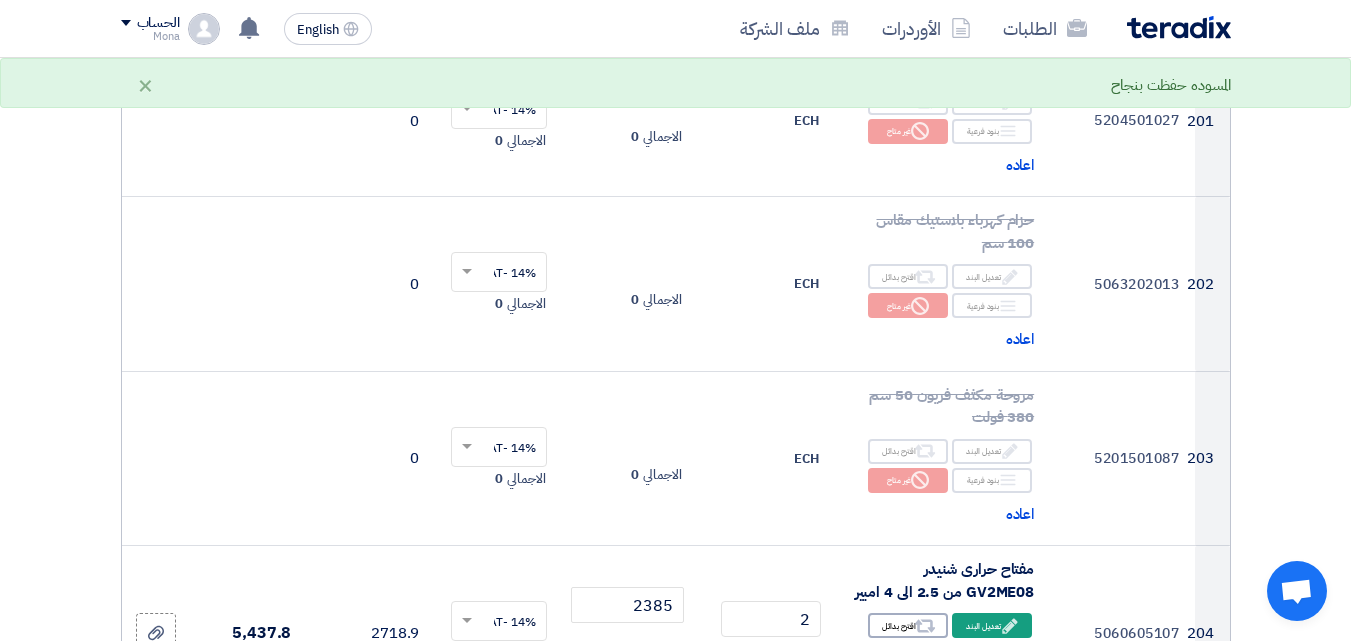 scroll, scrollTop: 34800, scrollLeft: 0, axis: vertical 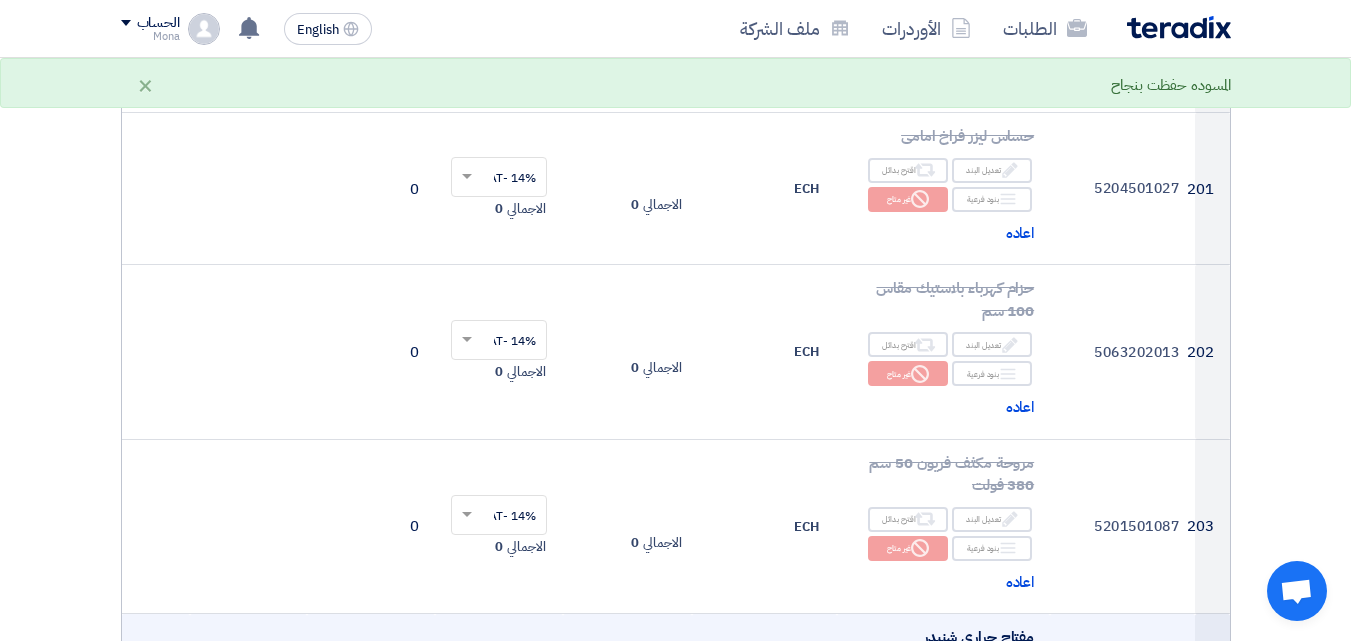 click on "اعرض البند الاصلي" 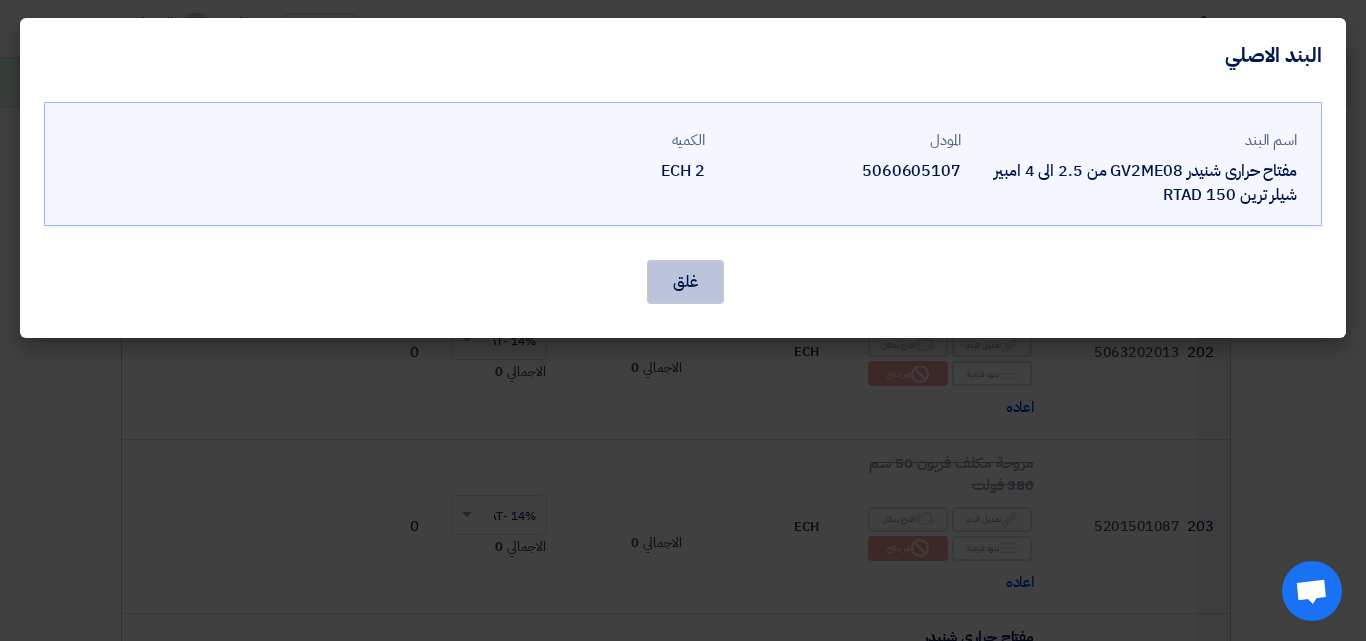 click on "غلق" 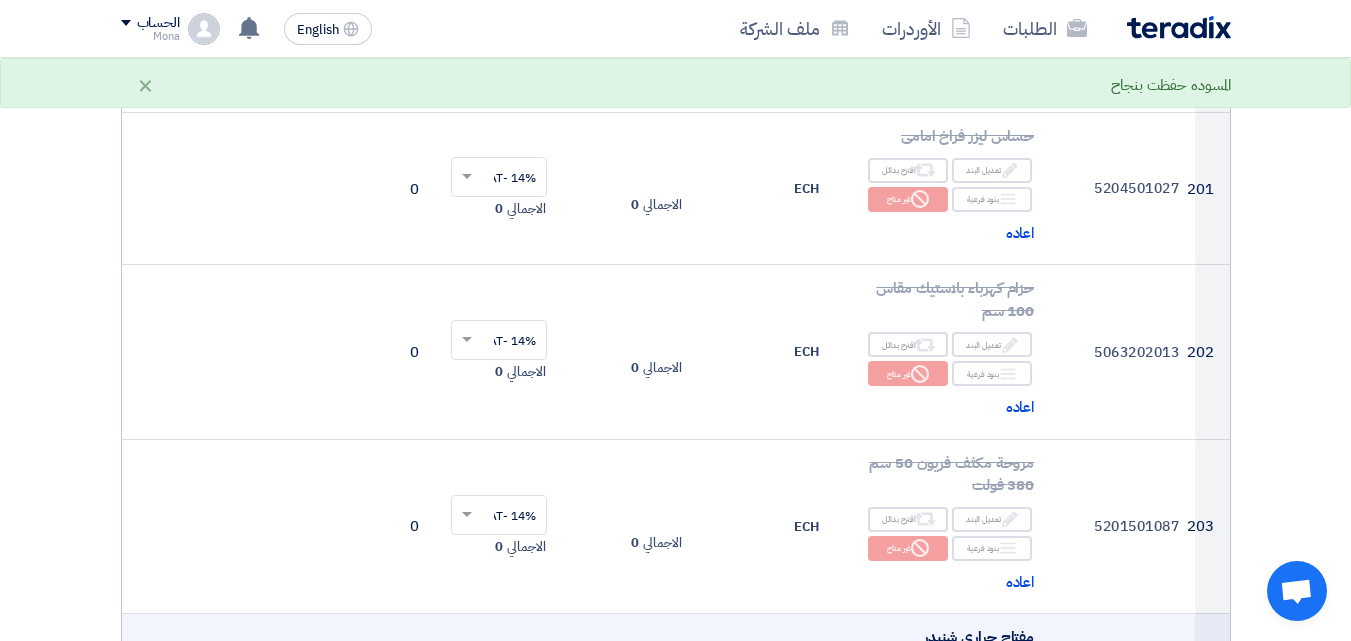 click on "مفتاح حرارى شنيدر GV2ME08 من 2.5 الى 4 امبير" 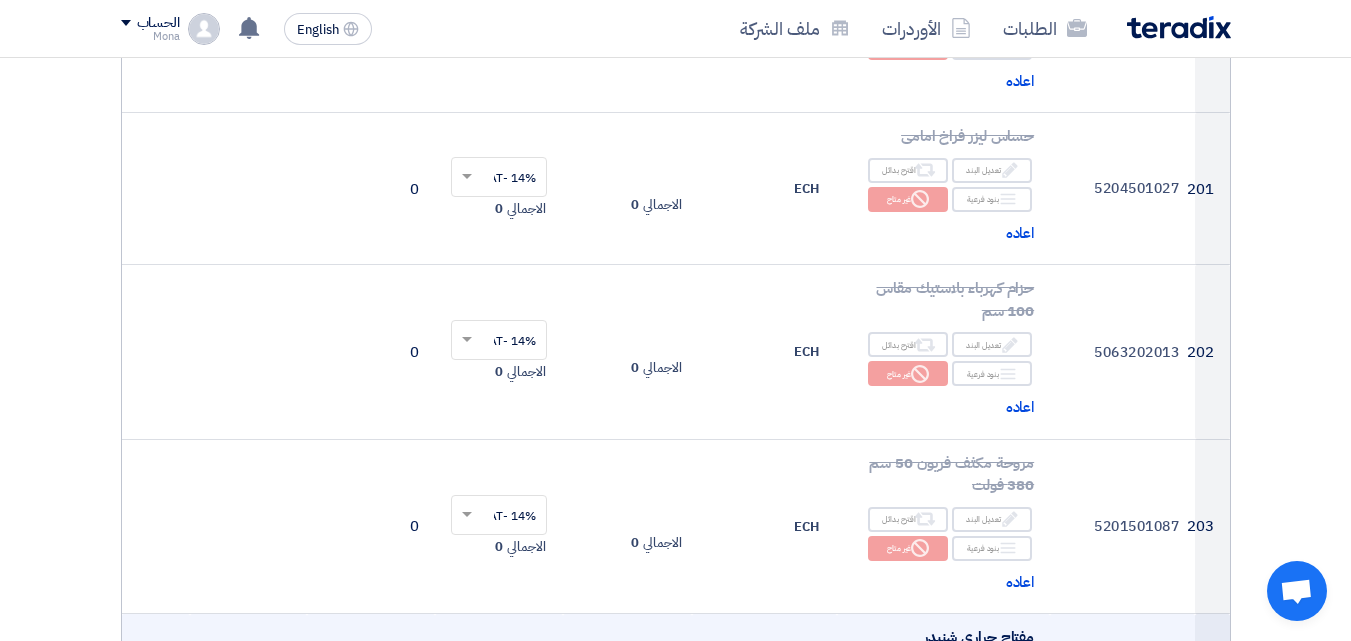 scroll, scrollTop: 35100, scrollLeft: 0, axis: vertical 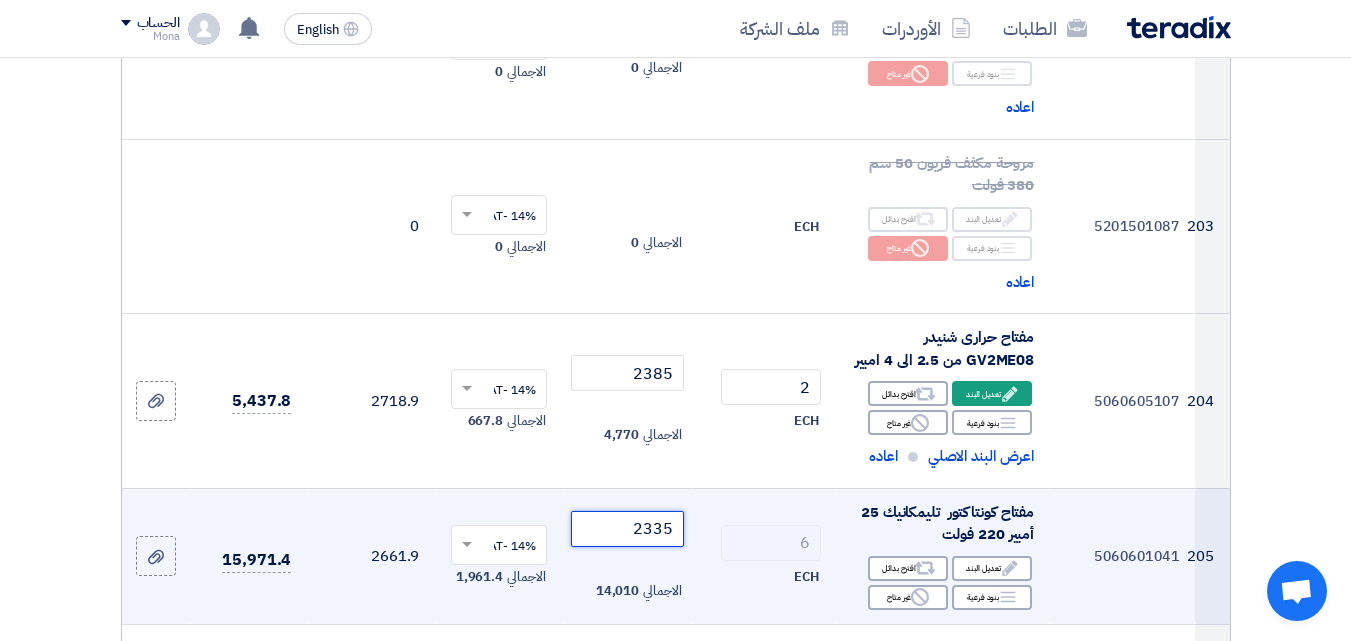 click on "2335" 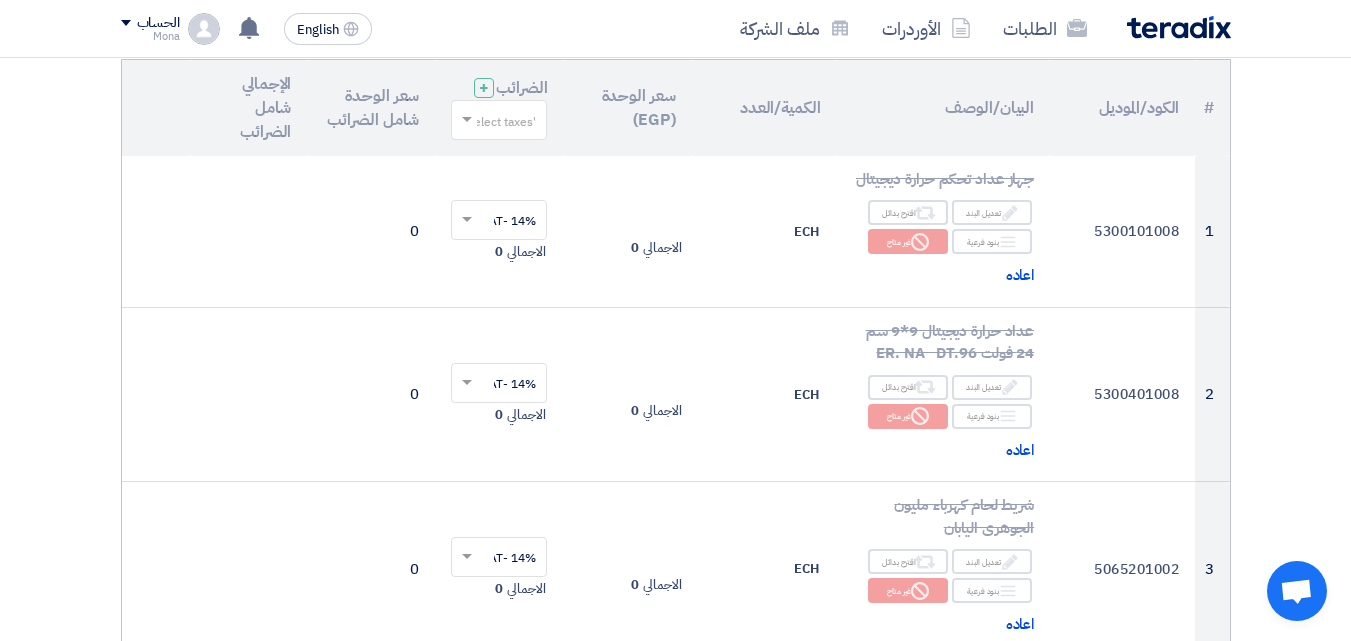 scroll, scrollTop: 0, scrollLeft: 0, axis: both 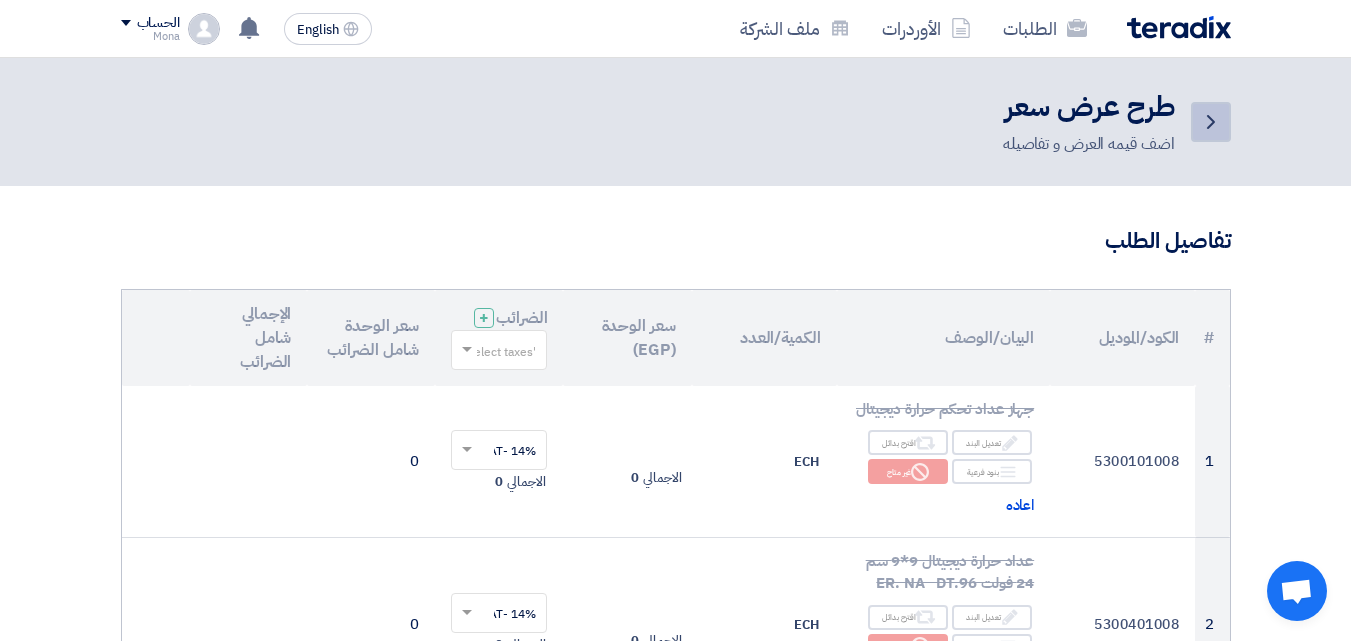click on "Back" 